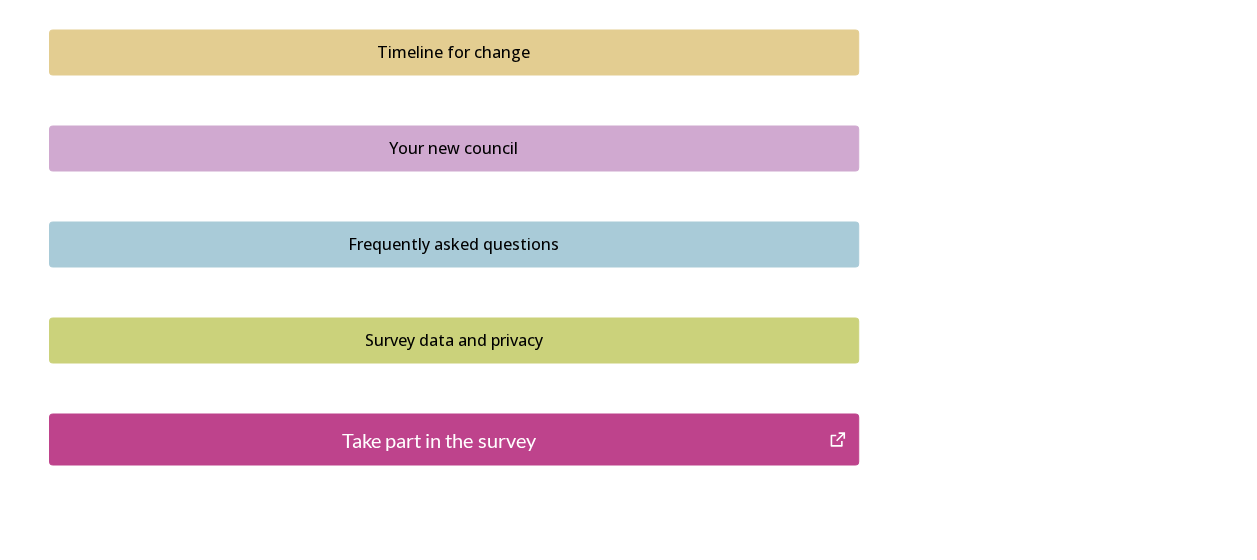 scroll, scrollTop: 1586, scrollLeft: 0, axis: vertical 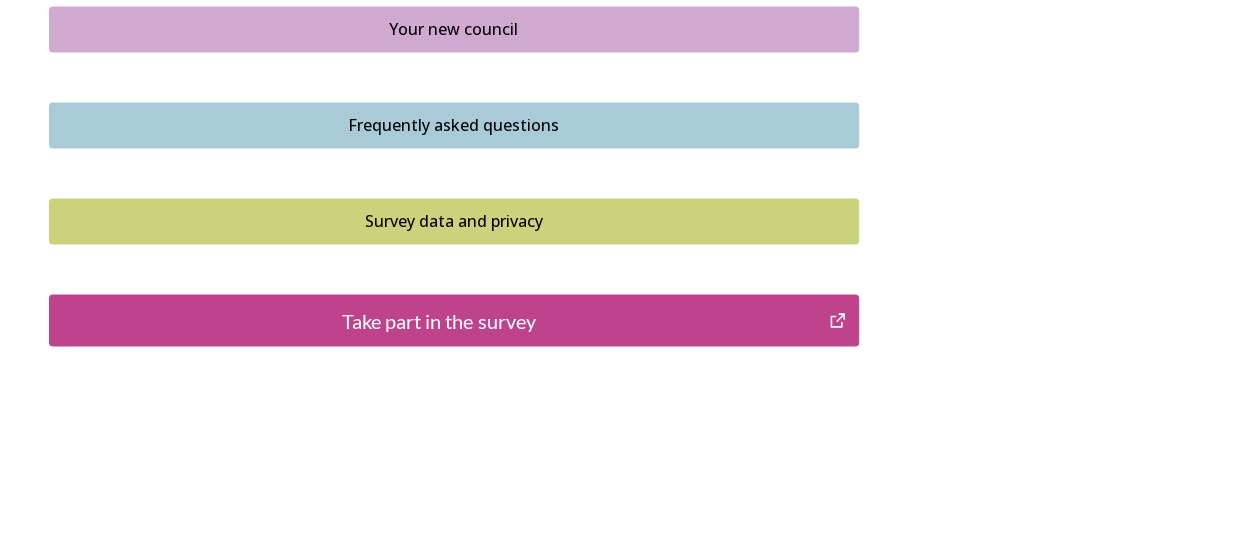 click on "Take part in the survey" at bounding box center (439, 320) 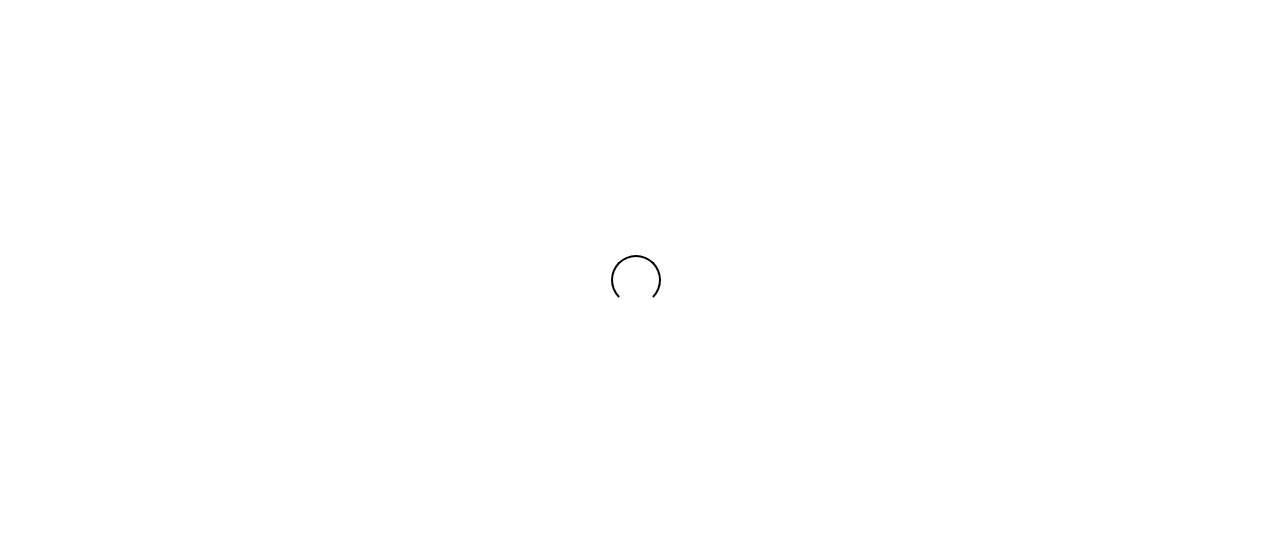 scroll, scrollTop: 0, scrollLeft: 0, axis: both 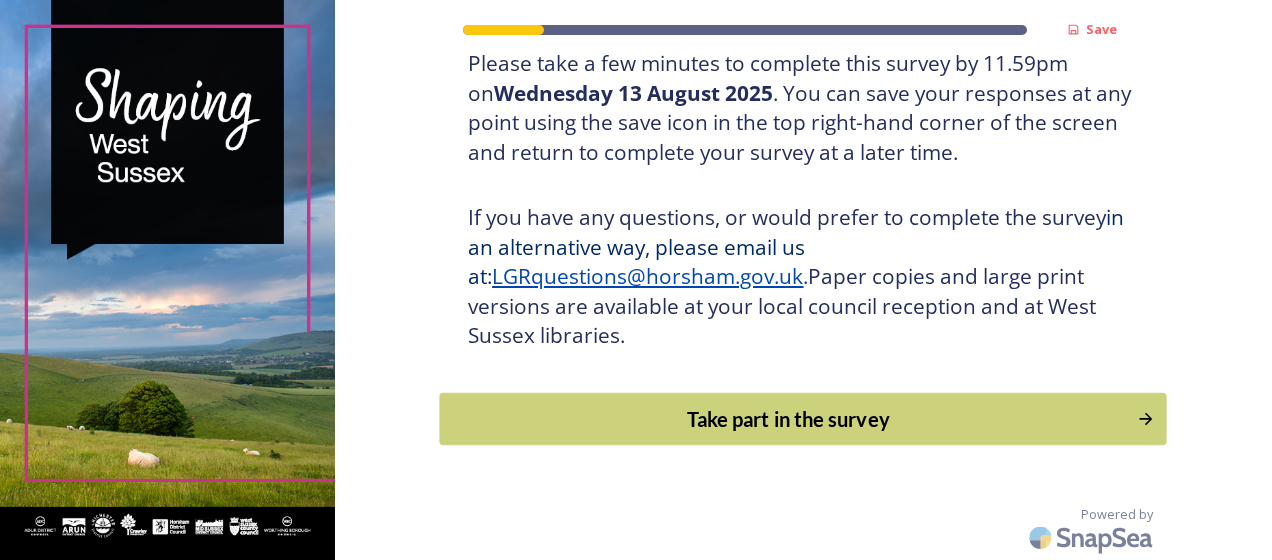 click on "Take part in the survey" at bounding box center (789, 419) 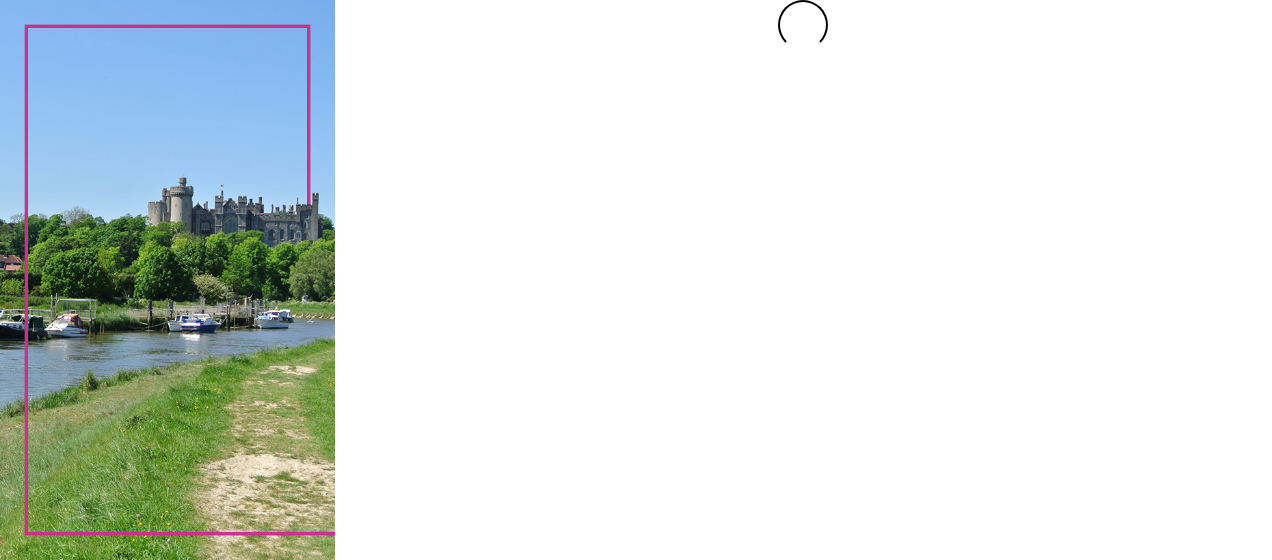 scroll, scrollTop: 0, scrollLeft: 0, axis: both 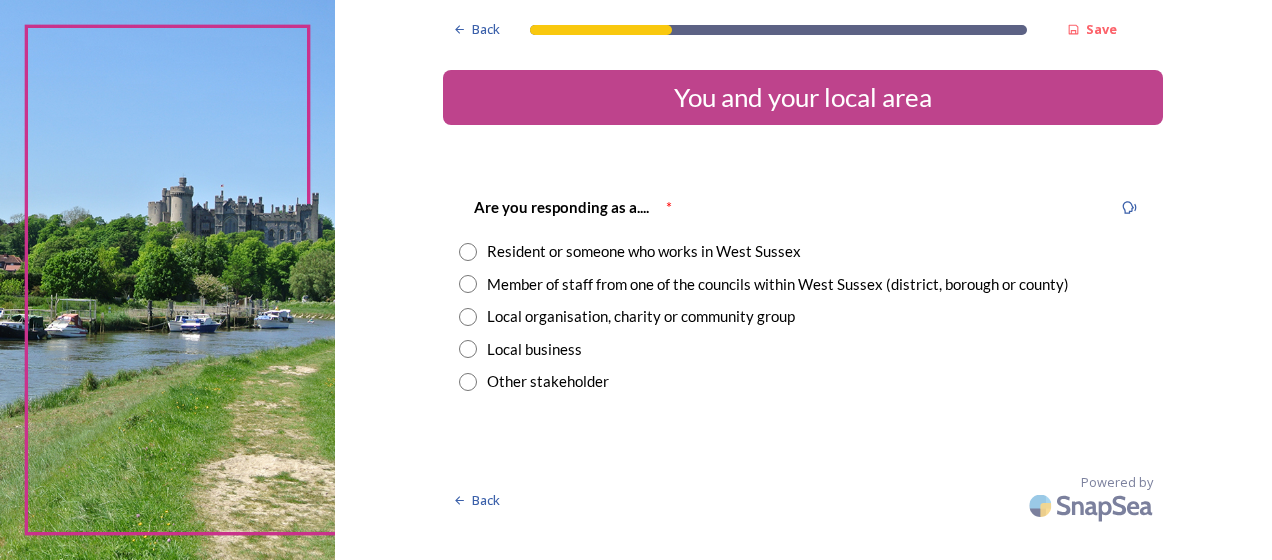 click on "Resident or someone who works in West Sussex" at bounding box center [644, 251] 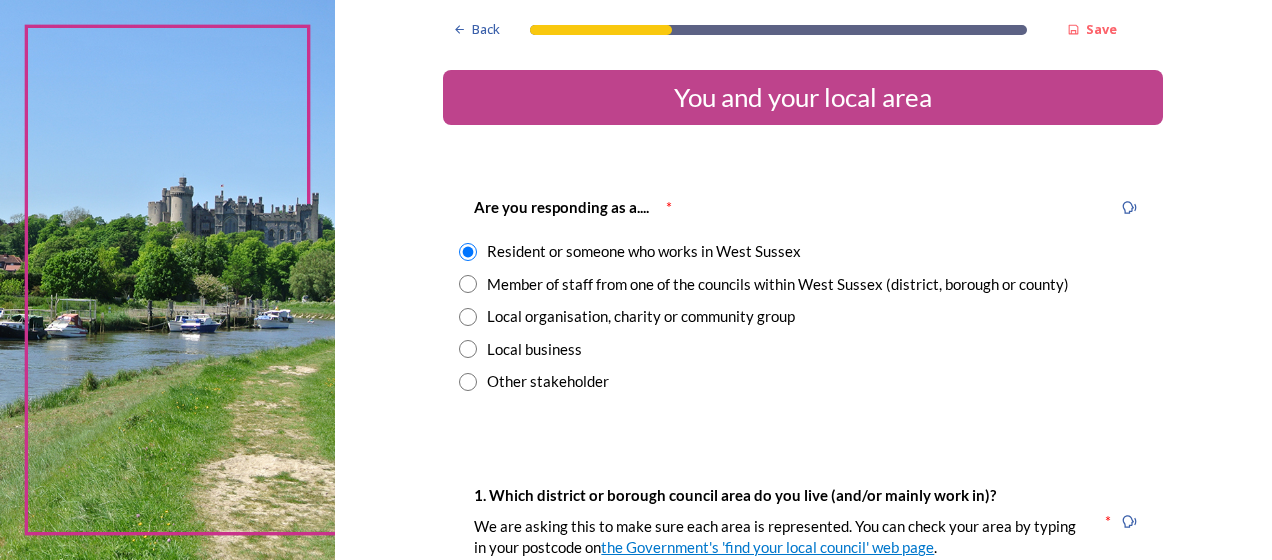 scroll, scrollTop: 400, scrollLeft: 0, axis: vertical 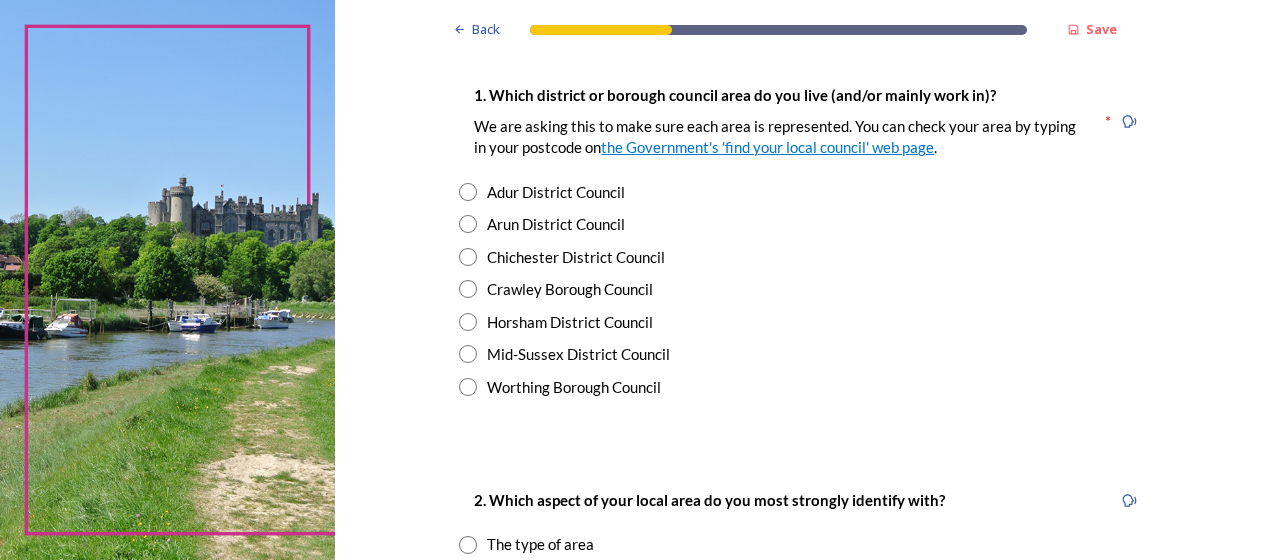 click at bounding box center [468, 257] 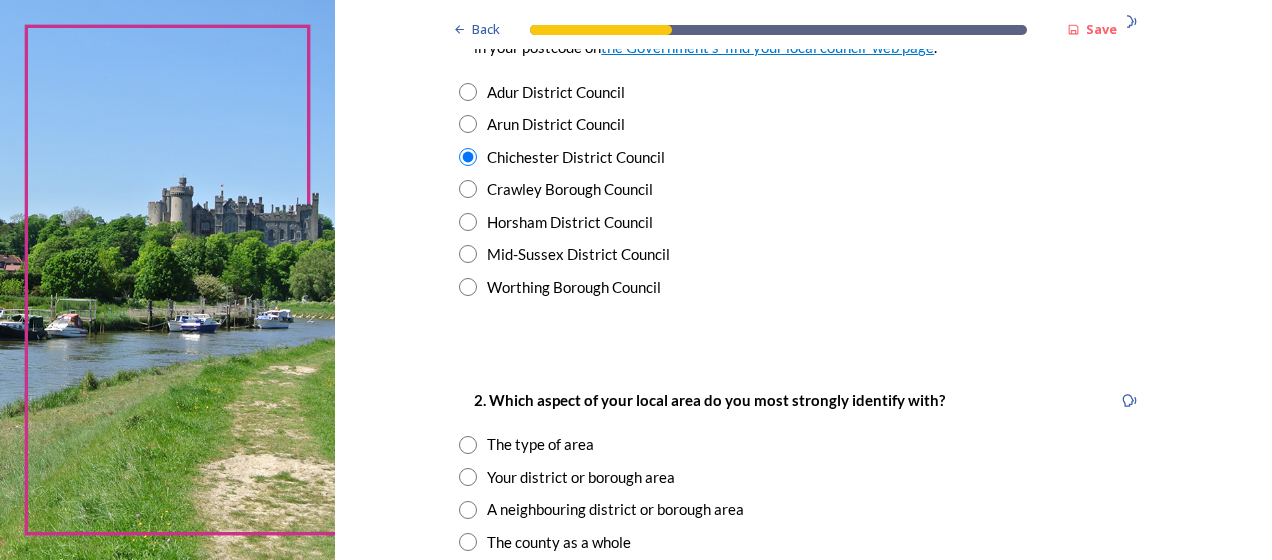 scroll, scrollTop: 700, scrollLeft: 0, axis: vertical 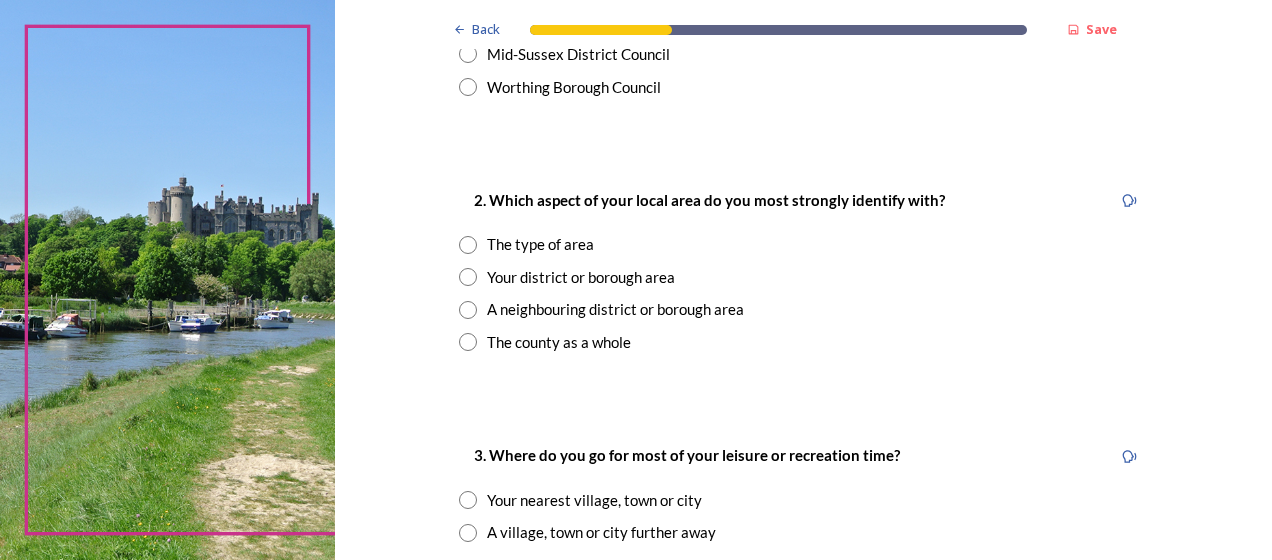 click at bounding box center (468, 277) 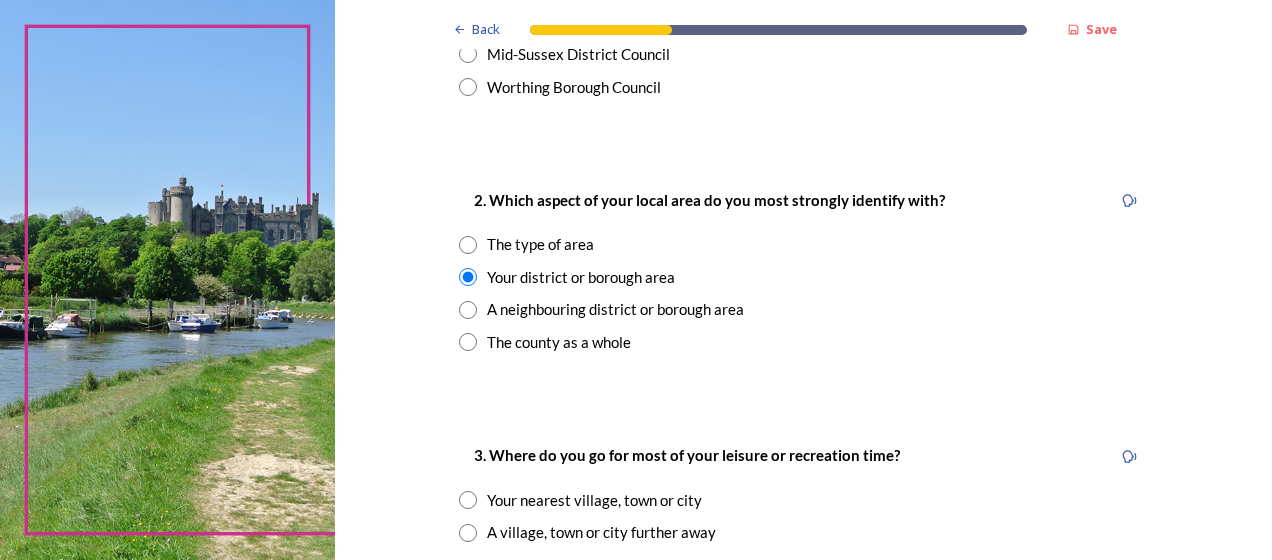 scroll, scrollTop: 900, scrollLeft: 0, axis: vertical 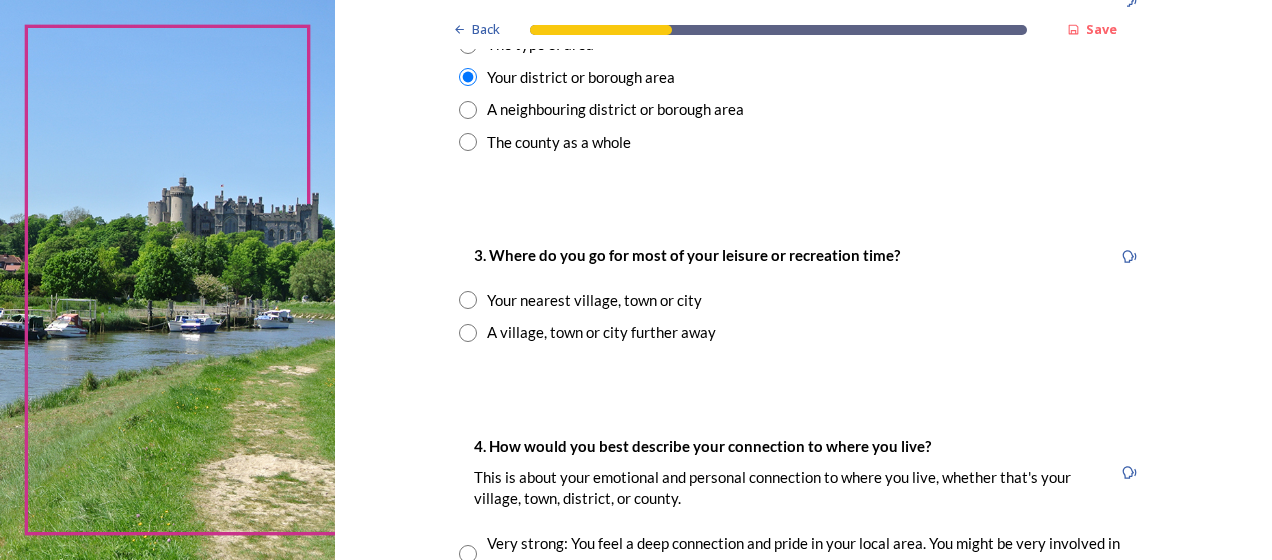click at bounding box center (468, 300) 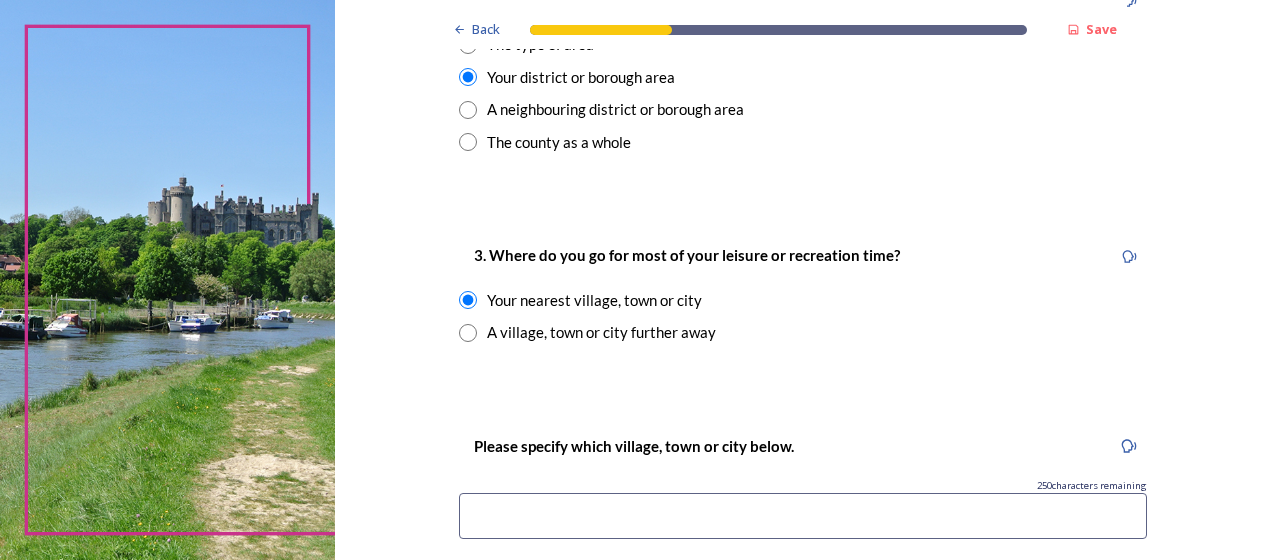scroll, scrollTop: 1200, scrollLeft: 0, axis: vertical 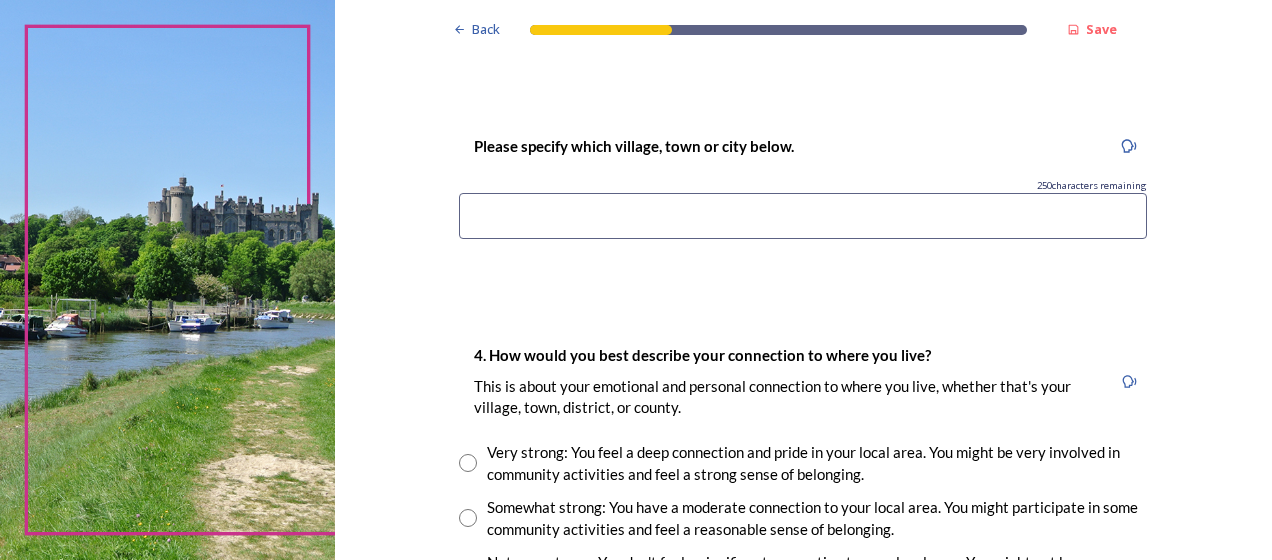 click at bounding box center [803, 216] 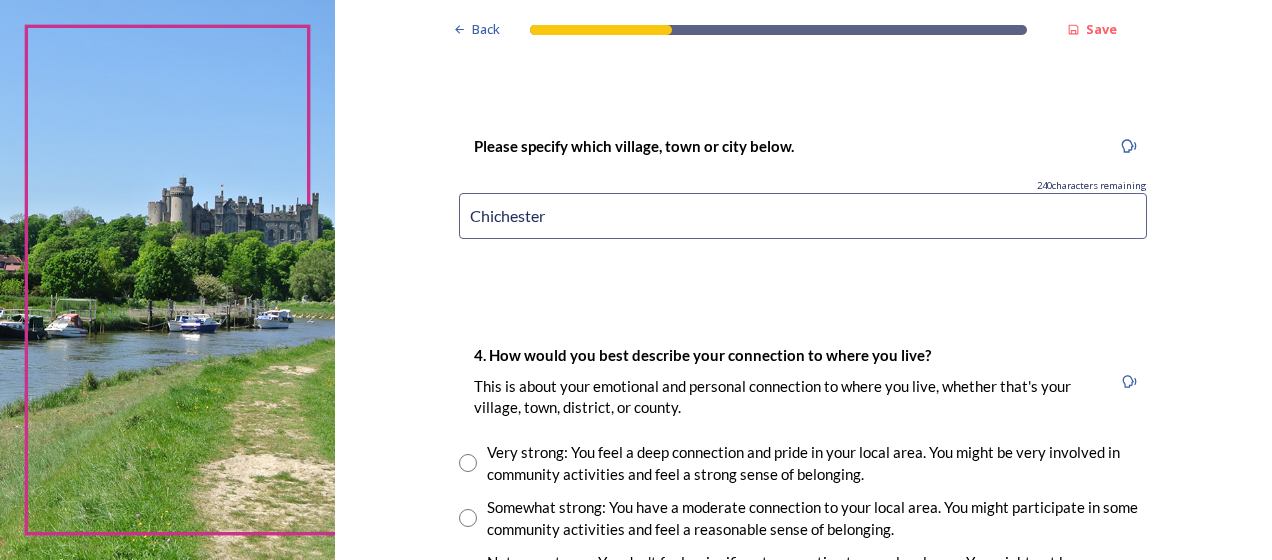 type on "Chichester" 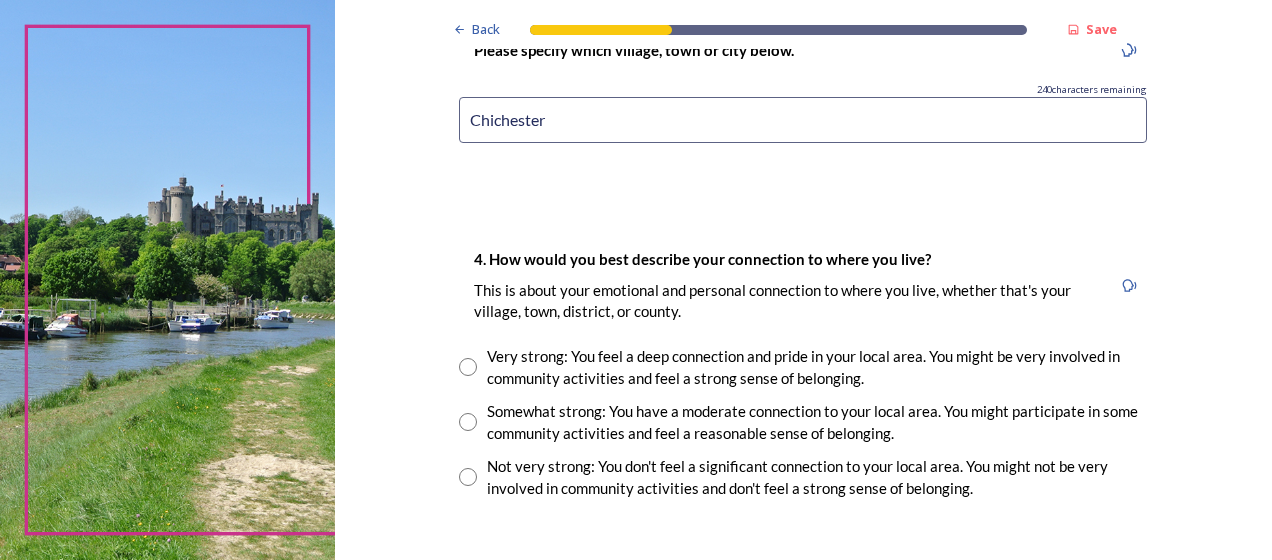 scroll, scrollTop: 1400, scrollLeft: 0, axis: vertical 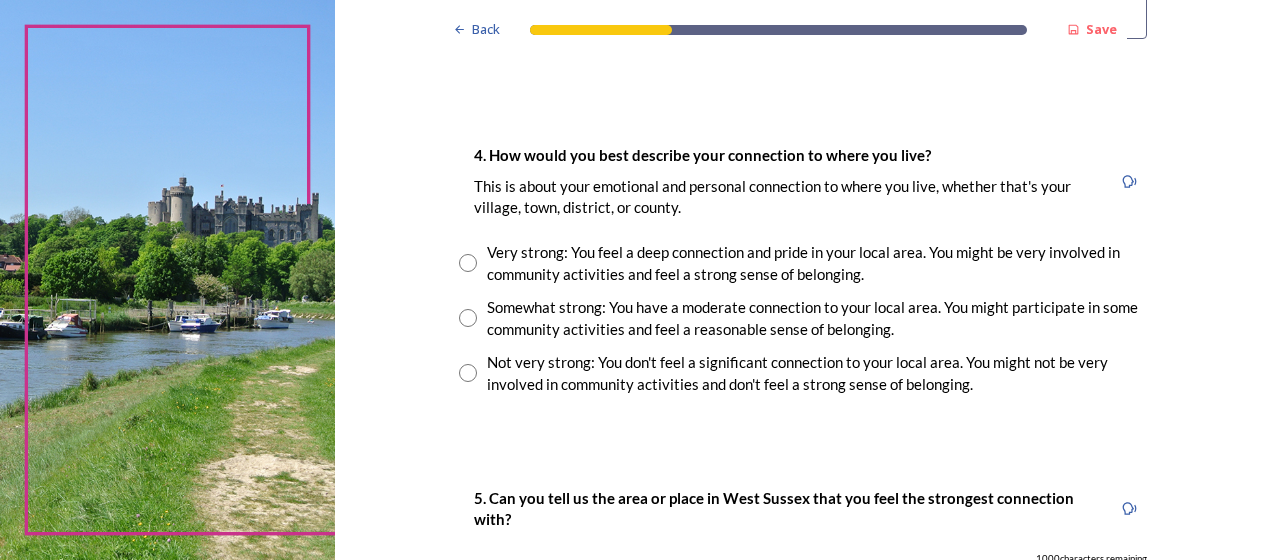 click on "4. How would you best describe your connection to where you live? This is about your emotional and personal connection to where you live, whether that's your village, town, district, or county.  Very strong: You feel a deep connection and pride in your local area. You might be very involved in community activities and feel a strong sense of belonging. Somewhat strong: You have a moderate connection to your local area. You might participate in some community activities and feel a reasonable sense of belonging. Not very strong: You don't feel a significant connection to your local area. You might not be very involved in community activities and don't feel a strong sense of belonging." at bounding box center [803, 269] 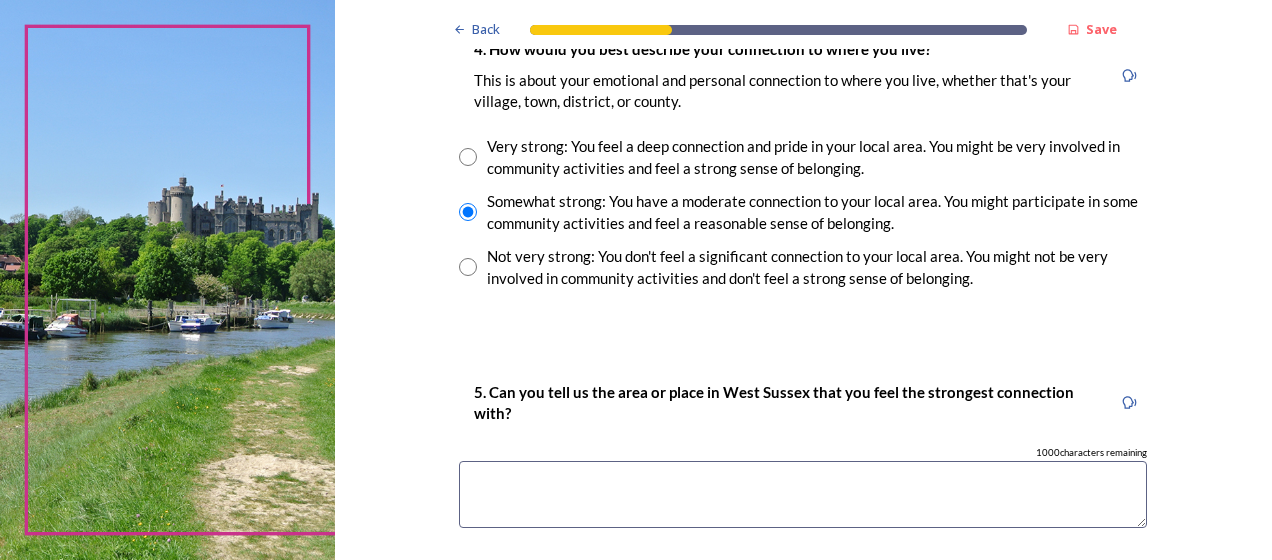 scroll, scrollTop: 1600, scrollLeft: 0, axis: vertical 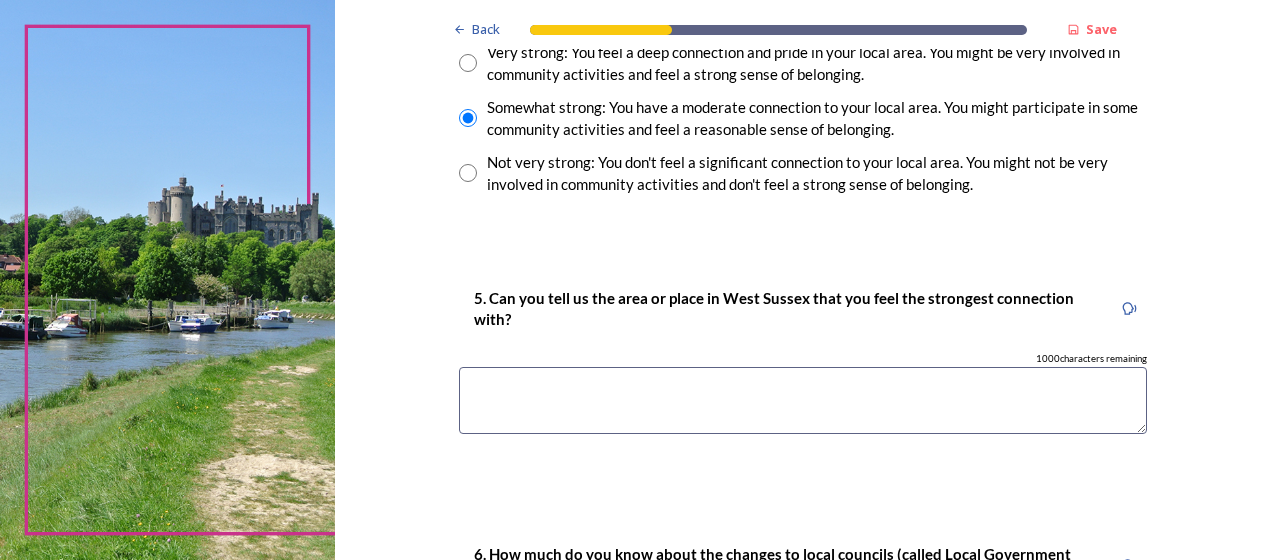 click at bounding box center [803, 400] 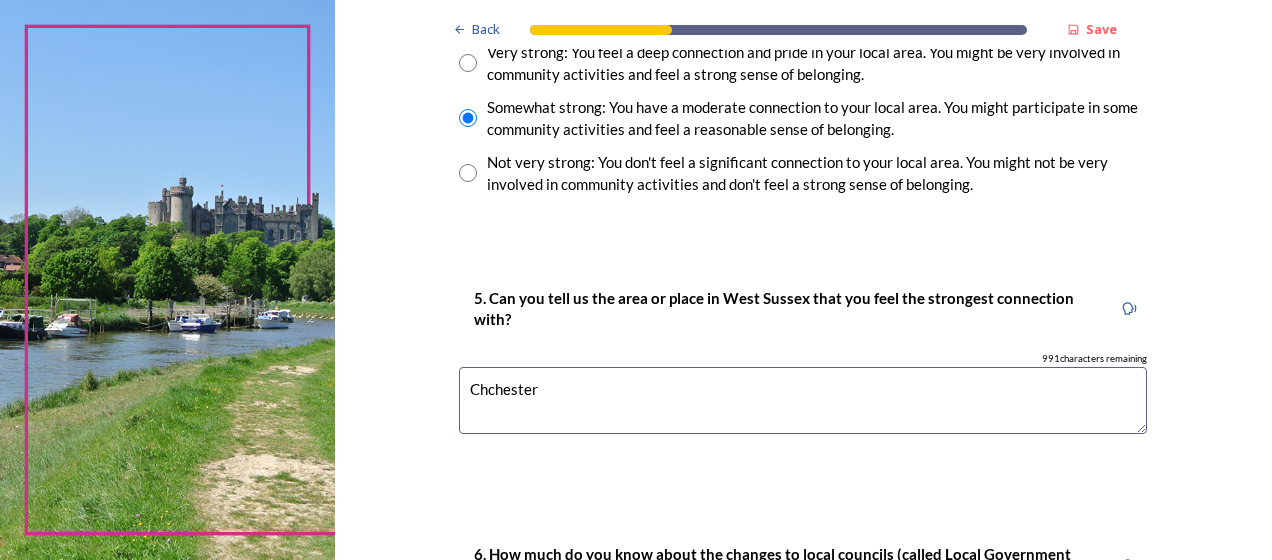 drag, startPoint x: 480, startPoint y: 385, endPoint x: 492, endPoint y: 391, distance: 13.416408 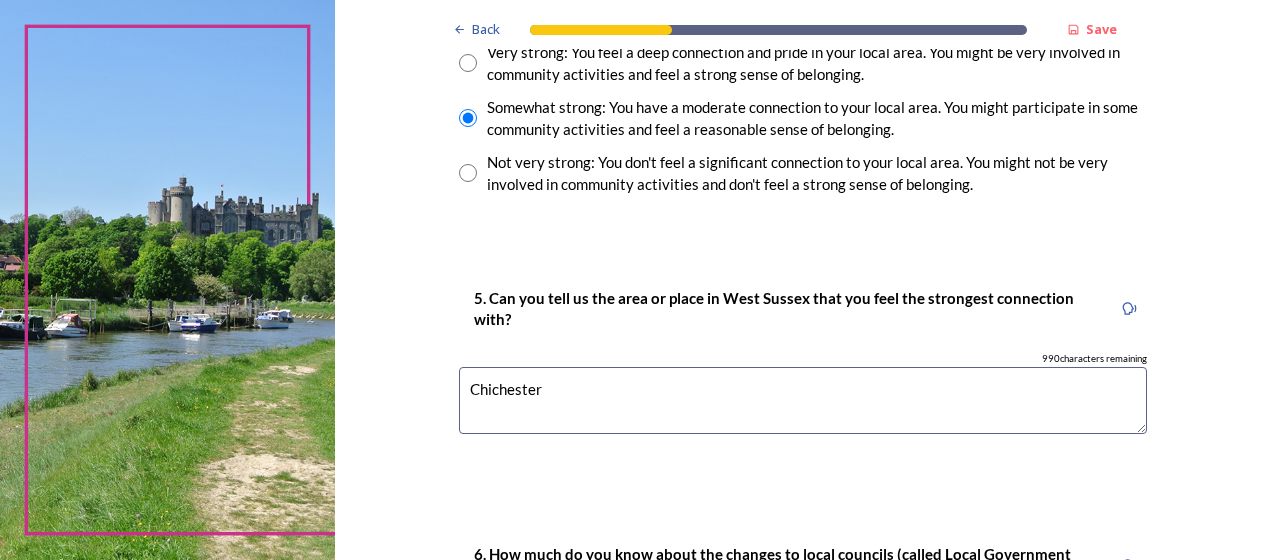 type on "Chichester" 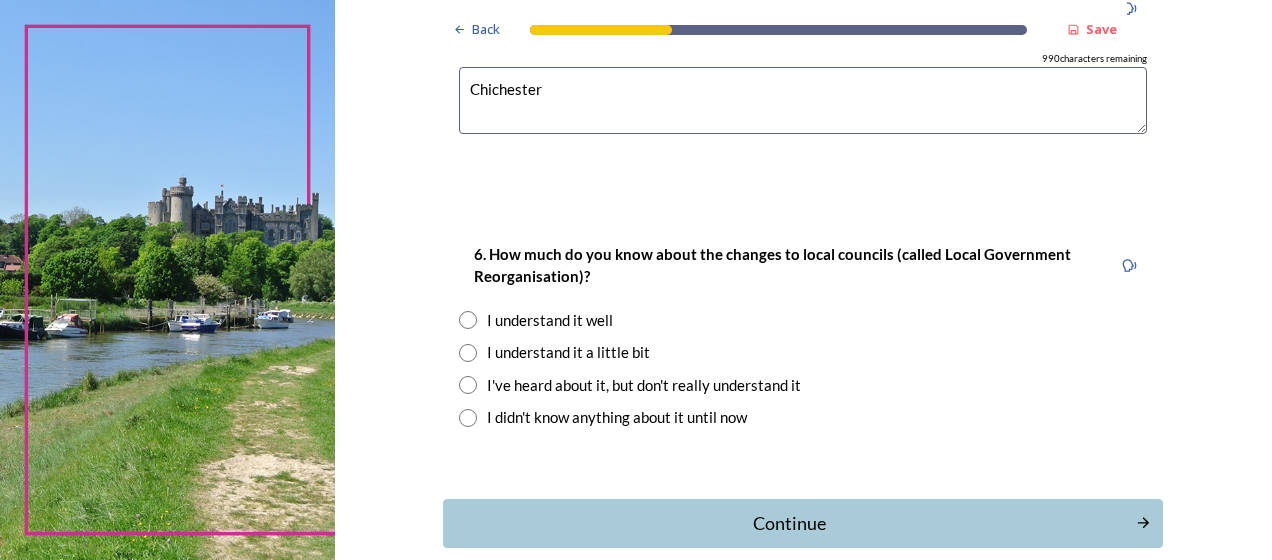 click on "I understand it a little bit" at bounding box center (568, 352) 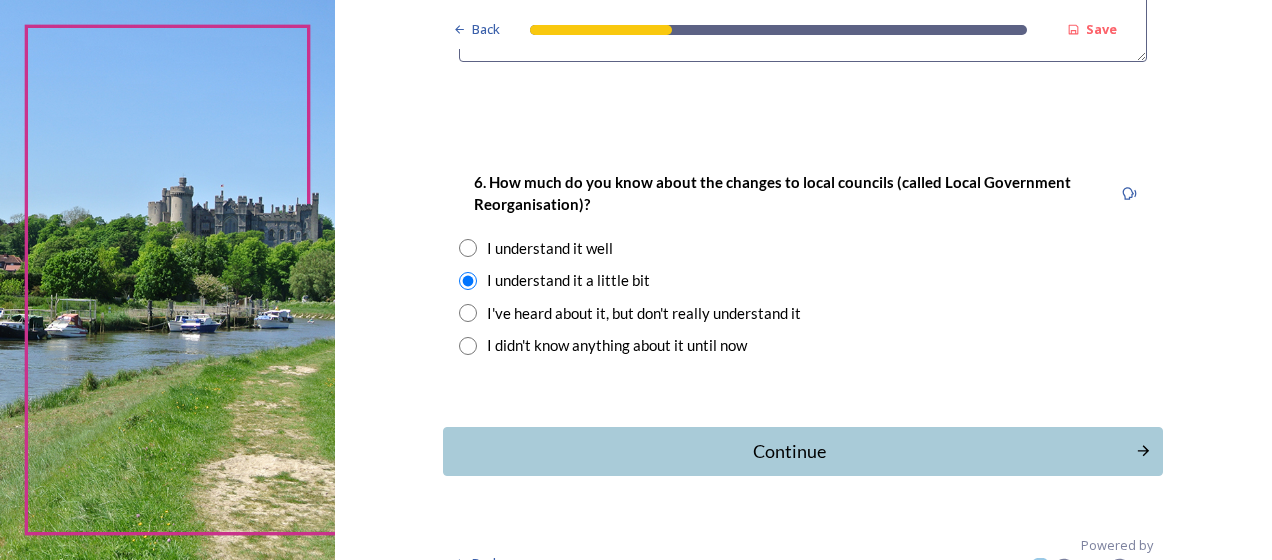scroll, scrollTop: 2002, scrollLeft: 0, axis: vertical 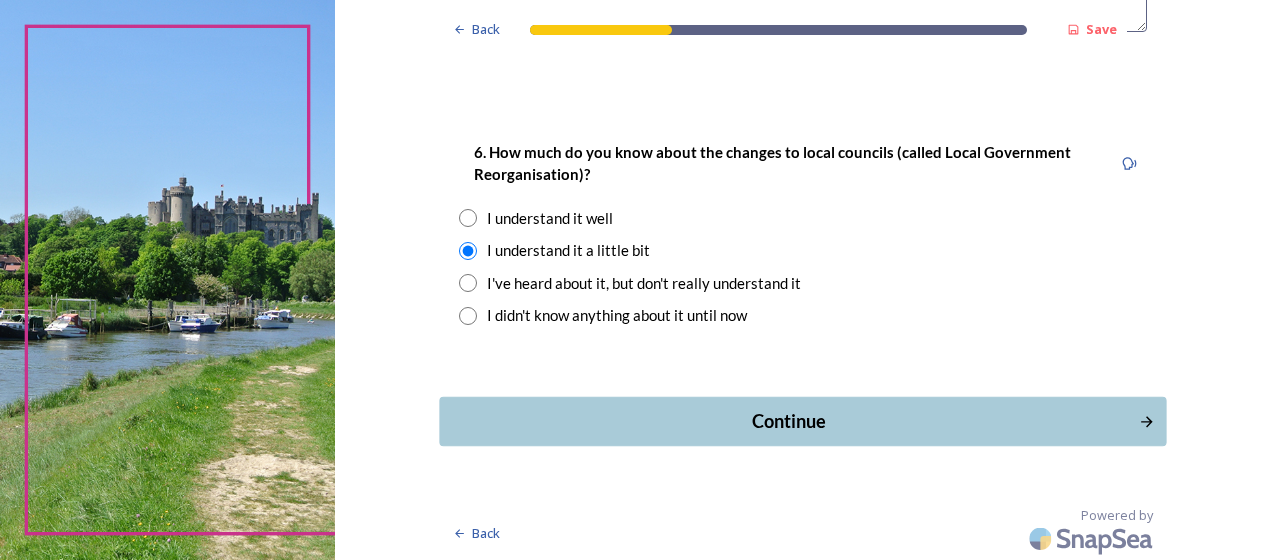 click on "Continue" at bounding box center [789, 421] 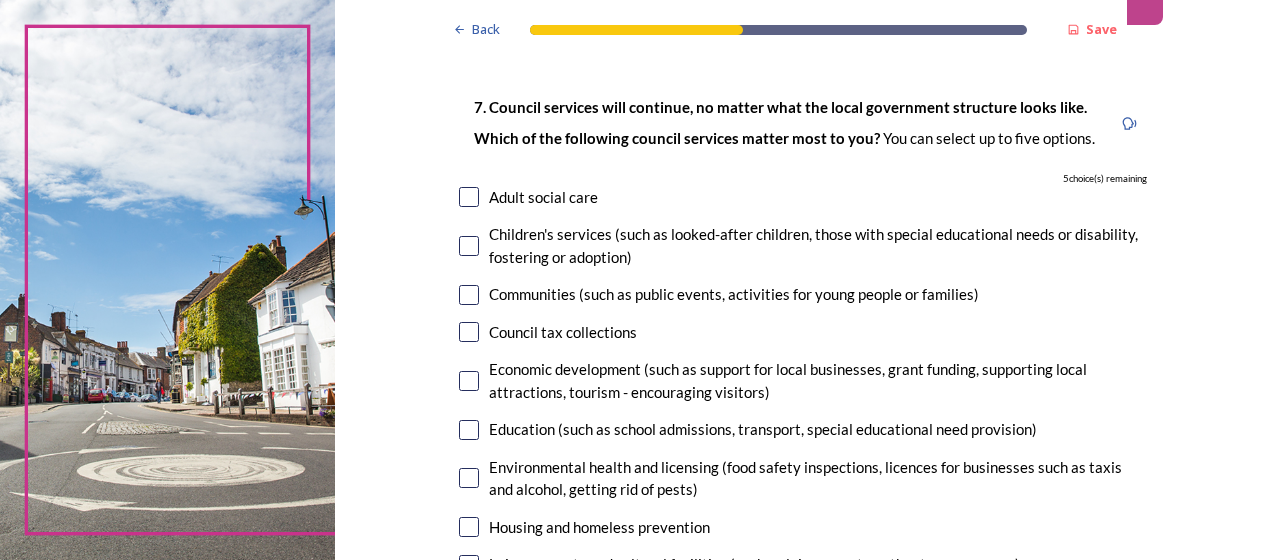 scroll, scrollTop: 200, scrollLeft: 0, axis: vertical 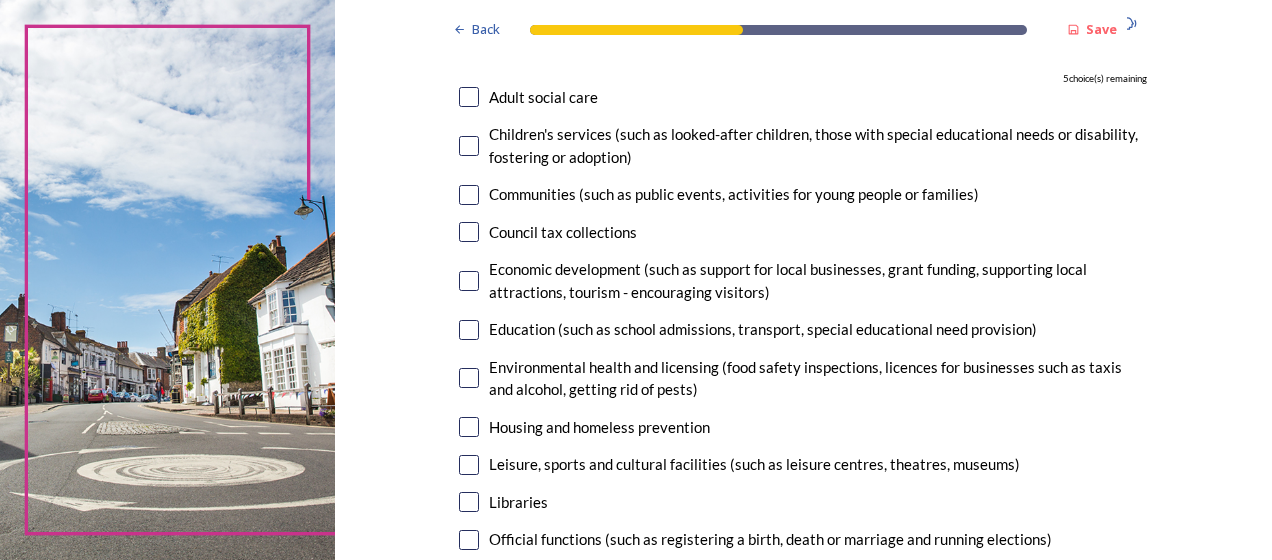 click at bounding box center [469, 195] 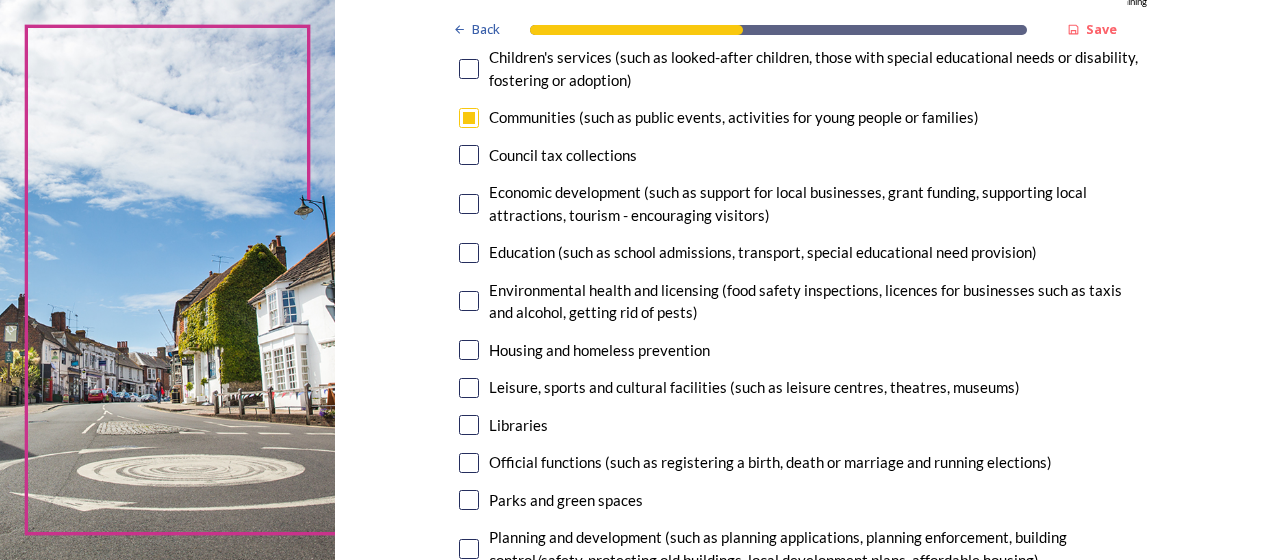 scroll, scrollTop: 300, scrollLeft: 0, axis: vertical 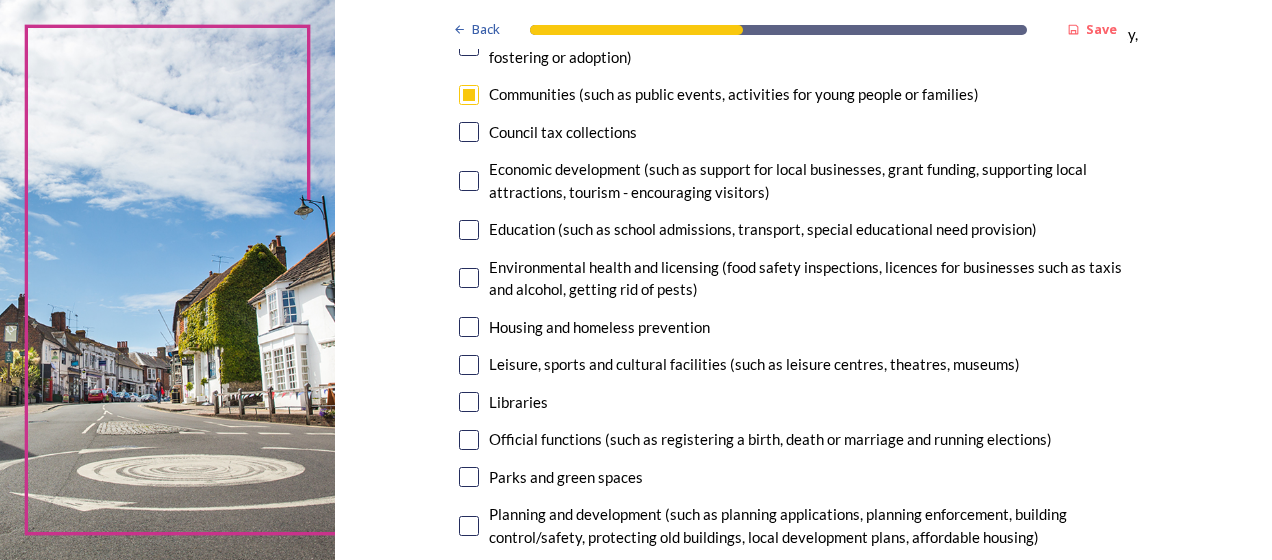 click on "Economic development (such as support for local businesses, grant funding, supporting local attractions, tourism - encouraging visitors)" at bounding box center (803, 180) 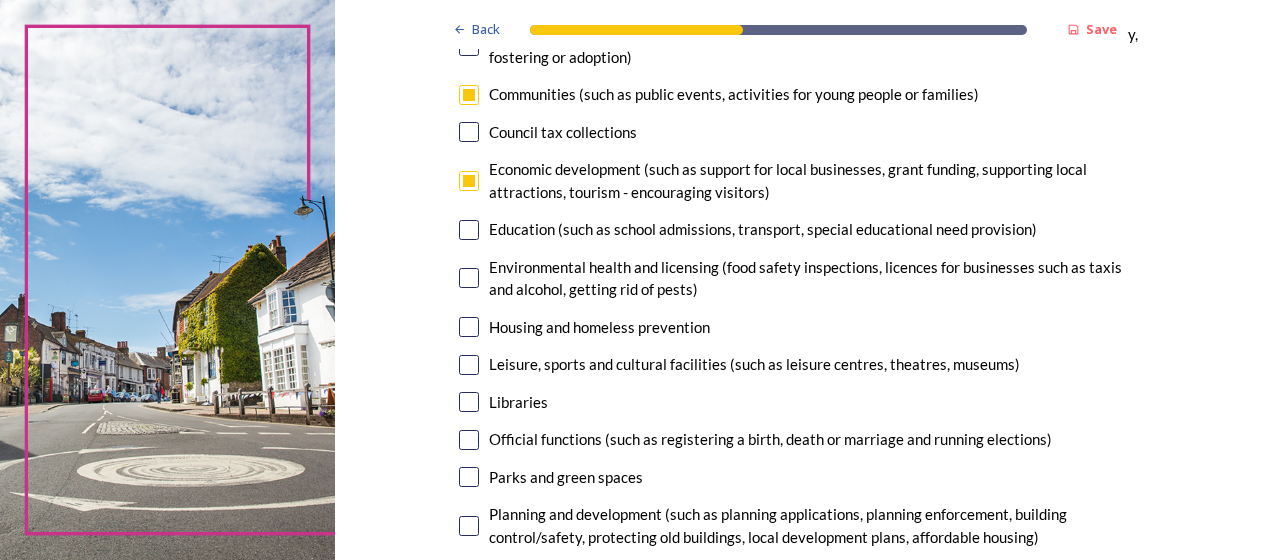 click at bounding box center (469, 181) 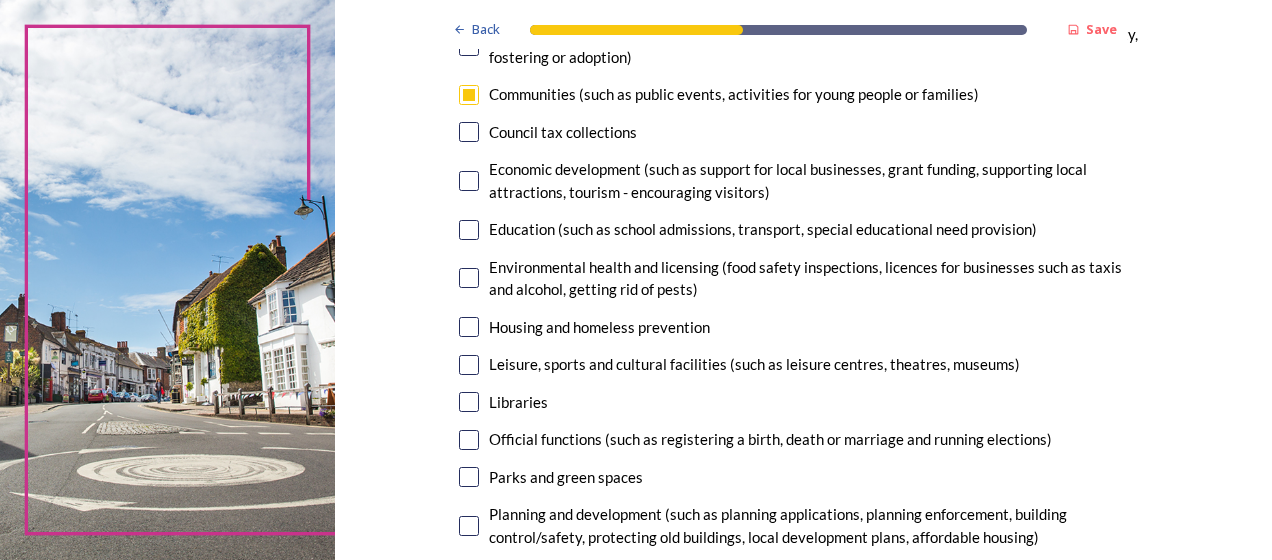 click at bounding box center (469, 181) 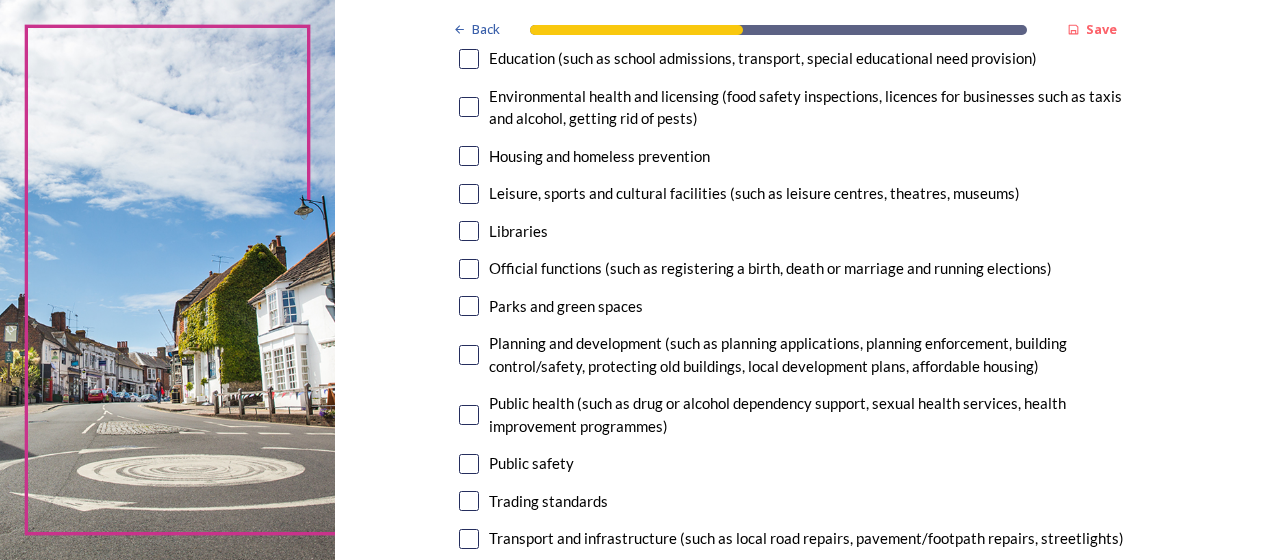scroll, scrollTop: 500, scrollLeft: 0, axis: vertical 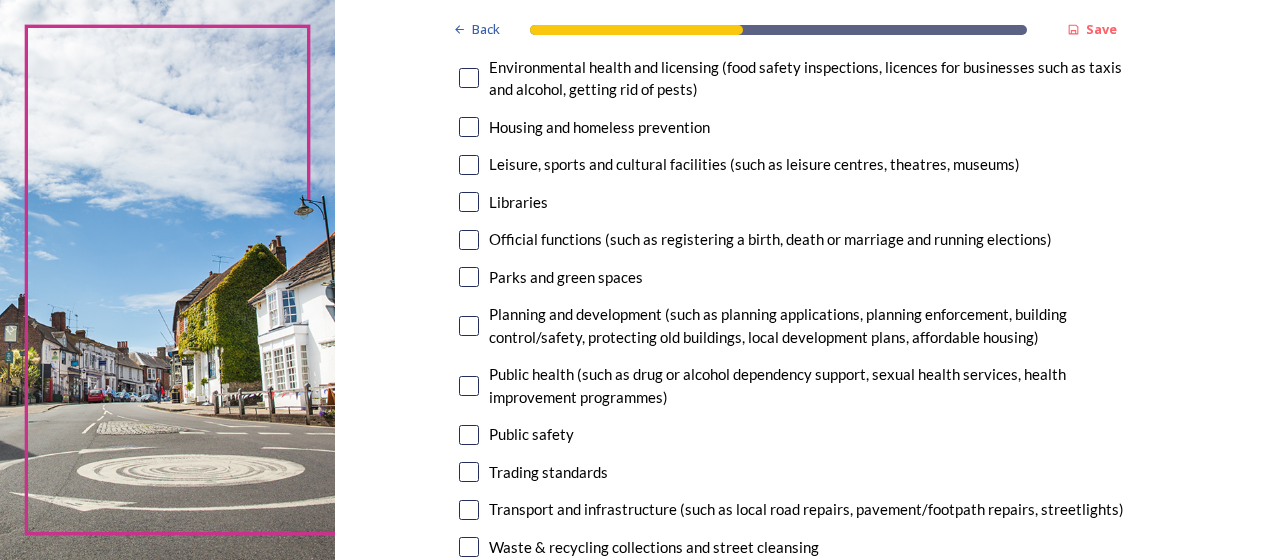 click at bounding box center [469, 165] 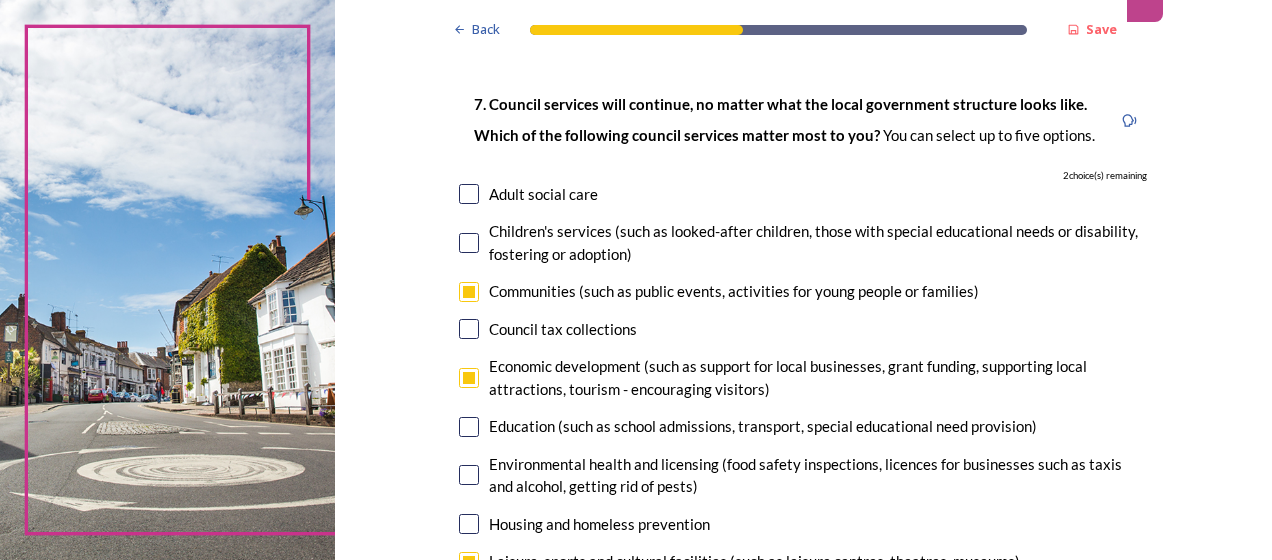 scroll, scrollTop: 100, scrollLeft: 0, axis: vertical 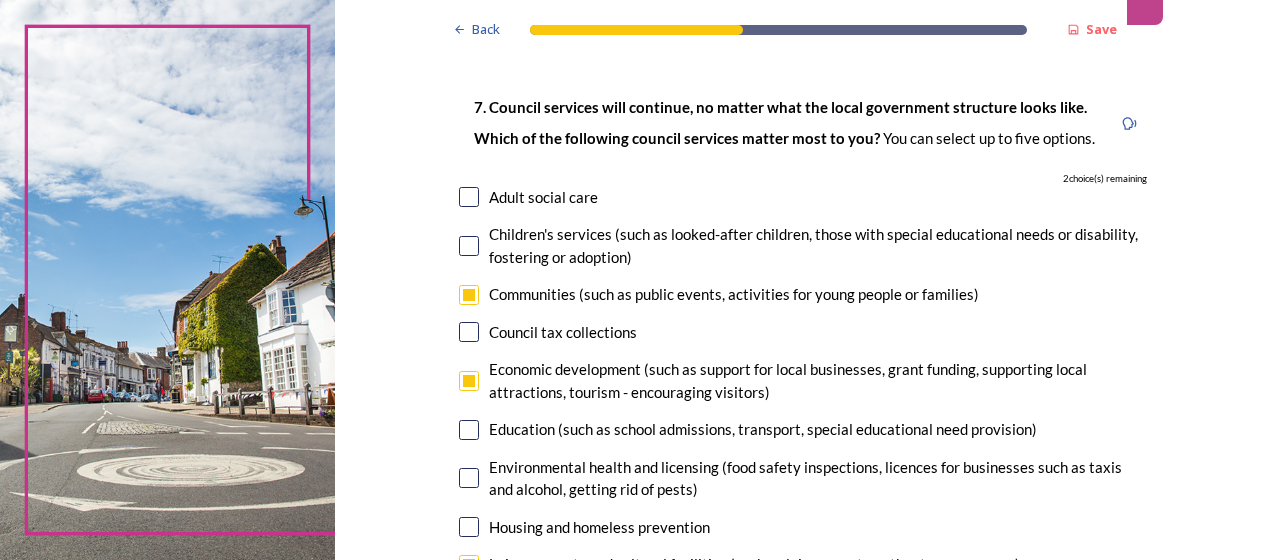 click at bounding box center (469, 197) 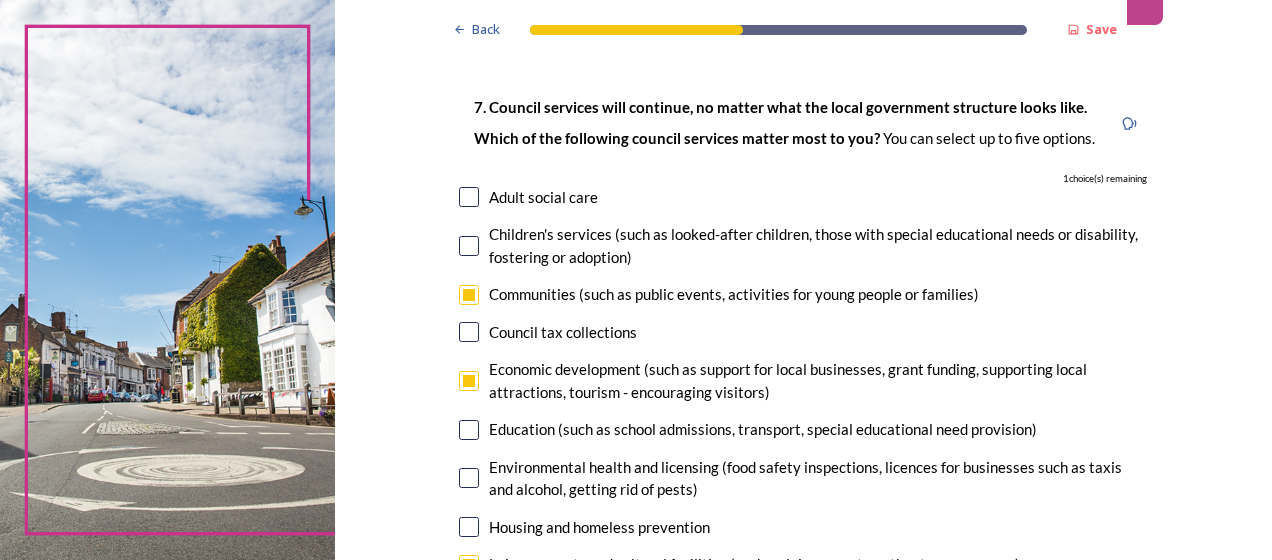 checkbox on "true" 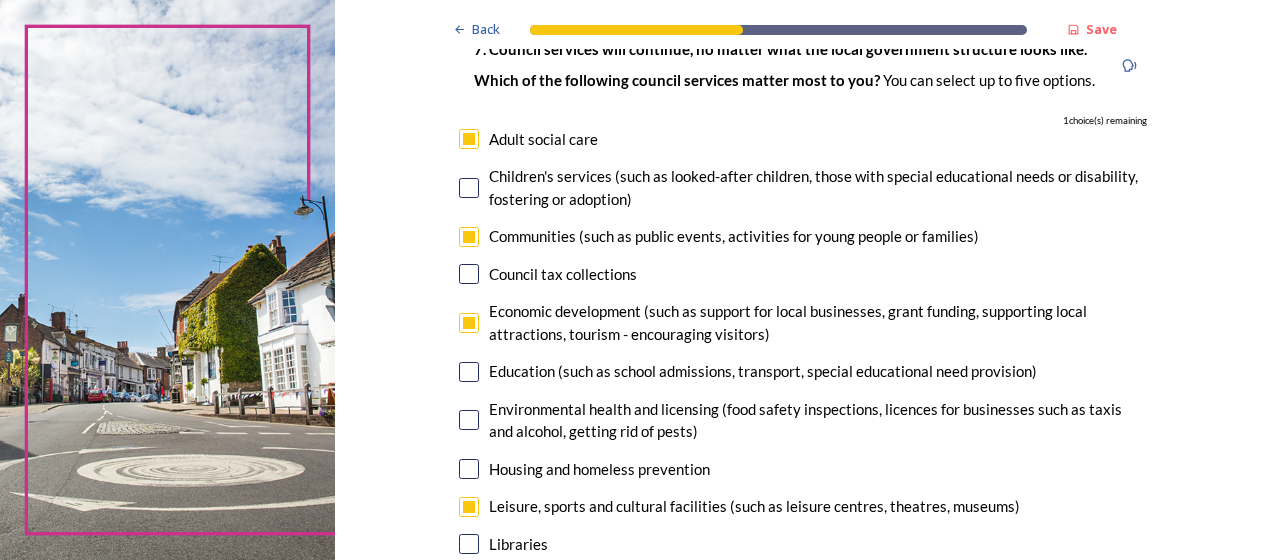 scroll, scrollTop: 200, scrollLeft: 0, axis: vertical 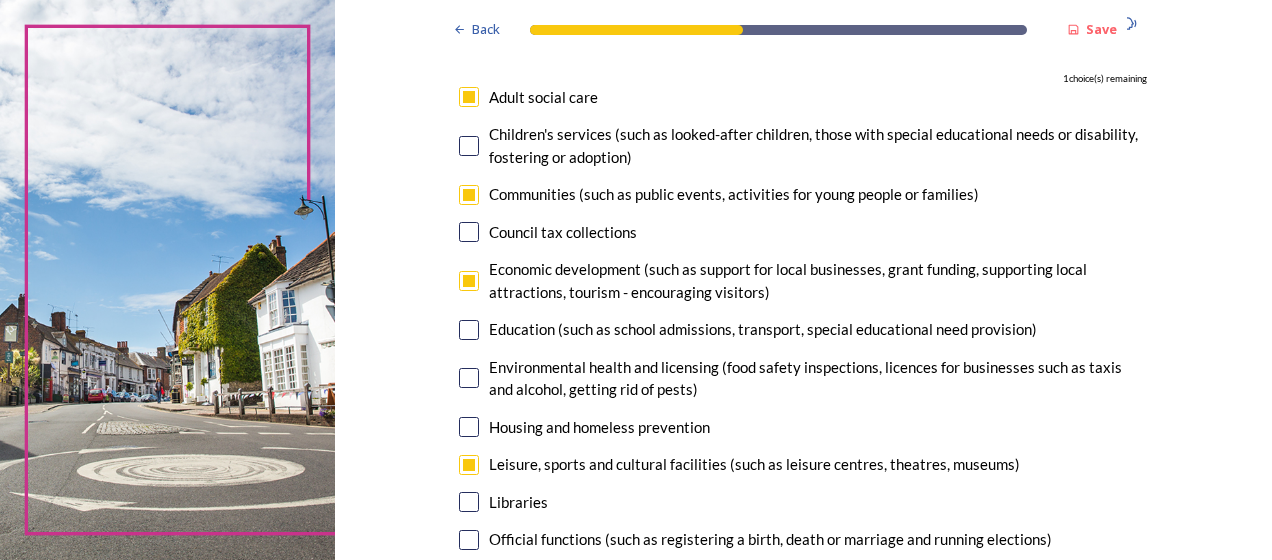 click at bounding box center (469, 146) 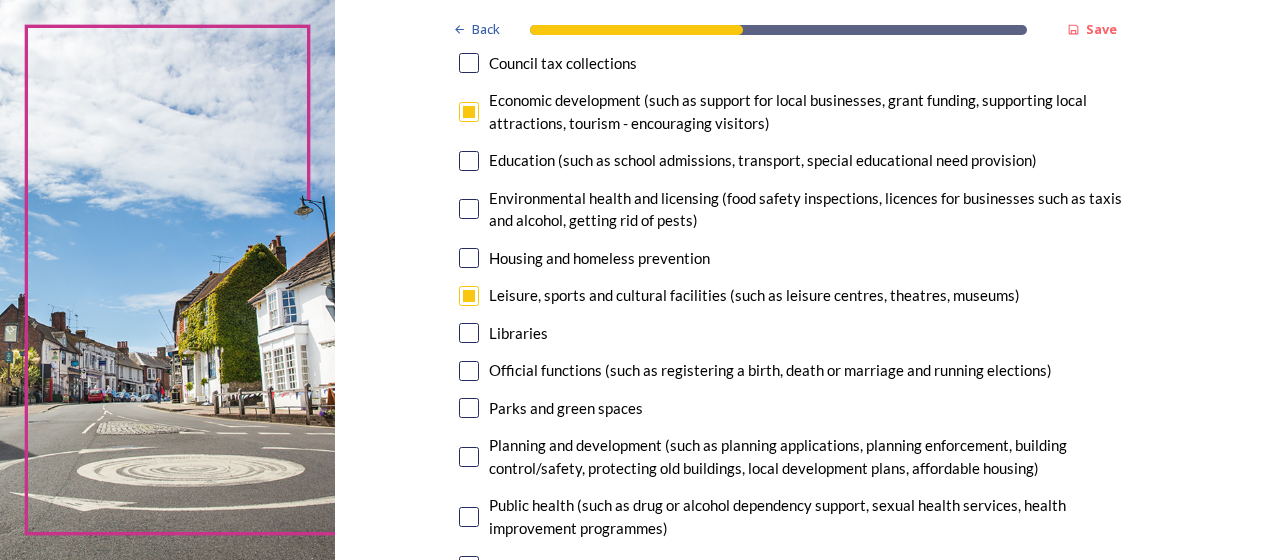 scroll, scrollTop: 400, scrollLeft: 0, axis: vertical 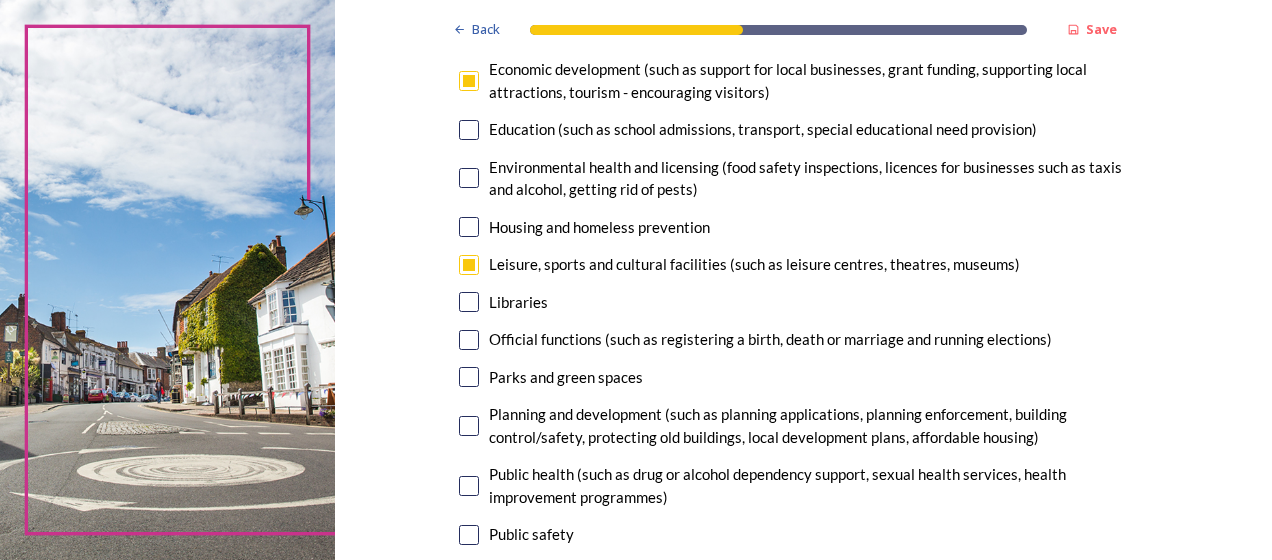 click at bounding box center [469, 130] 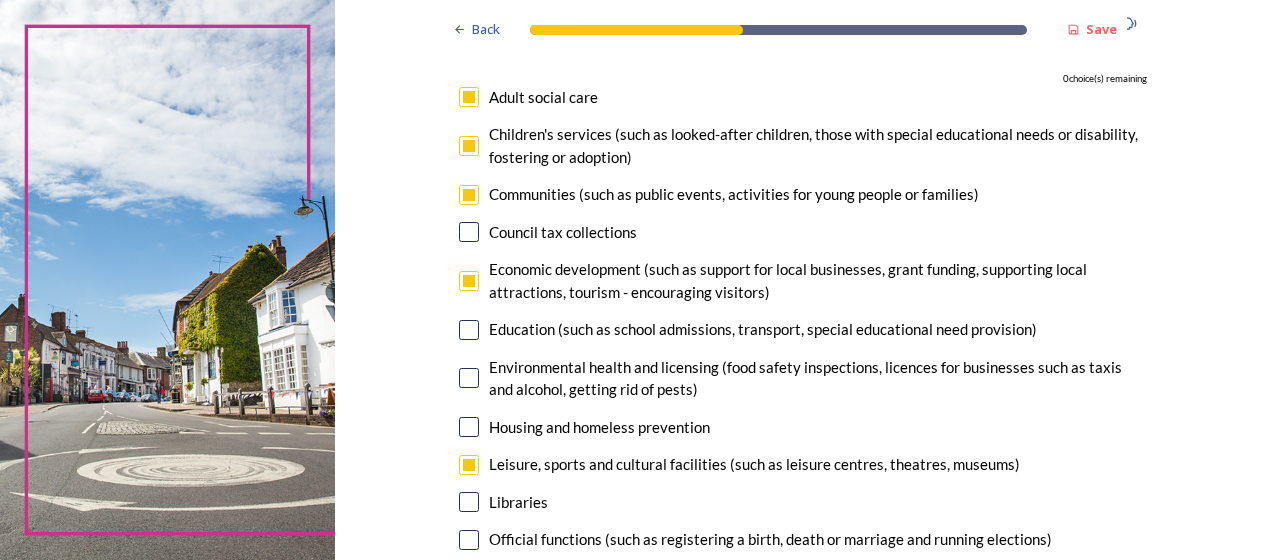 click at bounding box center (469, 97) 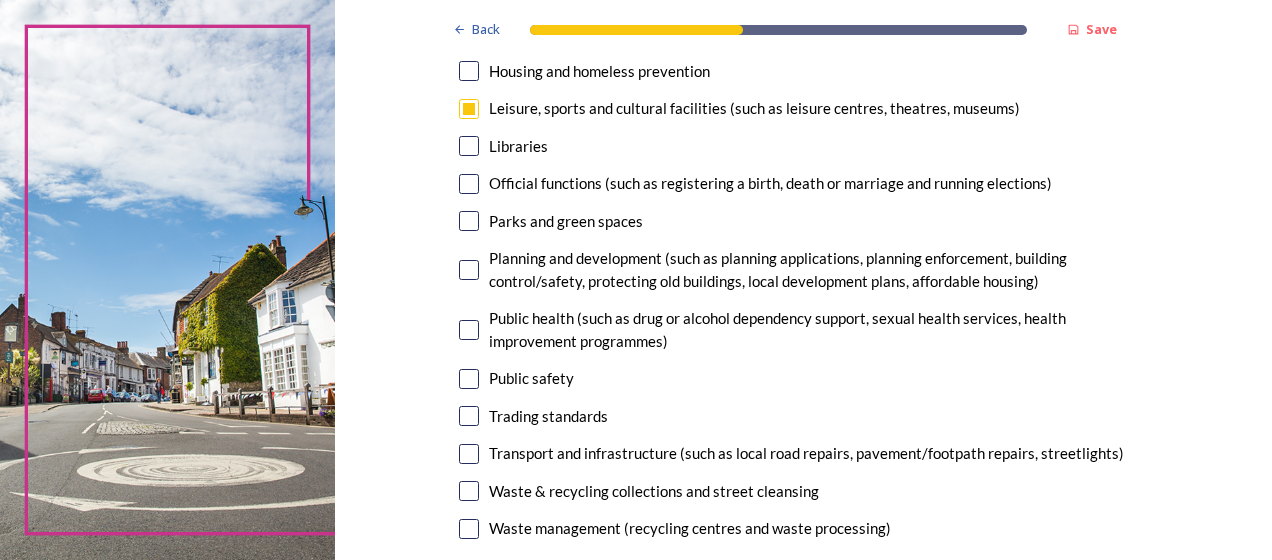 scroll, scrollTop: 600, scrollLeft: 0, axis: vertical 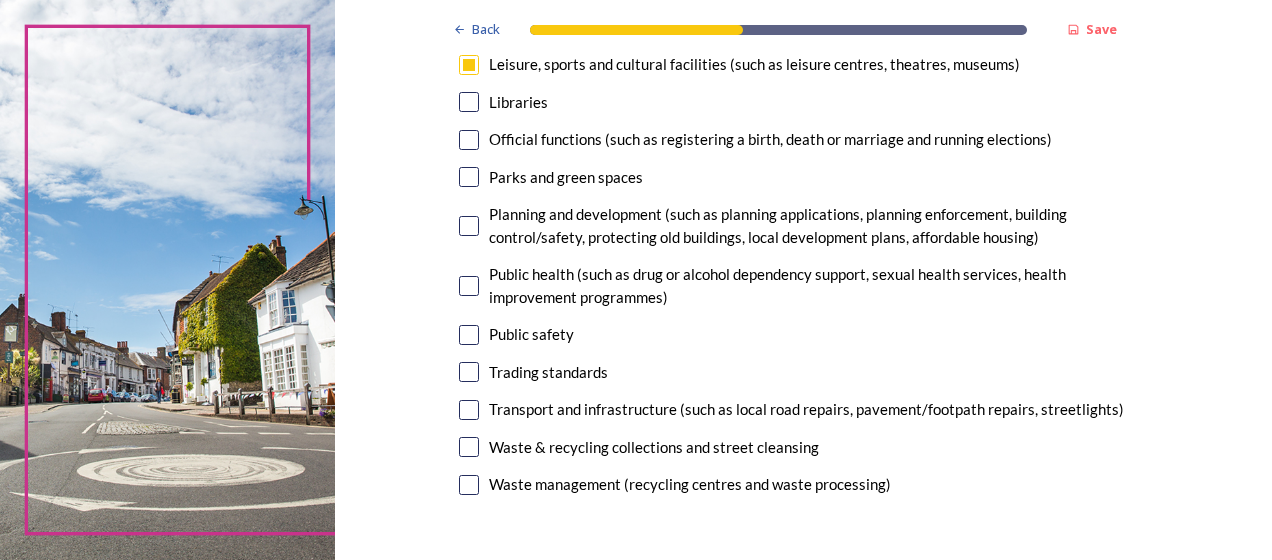 click at bounding box center [469, 177] 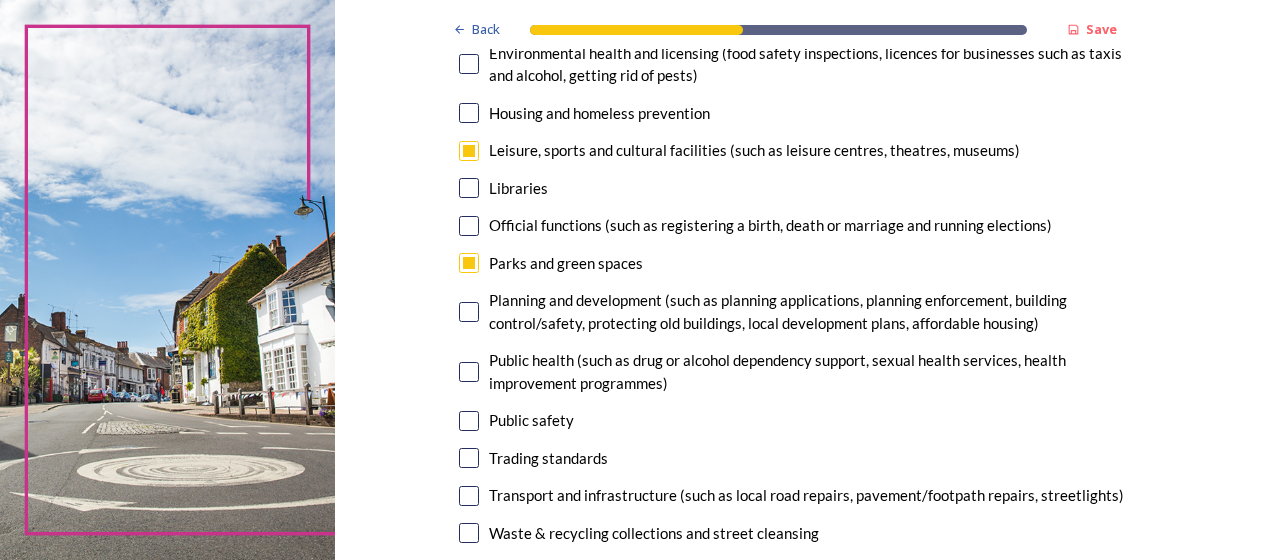 scroll, scrollTop: 500, scrollLeft: 0, axis: vertical 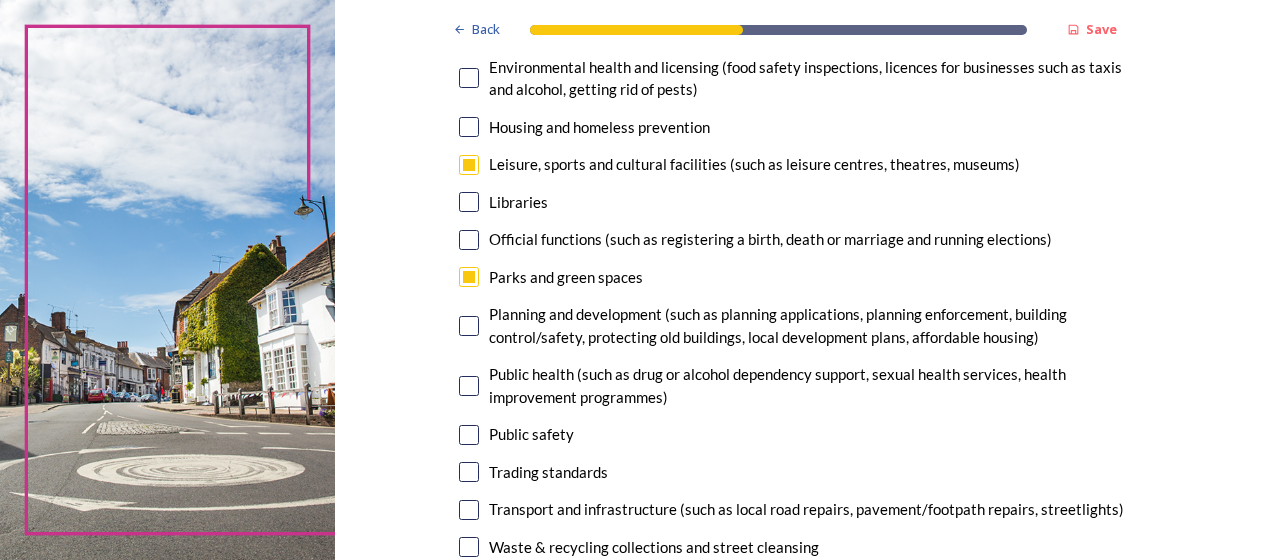 click on "7. Council services will continue, no matter what the local government structure looks like.  ﻿﻿Which of the following council services matter most to you?  You can select up to five options. 0  choice(s) remaining Adult social care   Children's services (such as looked-after children, those with special educational needs or disability, fostering or adoption) Communities (such as public events, activities for young people or families) Council tax collections Economic development (such as support for local businesses, grant funding, supporting local attractions, tourism - encouraging visitors)  Education (such as school admissions, transport, special educational need provision)  Environmental health and licensing (food safety inspections, licences for businesses such as taxis and alcohol, getting rid of pests) Housing and homeless prevention Leisure, sports and cultural facilities (such as leisure centres, theatres, museums) Libraries Parks and green spaces Public safety Trading standards" at bounding box center (803, 148) 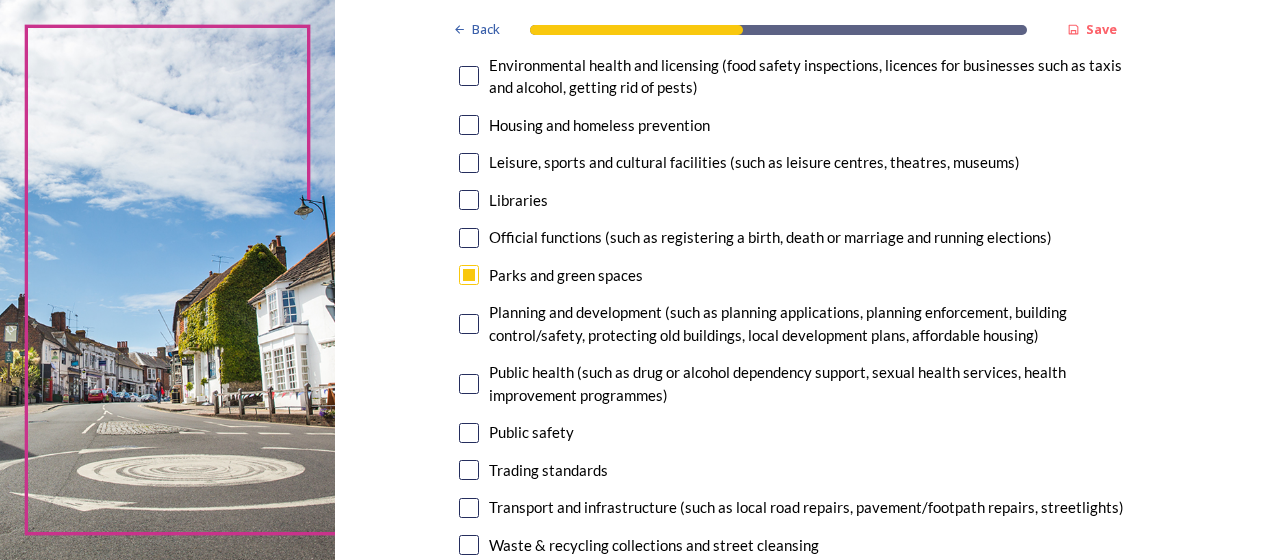 scroll, scrollTop: 500, scrollLeft: 0, axis: vertical 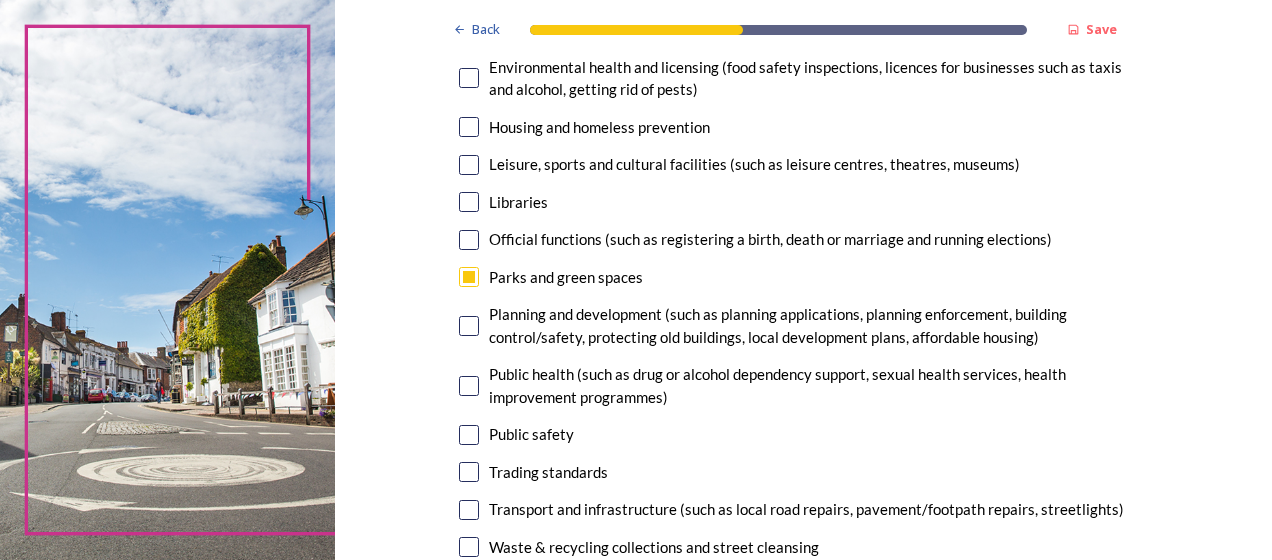 click at bounding box center [469, 165] 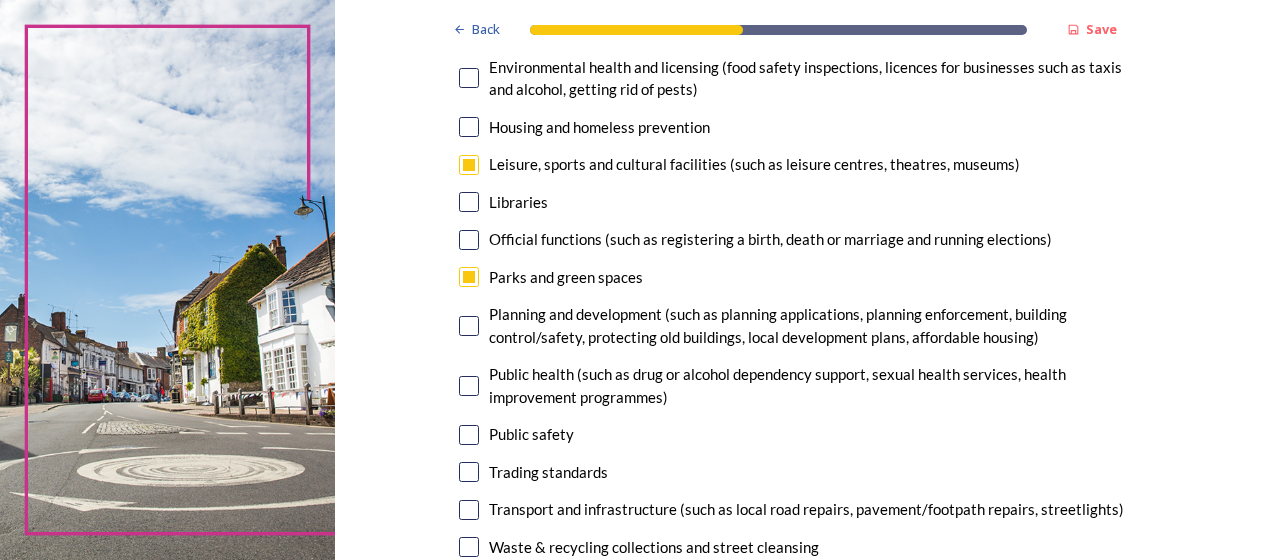 click at bounding box center (469, 277) 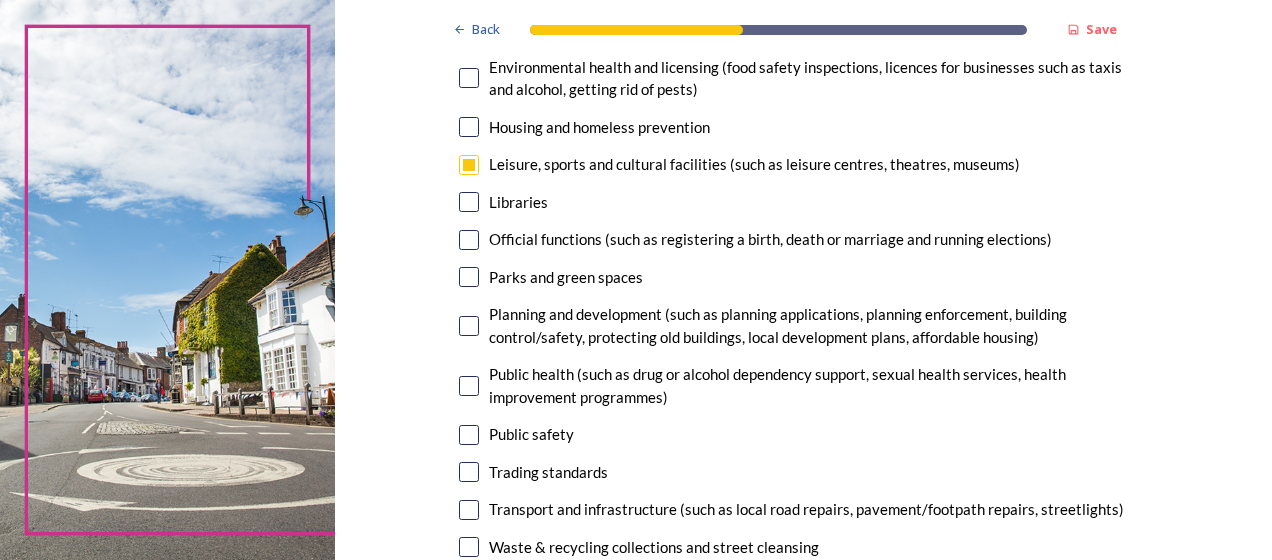 scroll, scrollTop: 800, scrollLeft: 0, axis: vertical 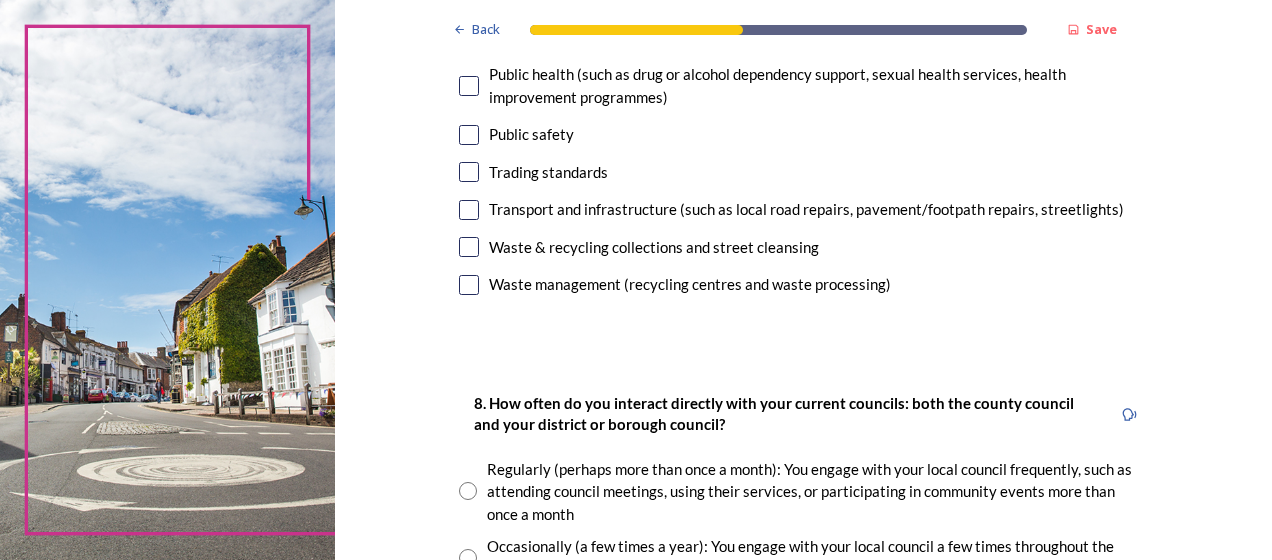 click at bounding box center (469, 135) 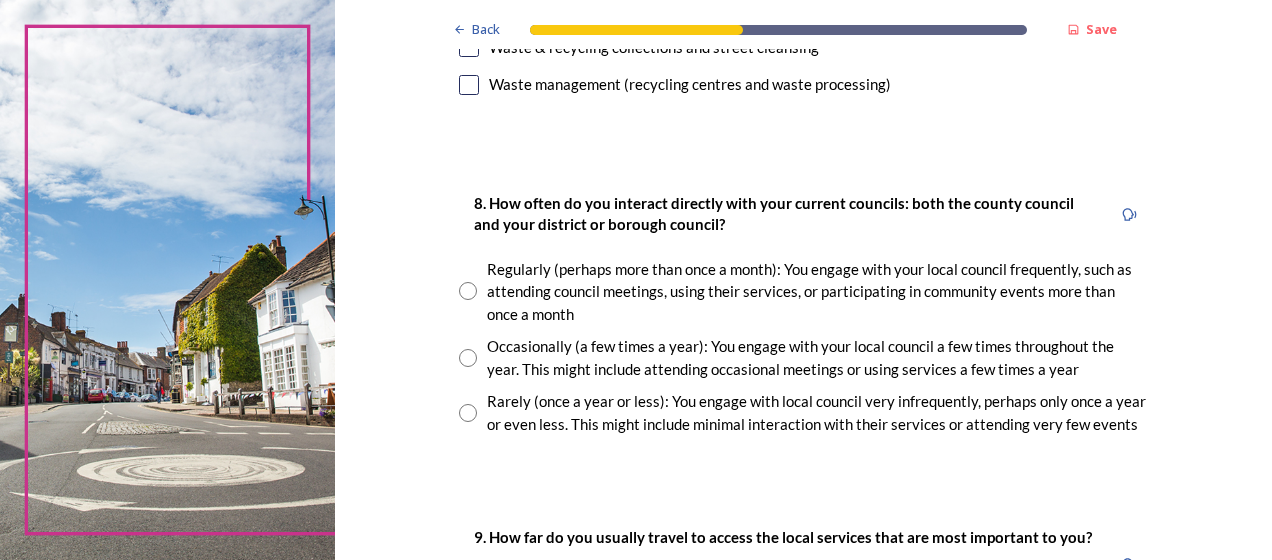 scroll, scrollTop: 1100, scrollLeft: 0, axis: vertical 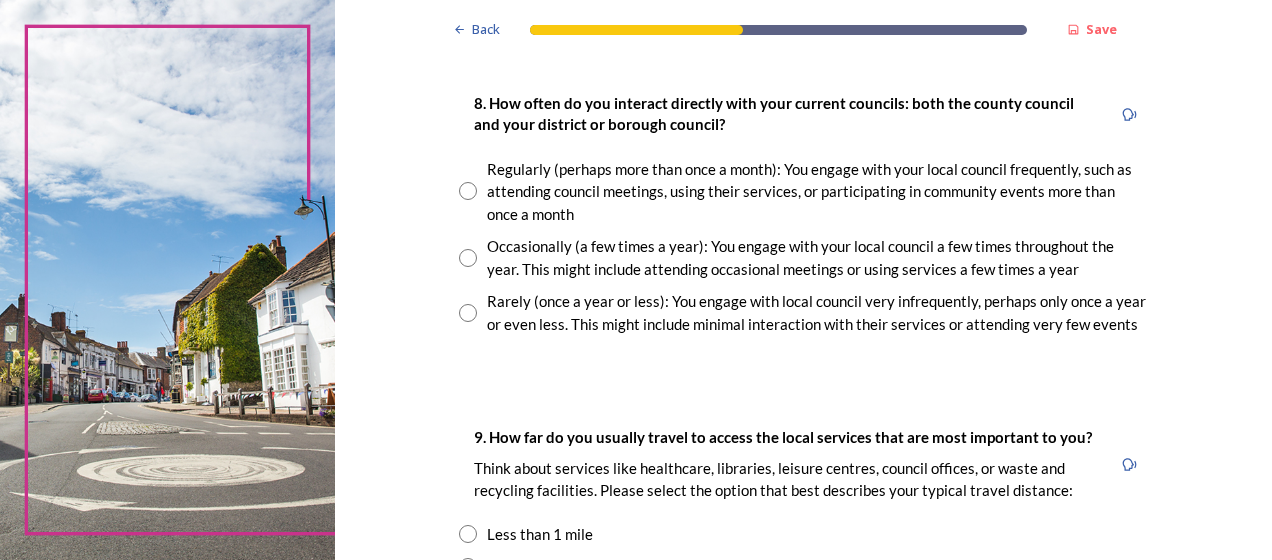 click at bounding box center [468, 191] 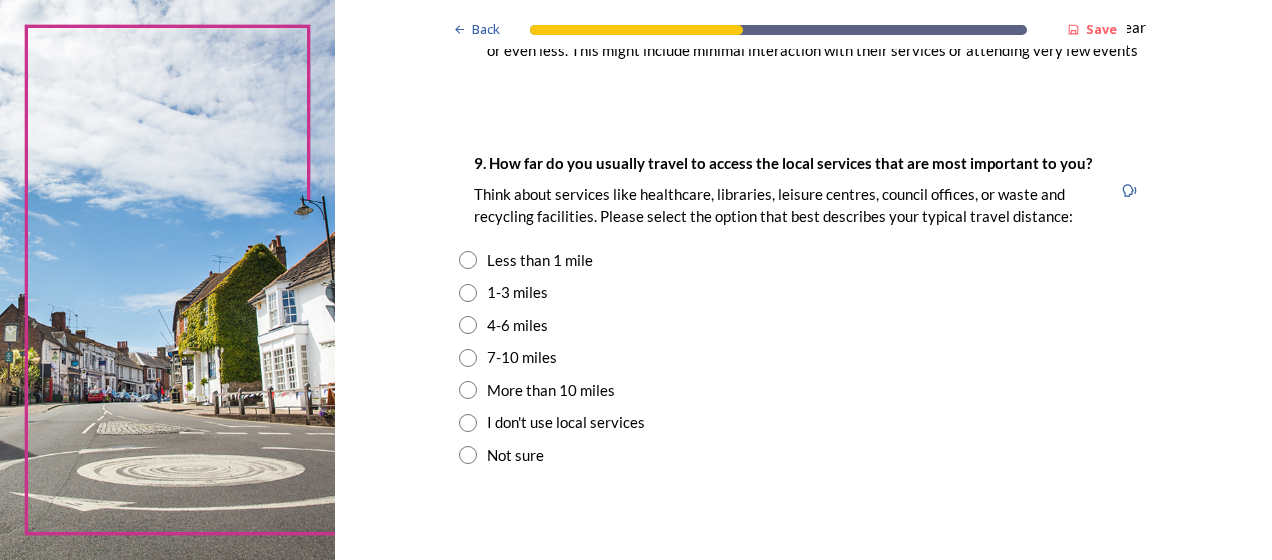 scroll, scrollTop: 1400, scrollLeft: 0, axis: vertical 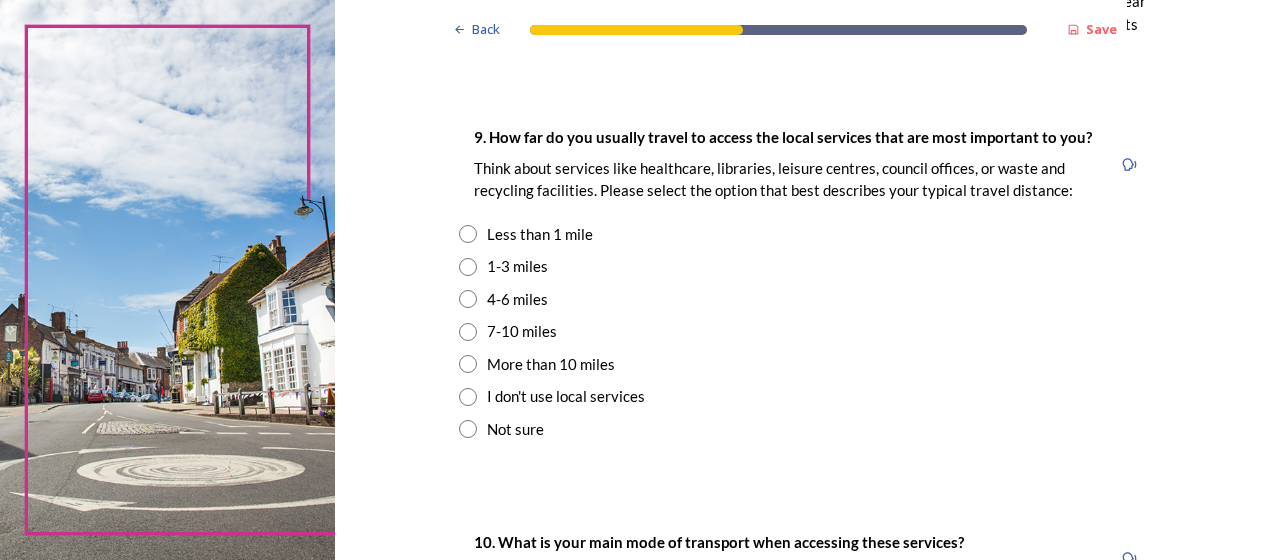 click at bounding box center (468, 267) 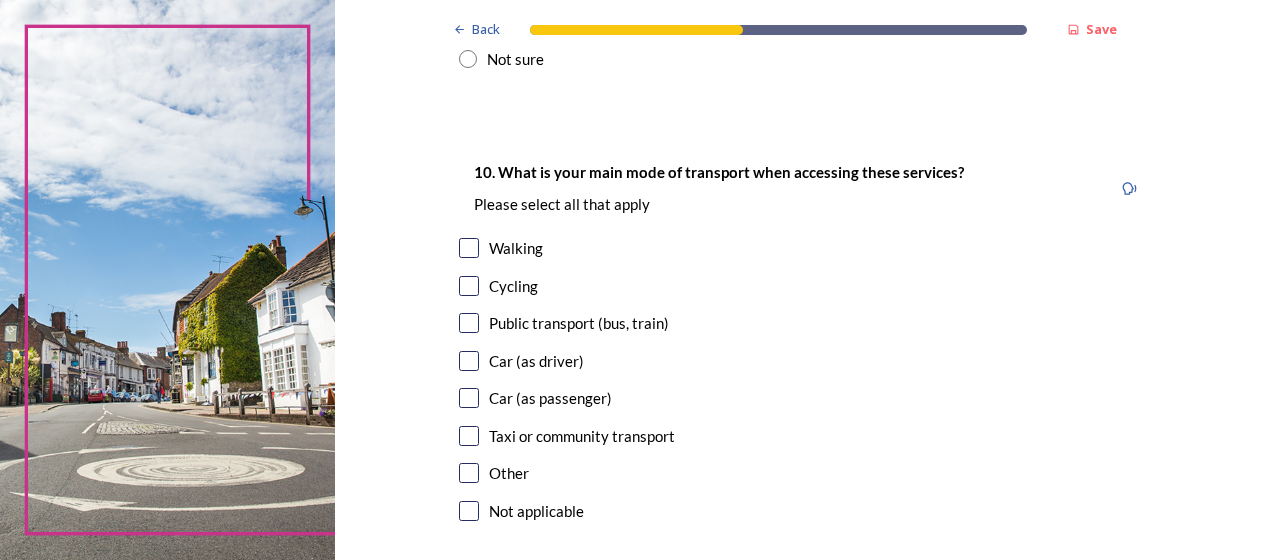 scroll, scrollTop: 1800, scrollLeft: 0, axis: vertical 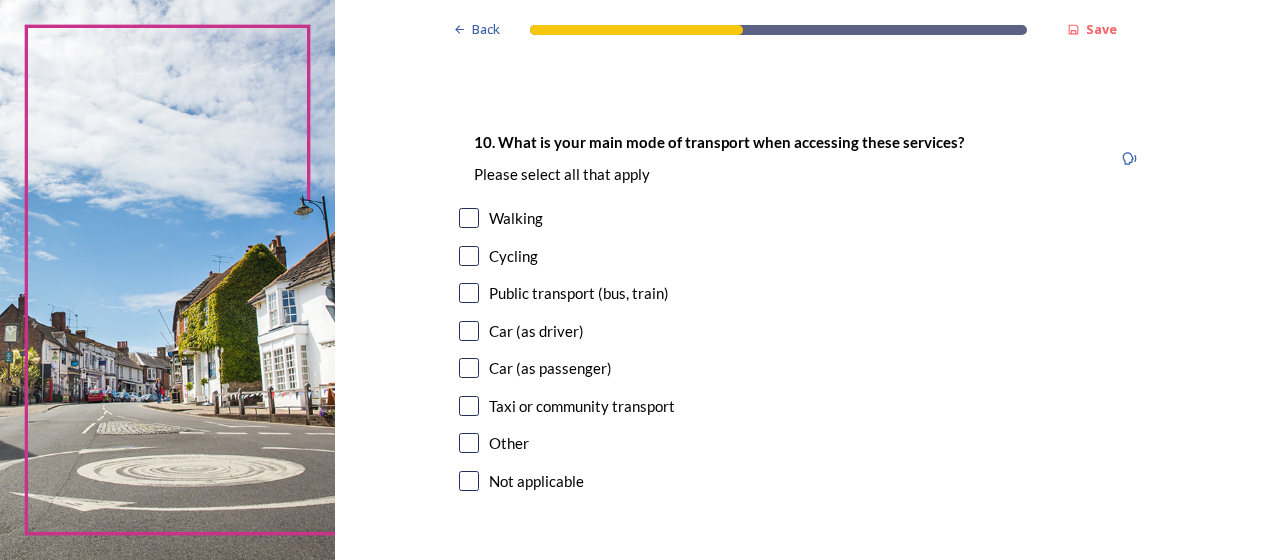 click at bounding box center (469, 218) 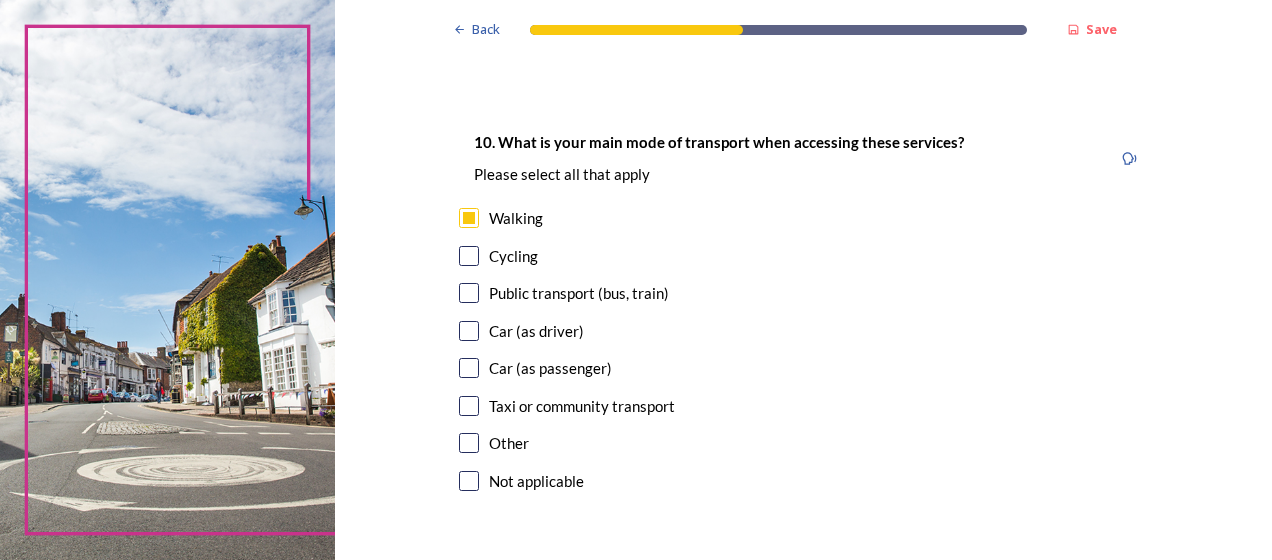 click at bounding box center (469, 331) 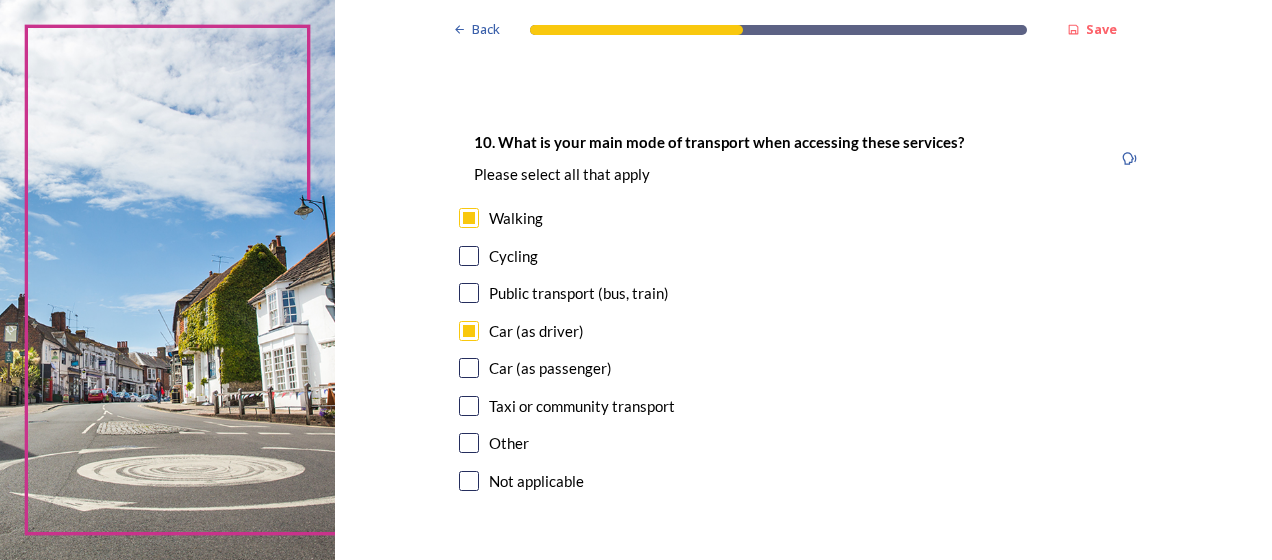 click at bounding box center (469, 368) 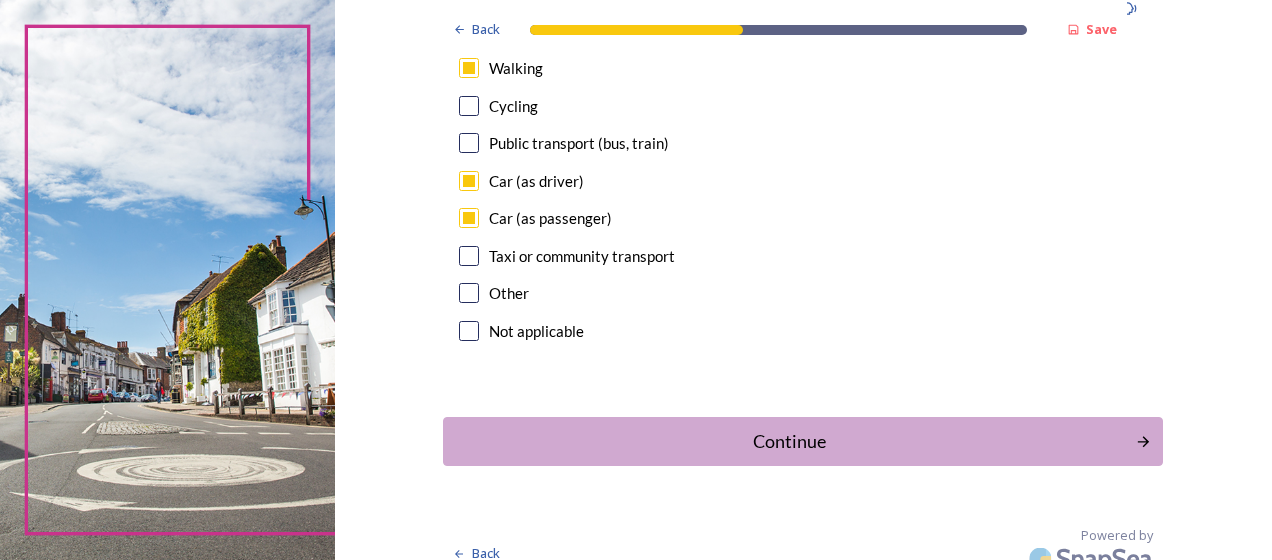 scroll, scrollTop: 1971, scrollLeft: 0, axis: vertical 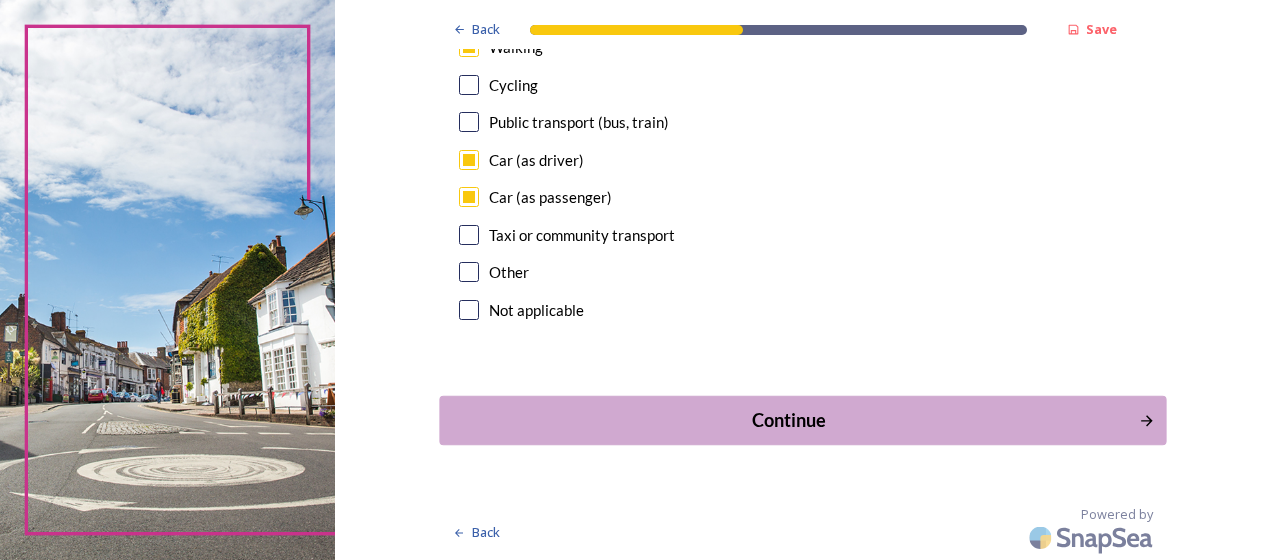 click on "Continue" at bounding box center [789, 420] 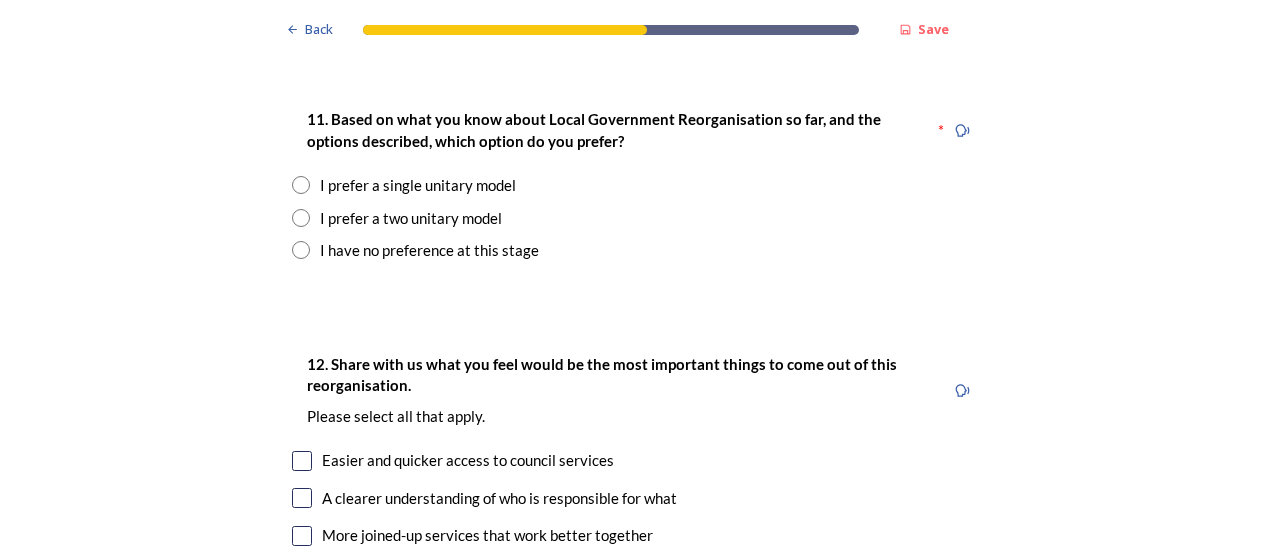 scroll, scrollTop: 2600, scrollLeft: 0, axis: vertical 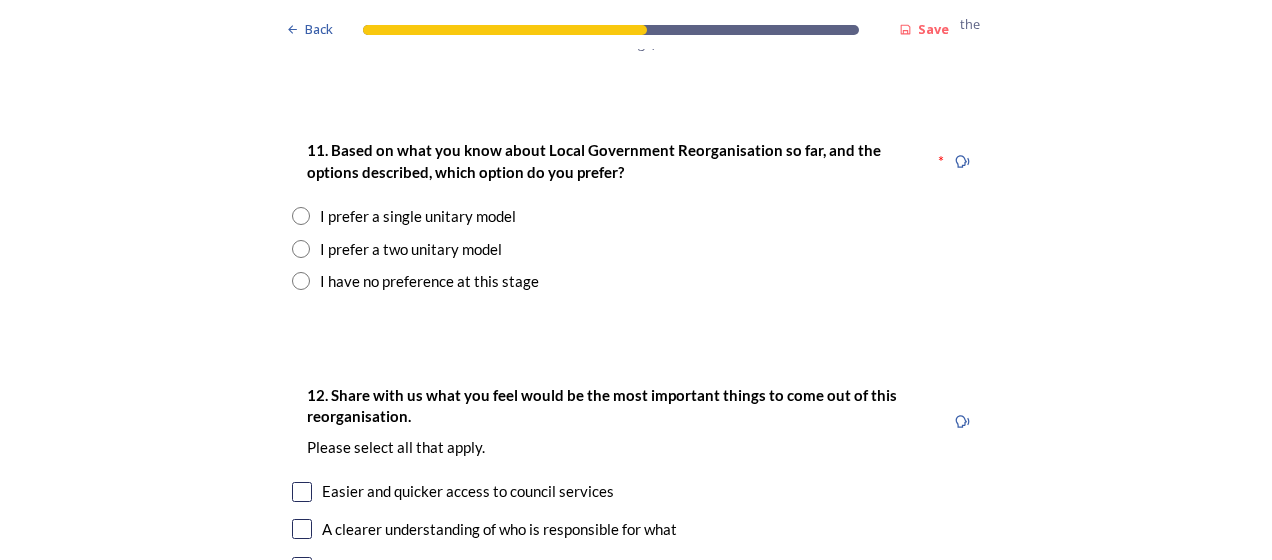 click at bounding box center (301, 249) 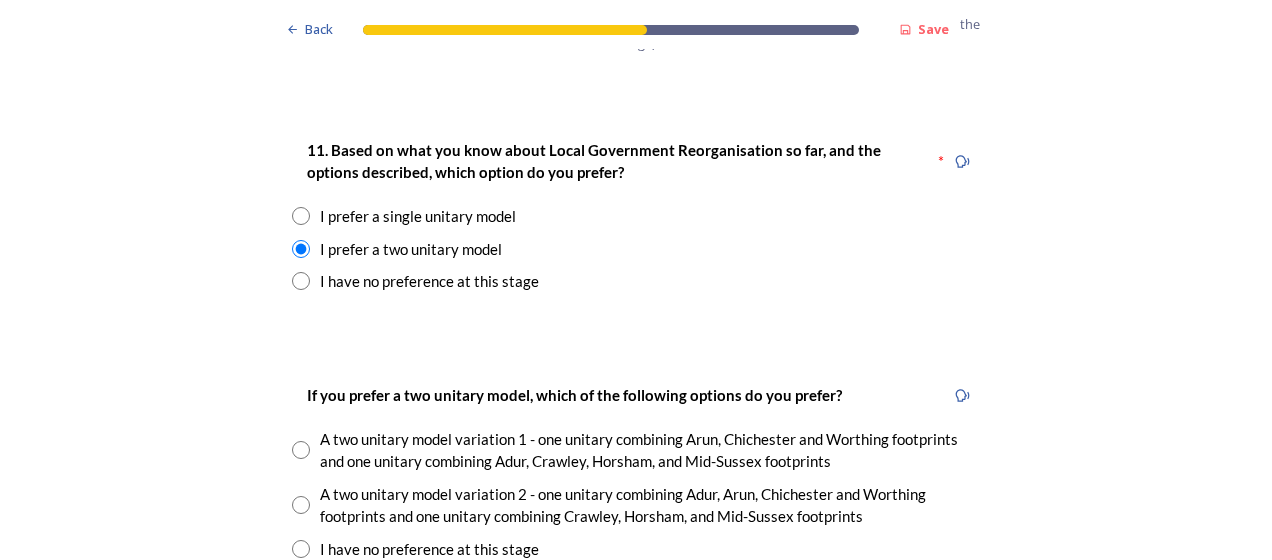 click at bounding box center (301, 281) 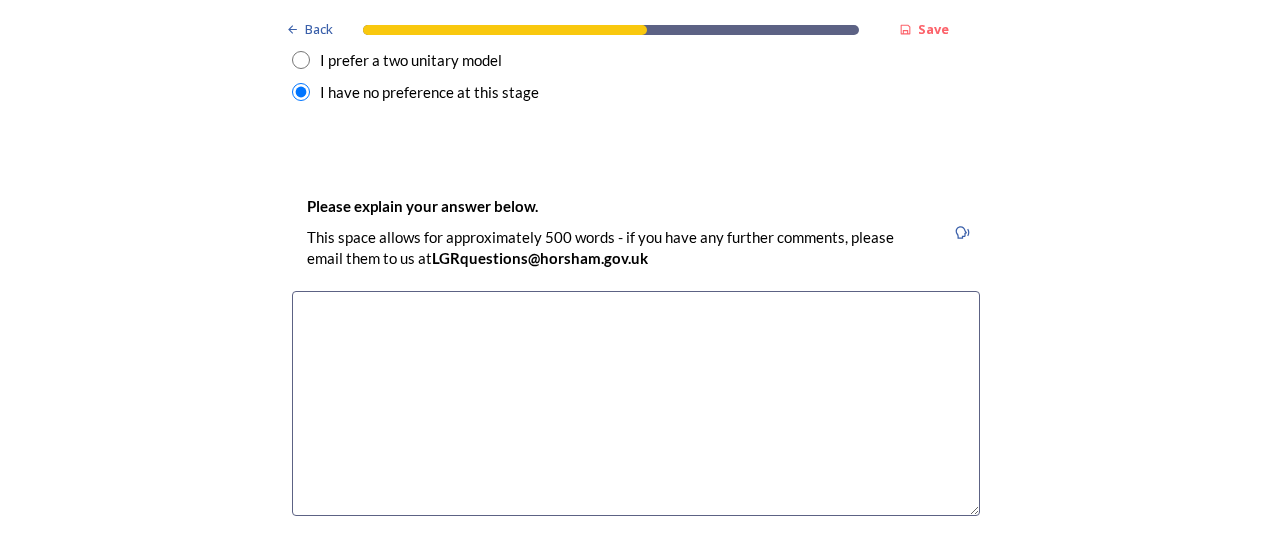 scroll, scrollTop: 2800, scrollLeft: 0, axis: vertical 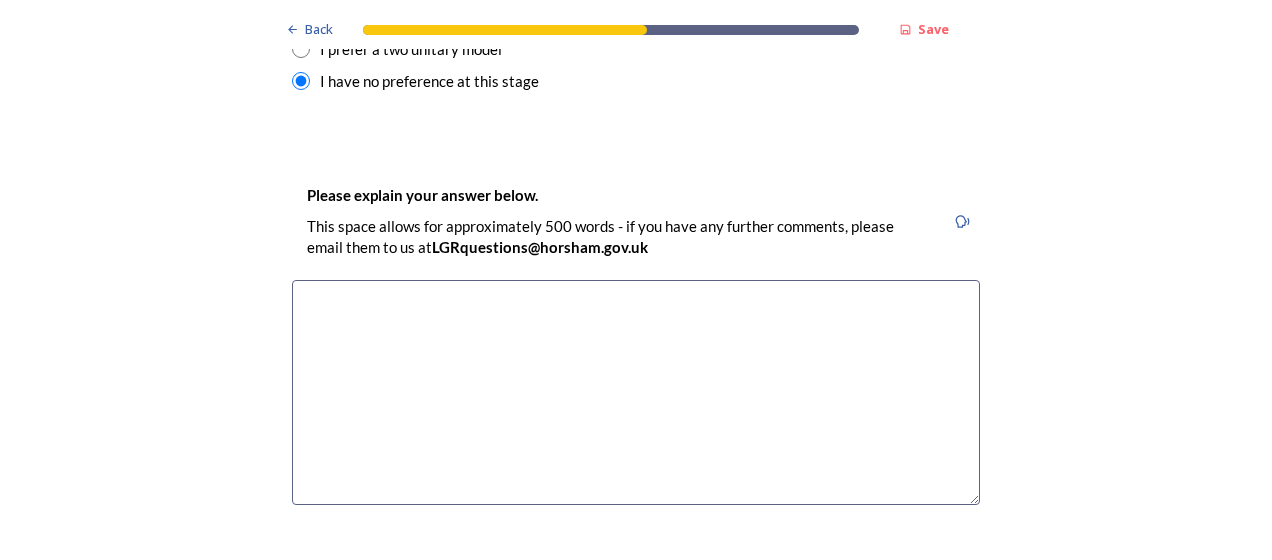 click at bounding box center (301, 49) 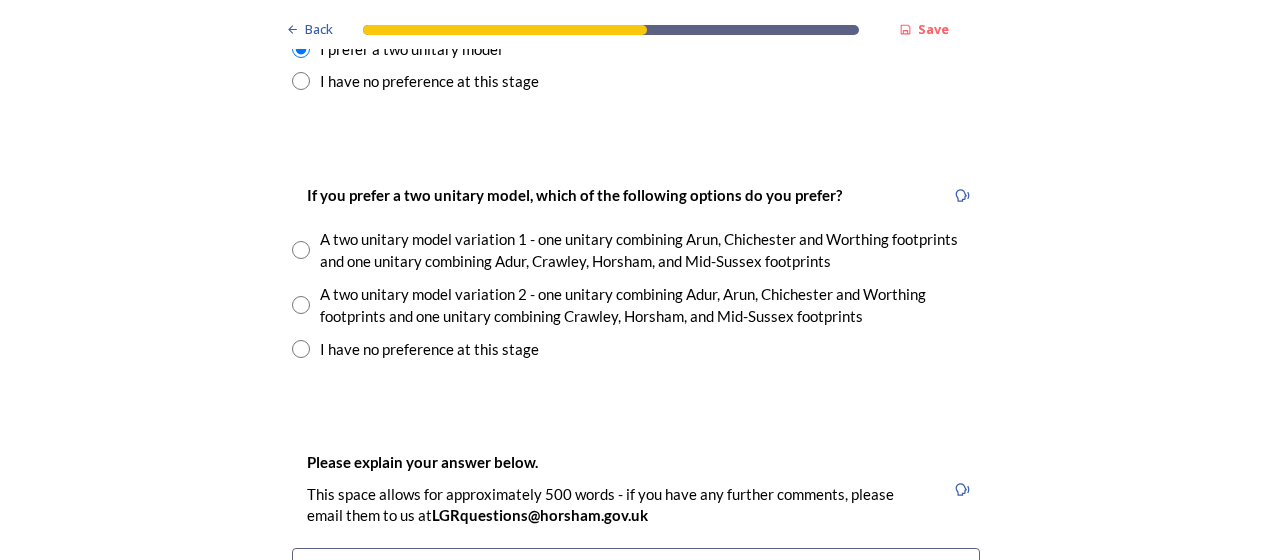 click at bounding box center (301, 250) 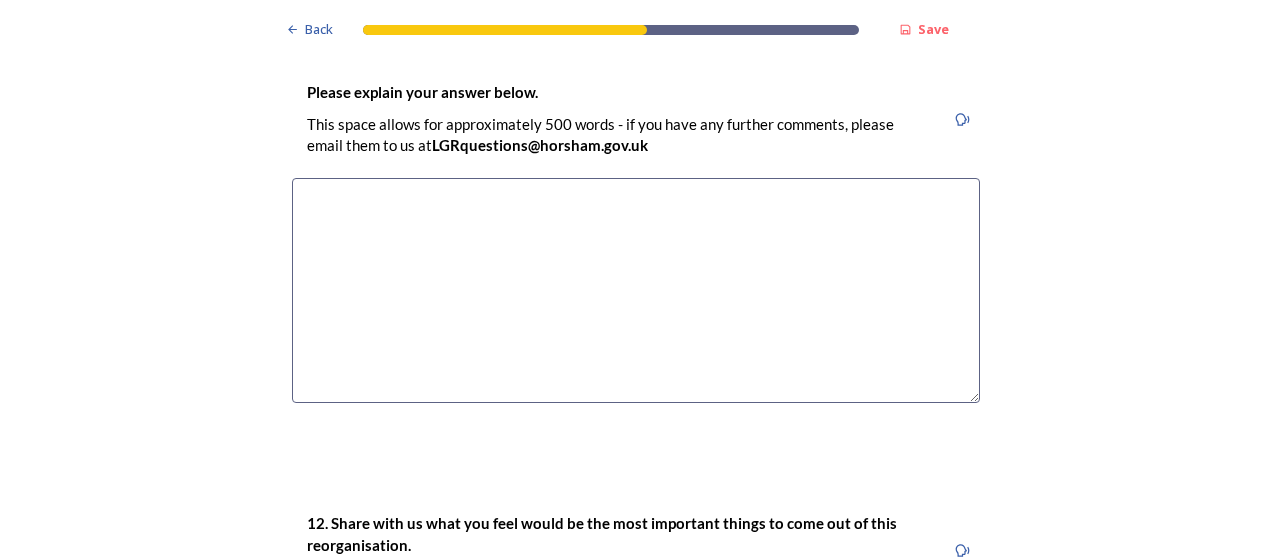 scroll, scrollTop: 3200, scrollLeft: 0, axis: vertical 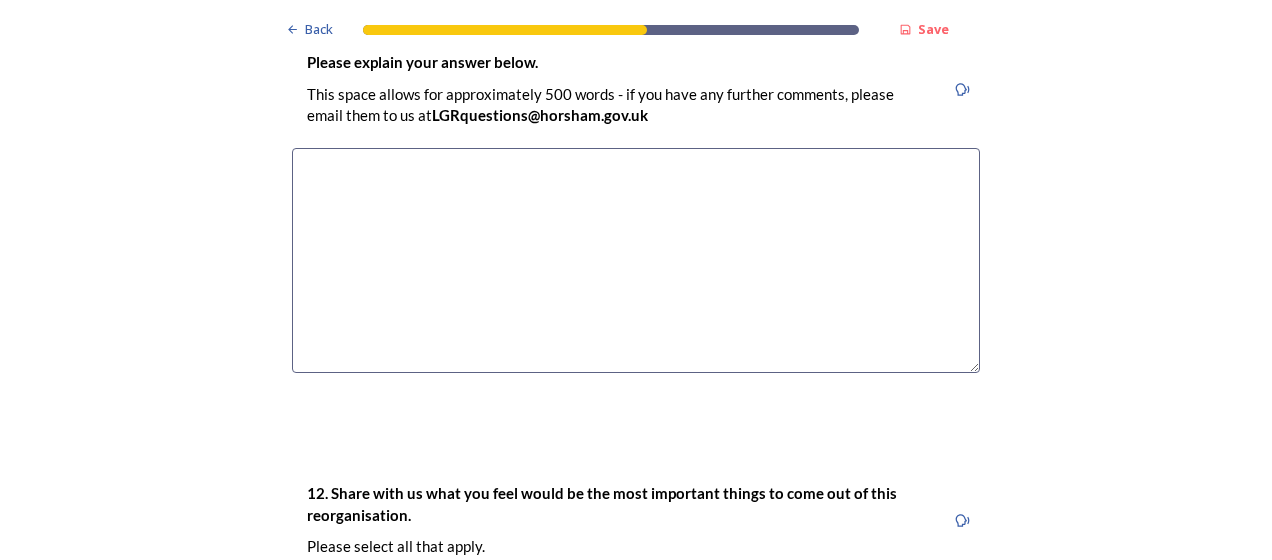 click at bounding box center [636, 260] 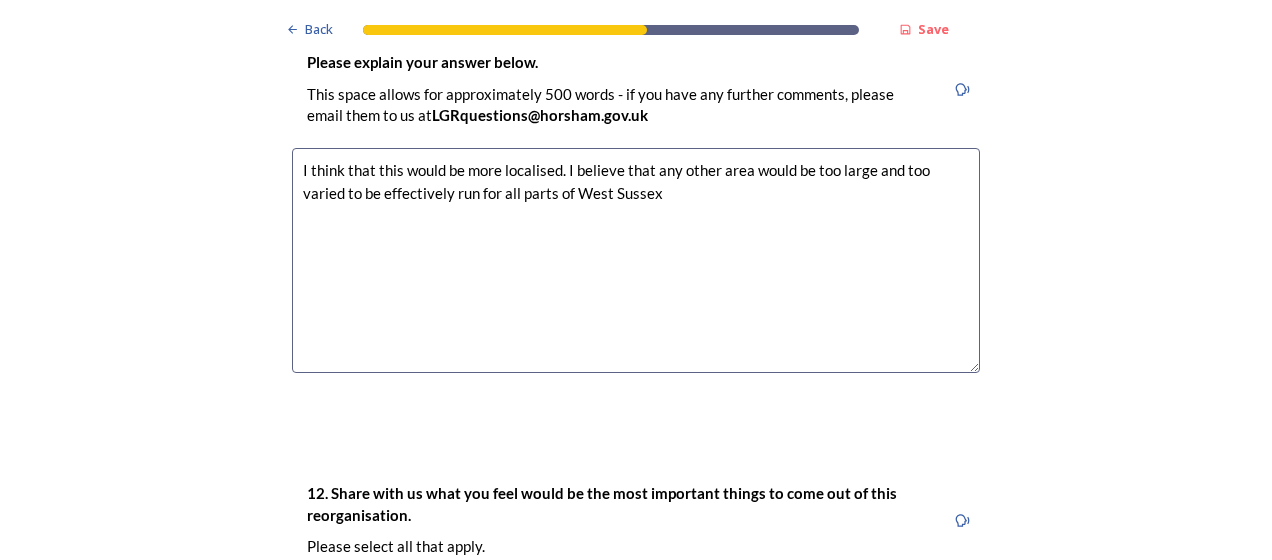 scroll, scrollTop: 3600, scrollLeft: 0, axis: vertical 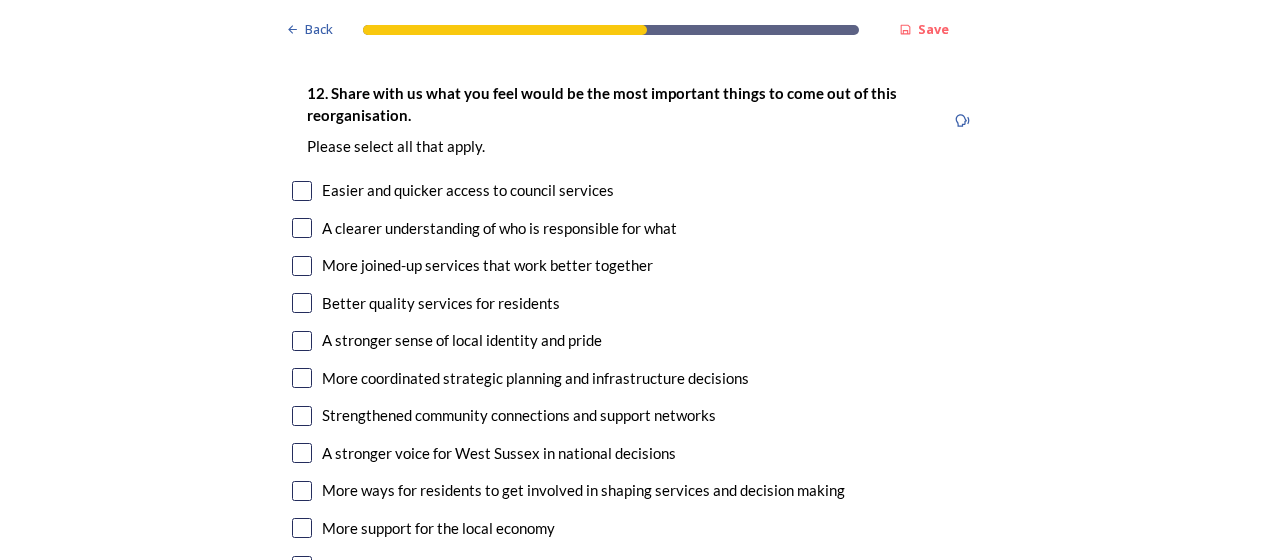 type on "I think that this would be more localised. I believe that any other area would be too large and too varied to be effectively run for all parts of West Sussex" 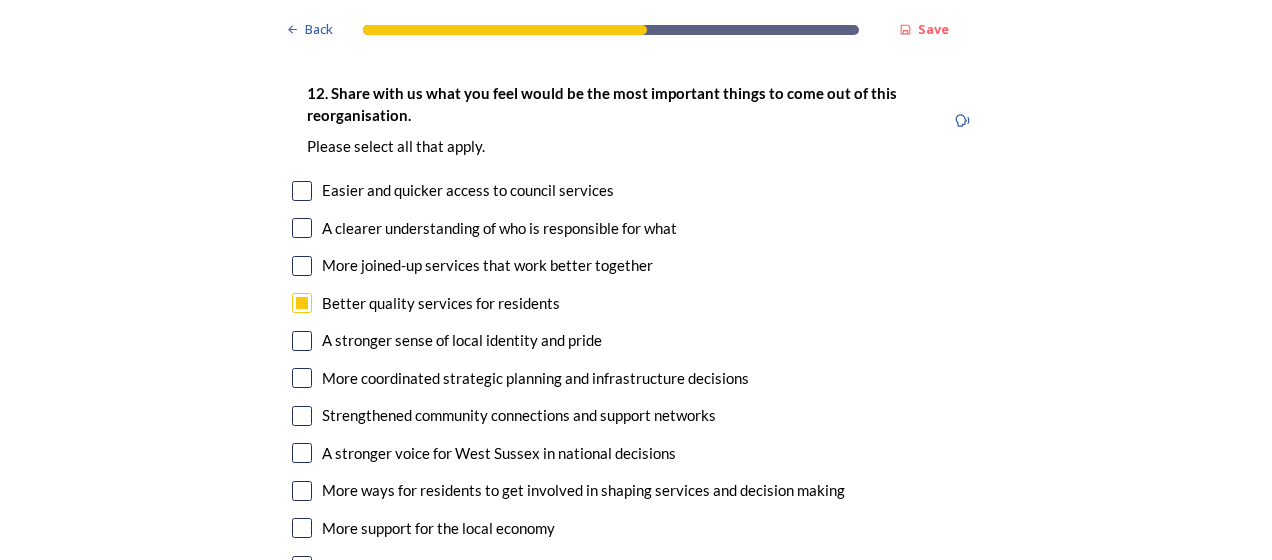 scroll, scrollTop: 3700, scrollLeft: 0, axis: vertical 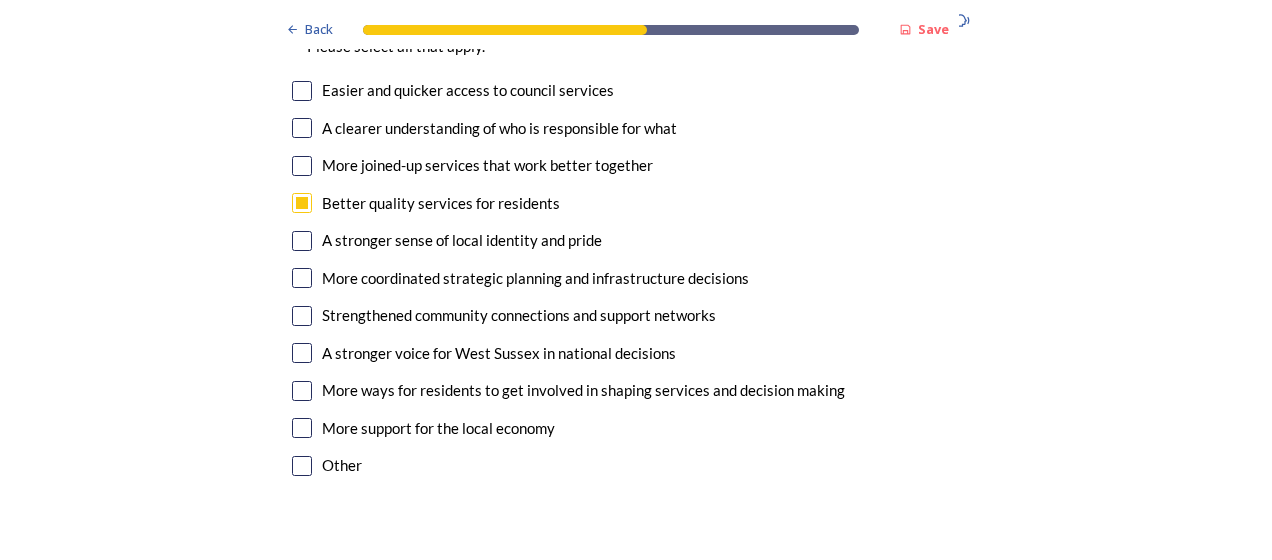 drag, startPoint x: 275, startPoint y: 242, endPoint x: 290, endPoint y: 239, distance: 15.297058 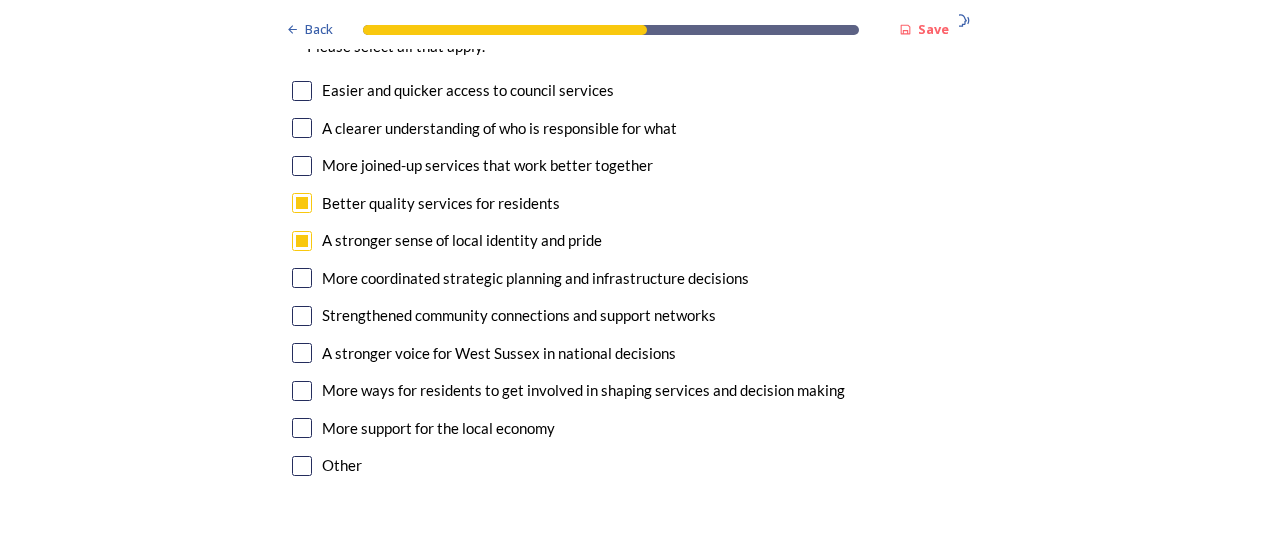 click on "Strengthened community connections and support networks" at bounding box center [636, 315] 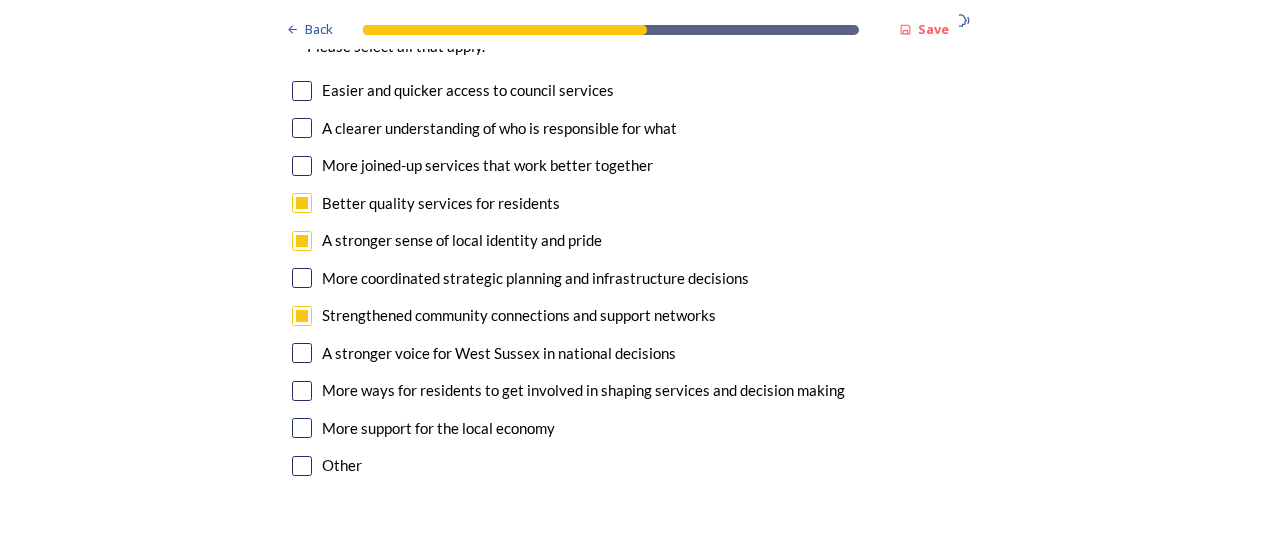 click at bounding box center [302, 316] 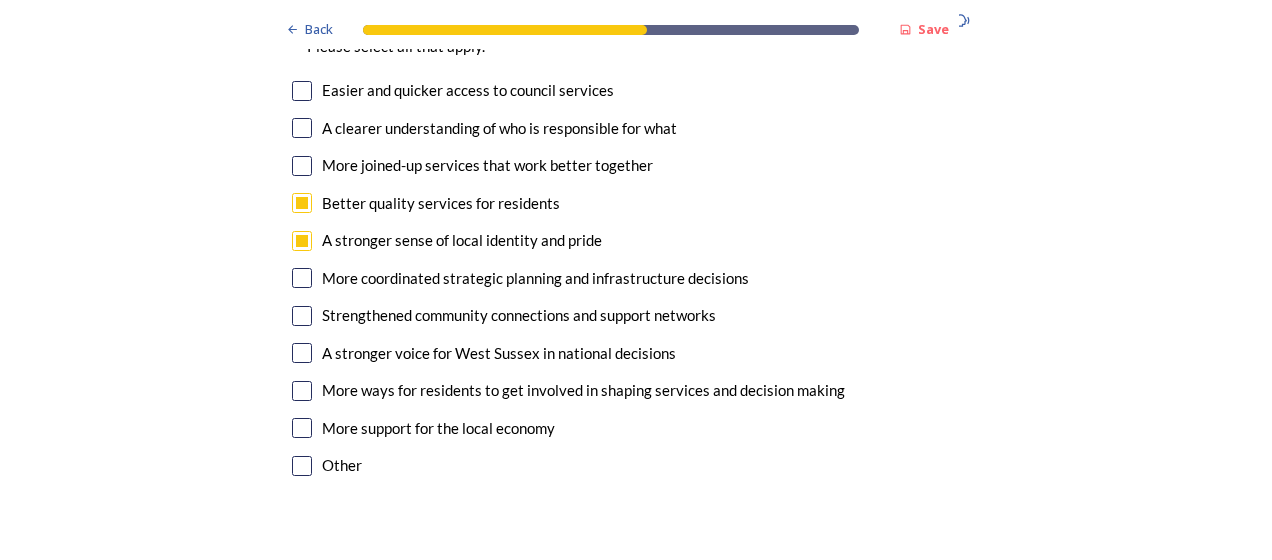 click at bounding box center (302, 316) 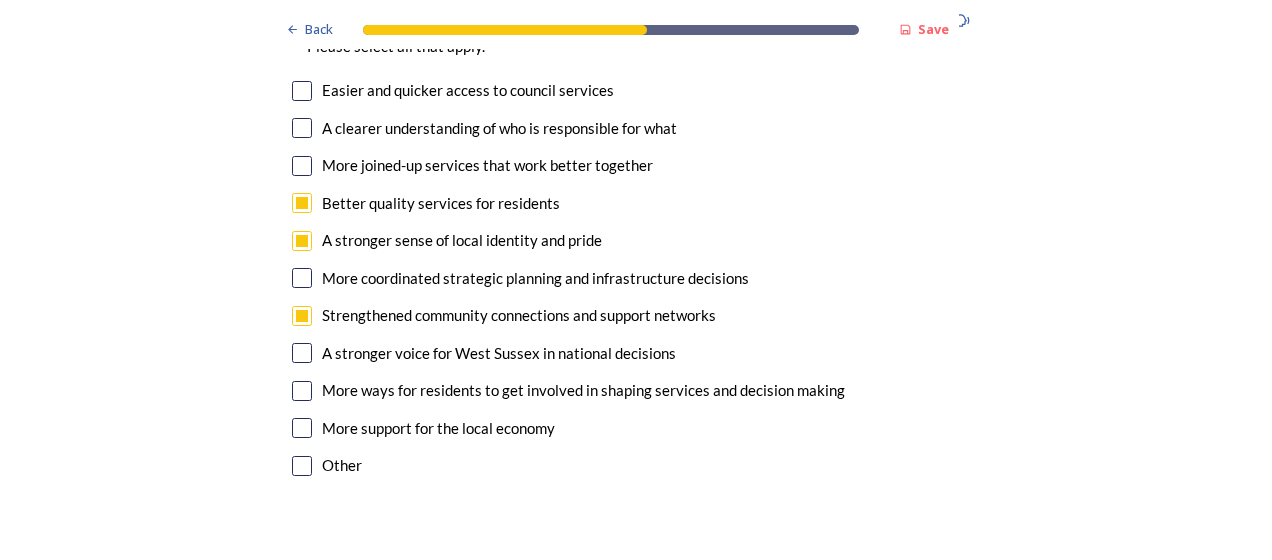 click at bounding box center [302, 428] 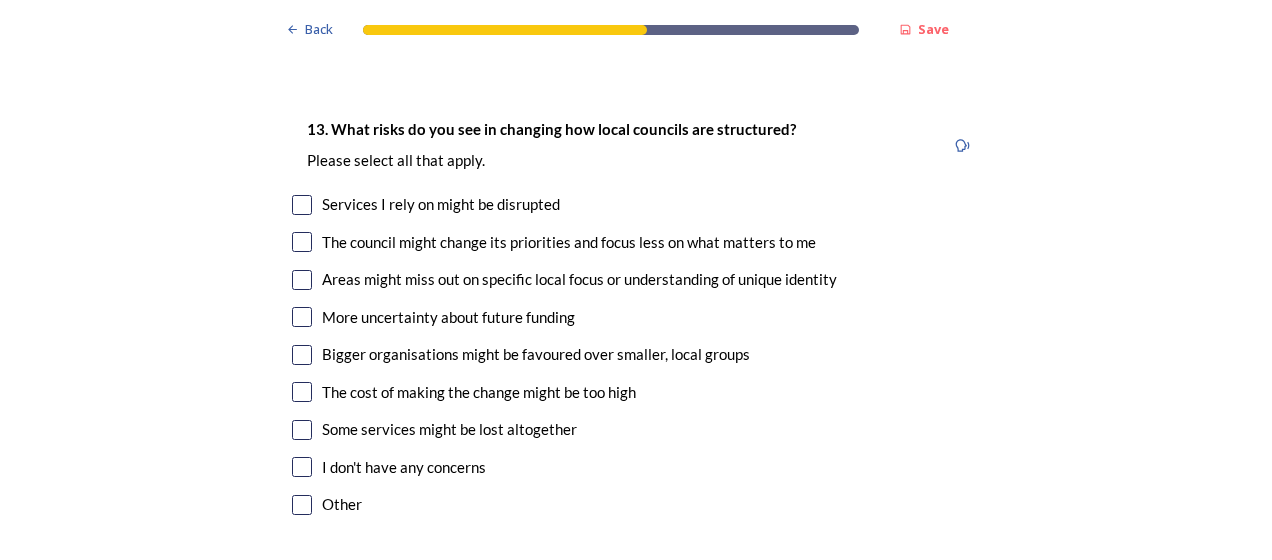 scroll, scrollTop: 4200, scrollLeft: 0, axis: vertical 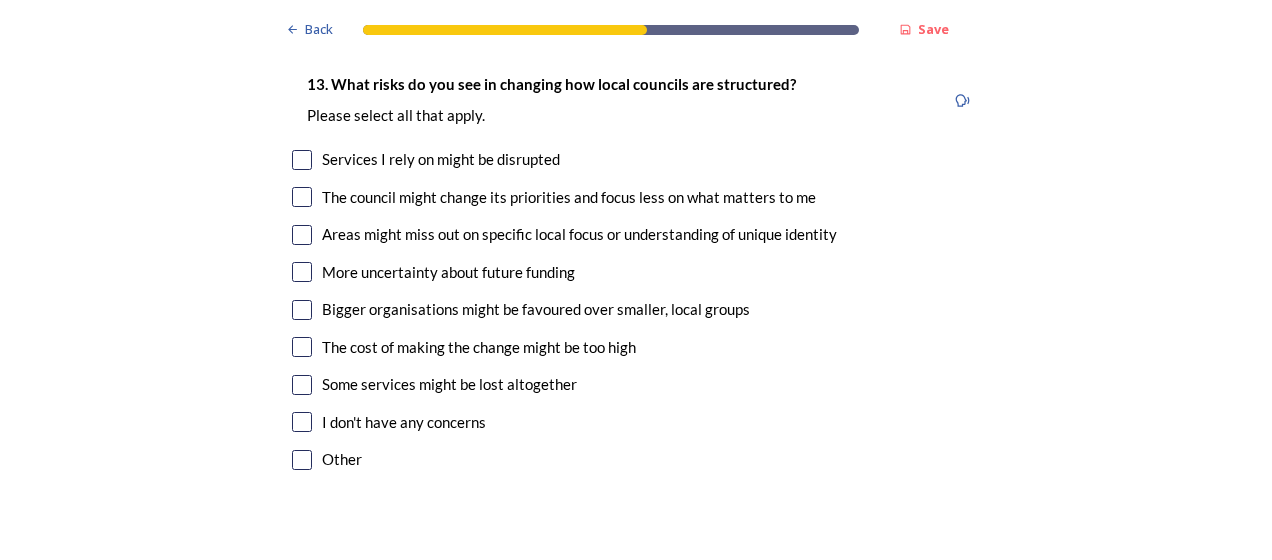 click at bounding box center [302, 160] 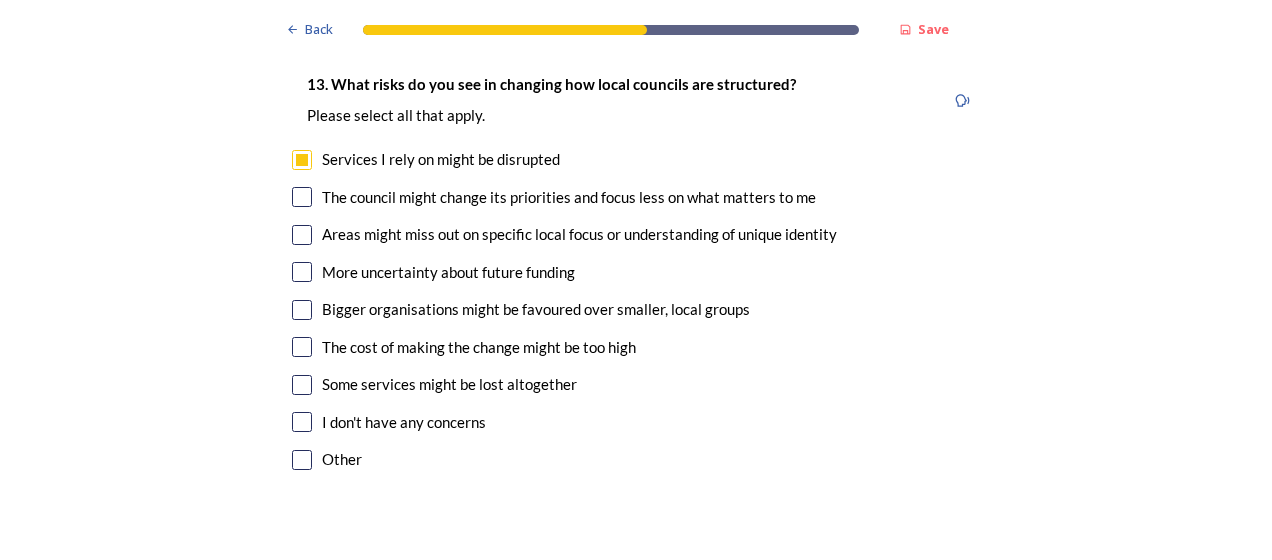 click at bounding box center [302, 197] 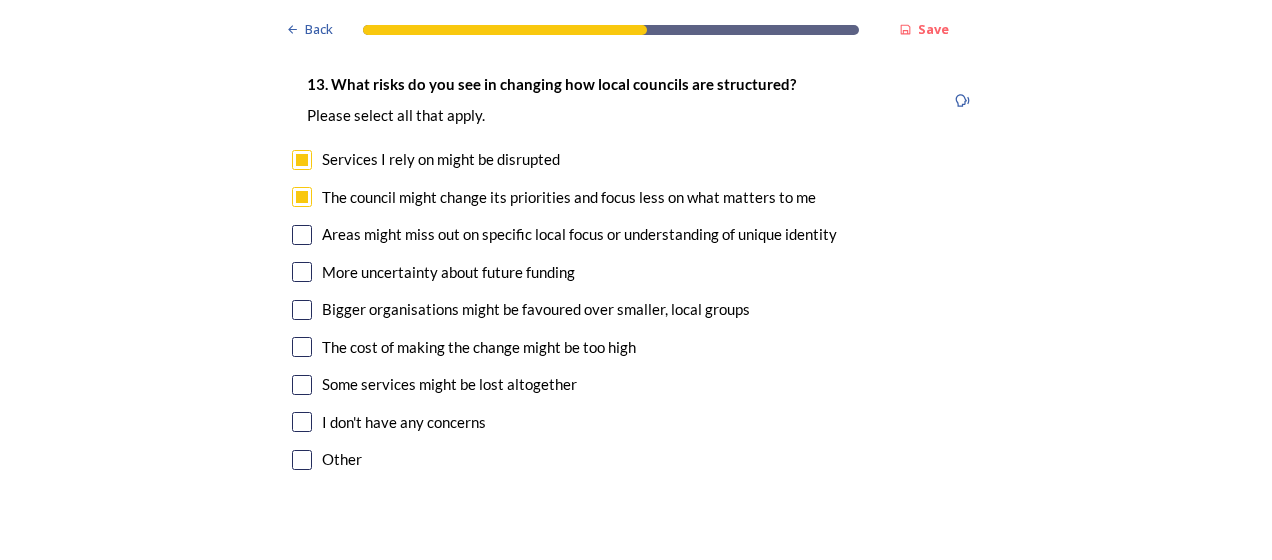 click at bounding box center [302, 385] 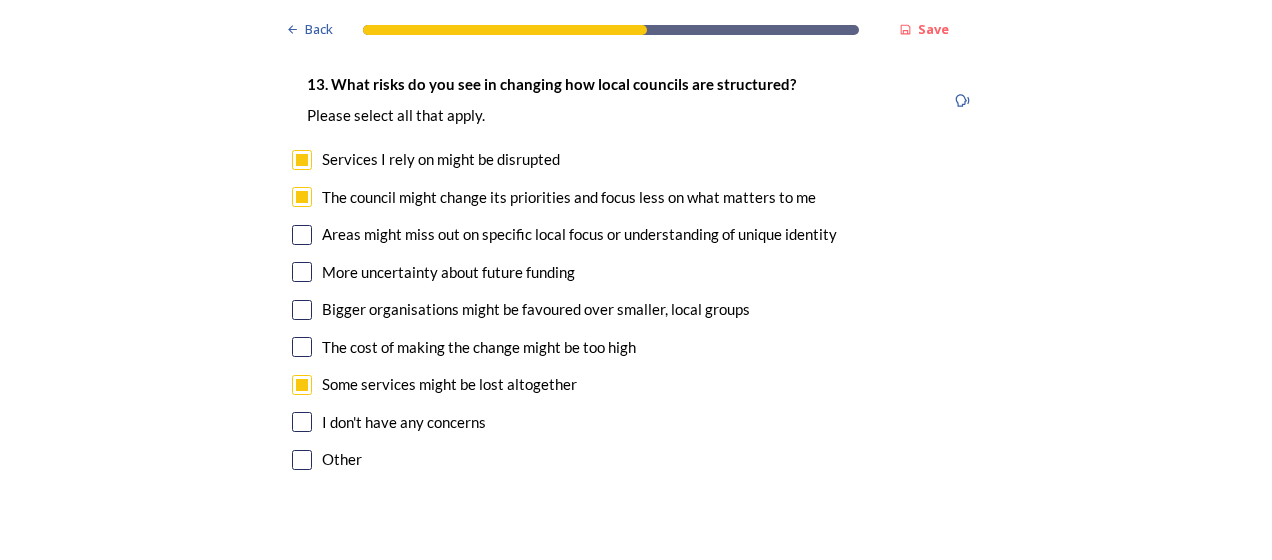 click at bounding box center [302, 272] 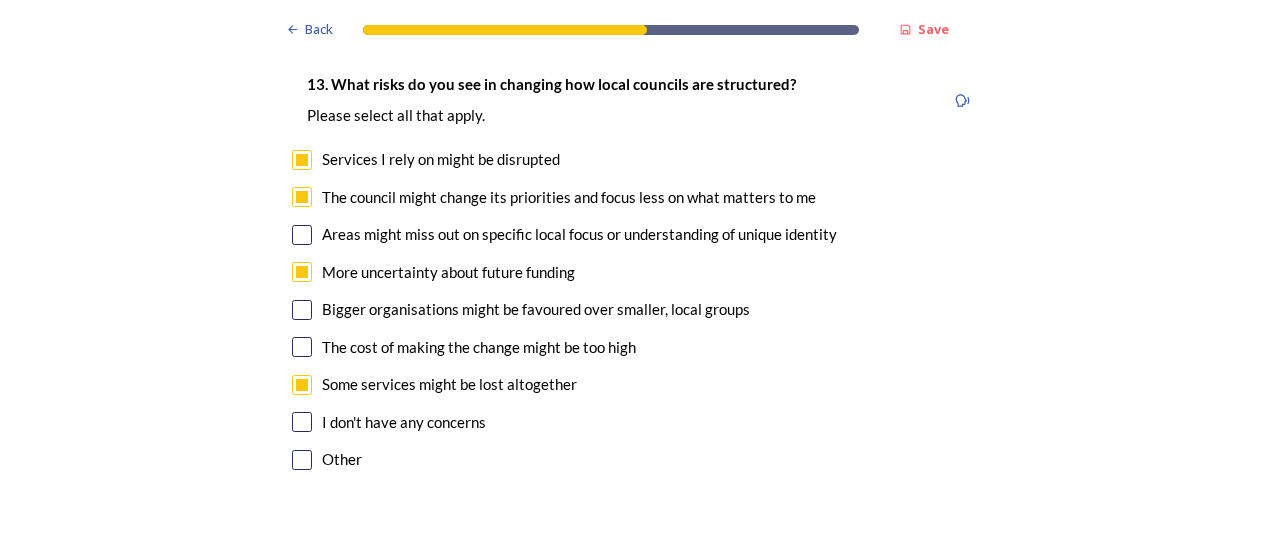 click at bounding box center [302, 235] 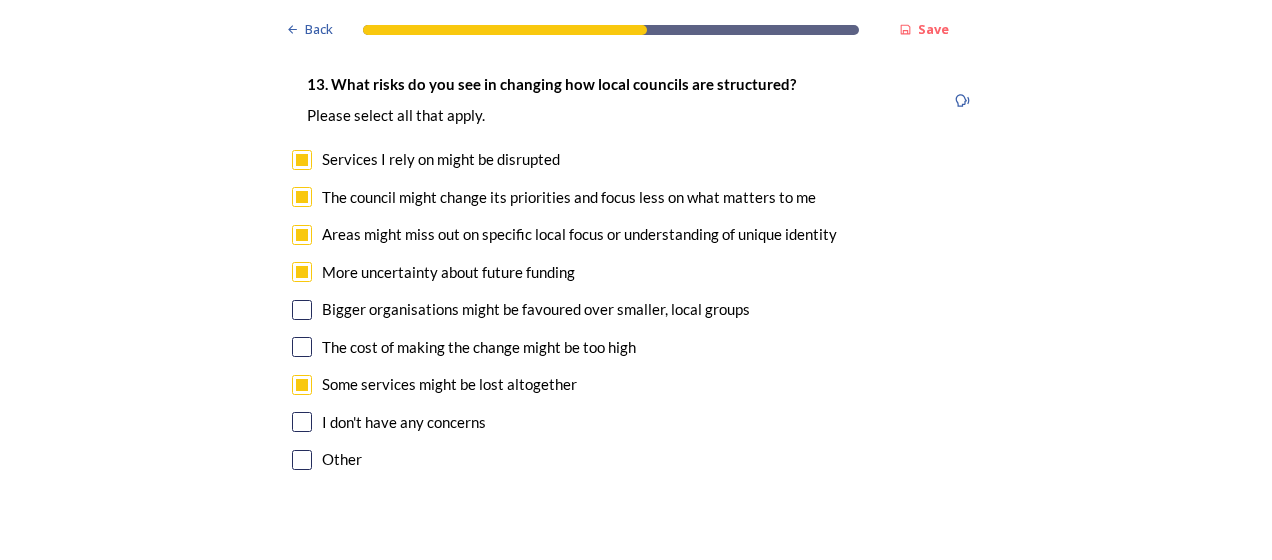 click at bounding box center (302, 460) 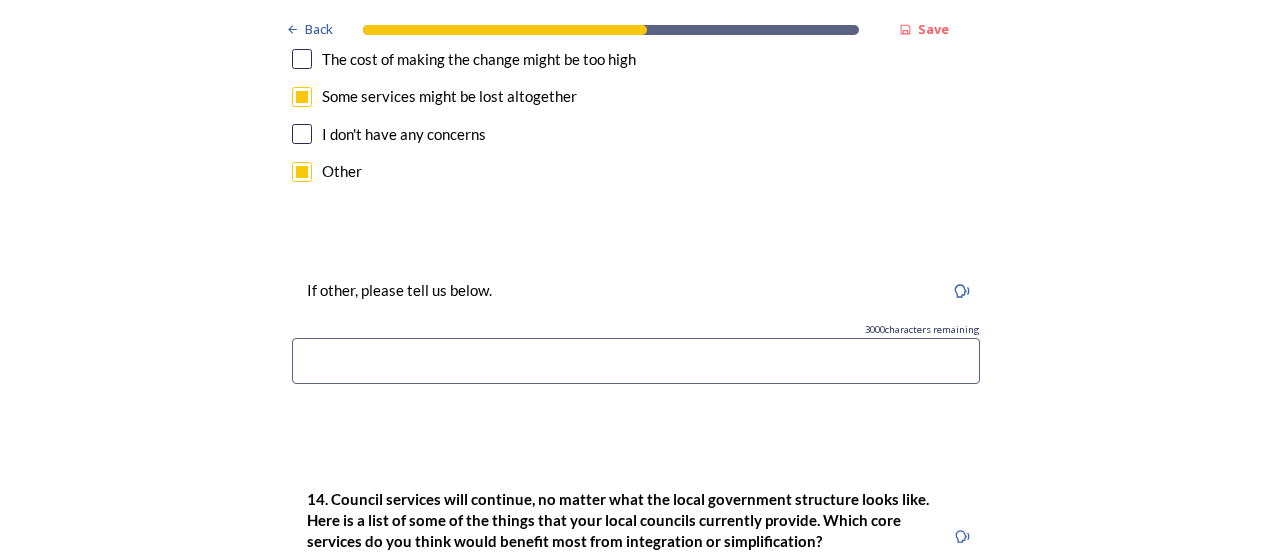 scroll, scrollTop: 4500, scrollLeft: 0, axis: vertical 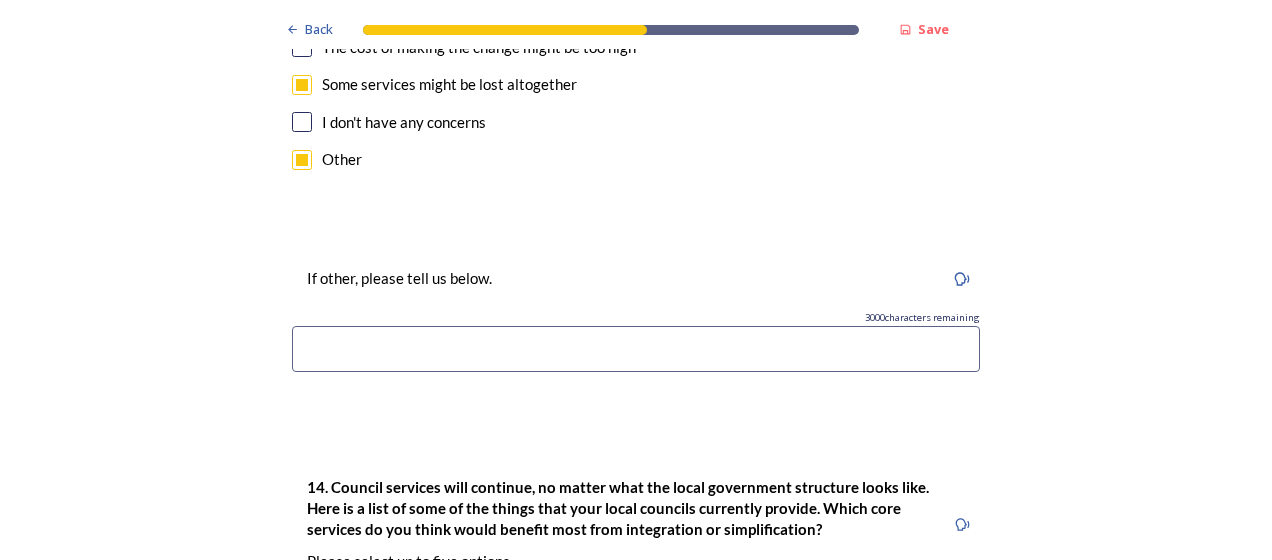 click at bounding box center [636, 349] 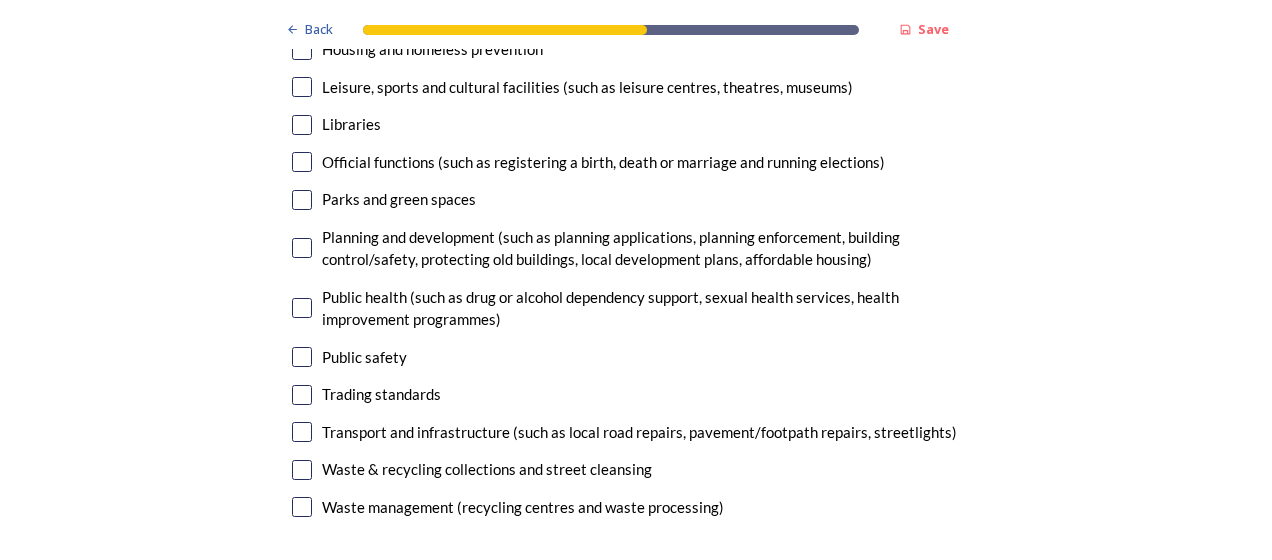 scroll, scrollTop: 5500, scrollLeft: 0, axis: vertical 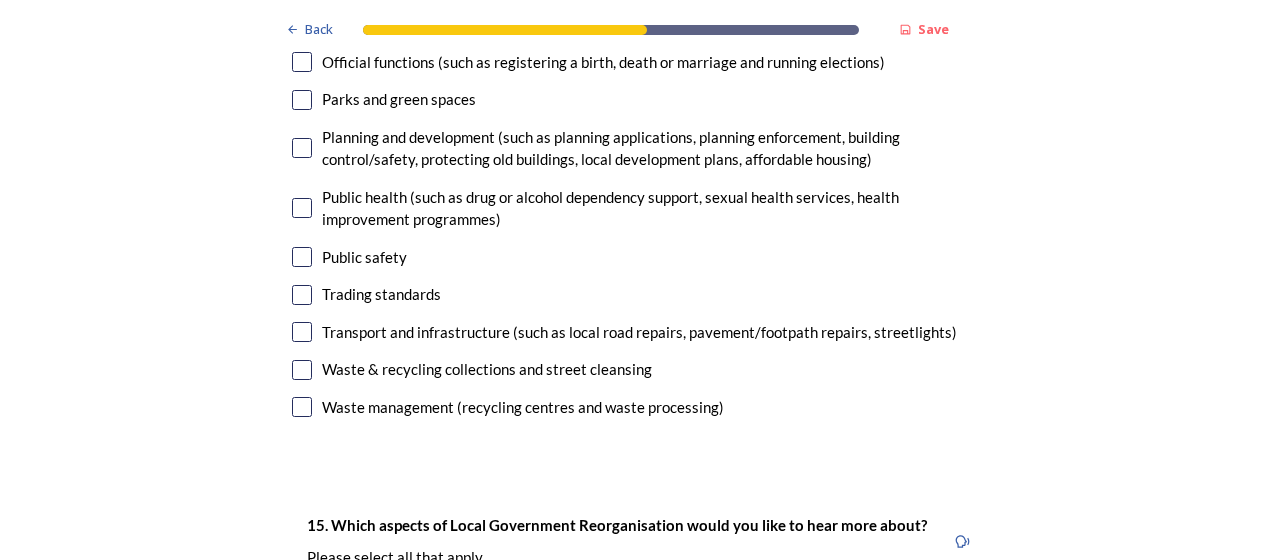 type on "Loss of jobs for those working in local government" 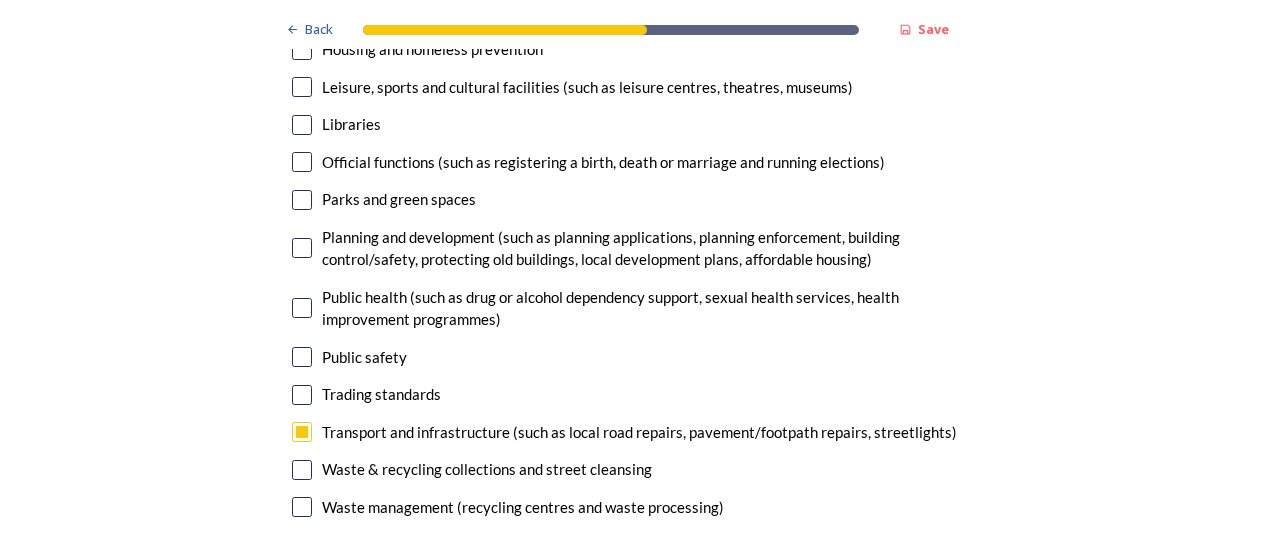 scroll, scrollTop: 5300, scrollLeft: 0, axis: vertical 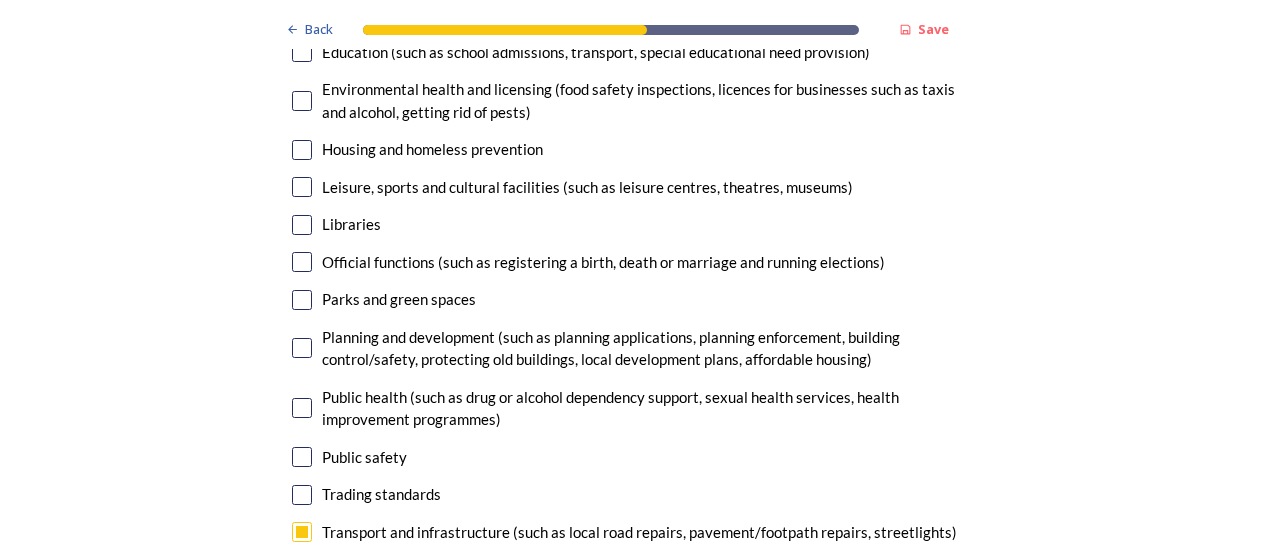 click on "14. Council services will continue, no matter what the local government structure looks like. Here is a list of some of the things that your local councils currently provide. ﻿Which core services do you think would benefit most from integration or simplification?  Please select up to five options. 4  choice(s) remaining Adult social care   Children's services (such as looked-after children, those with special educational needs or disability, fostering or adoption) Communities (such as public events, activities for young people or families)   Council tax collections Economic development (such as support for local businesses, grant funding, supporting local attractions, tourism - encouraging visitors)  Education (such as school admissions, transport, special educational need provision)  Environmental health and licensing (food safety inspections, licences for businesses such as taxis and alcohol, getting rid of pests) Housing and homeless prevention Libraries Parks and green spaces Public safety" at bounding box center (636, 149) 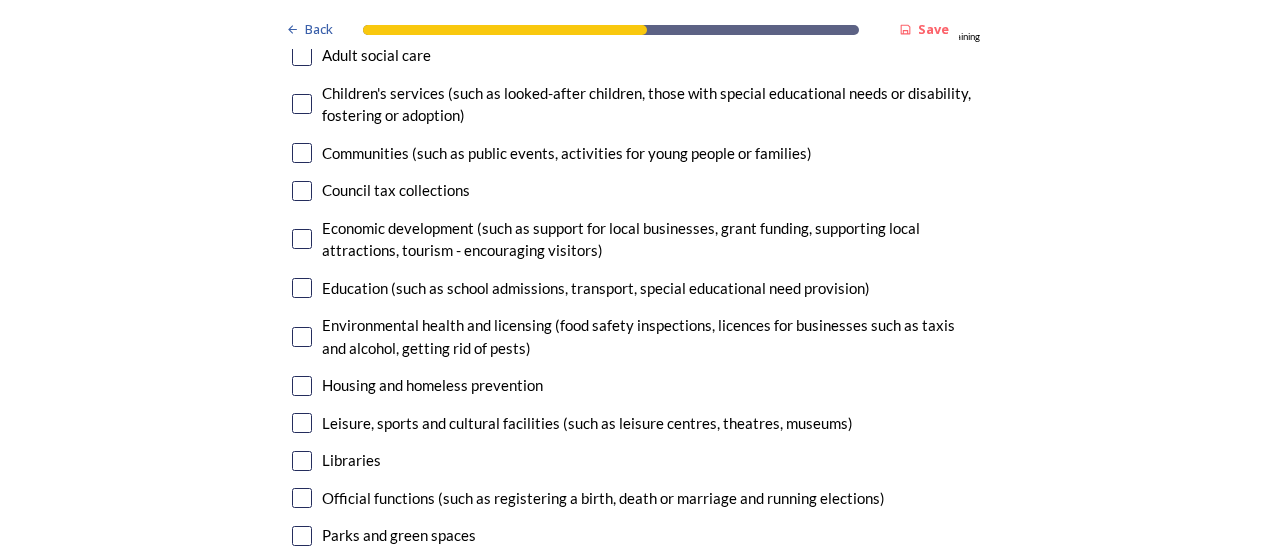 scroll, scrollTop: 5000, scrollLeft: 0, axis: vertical 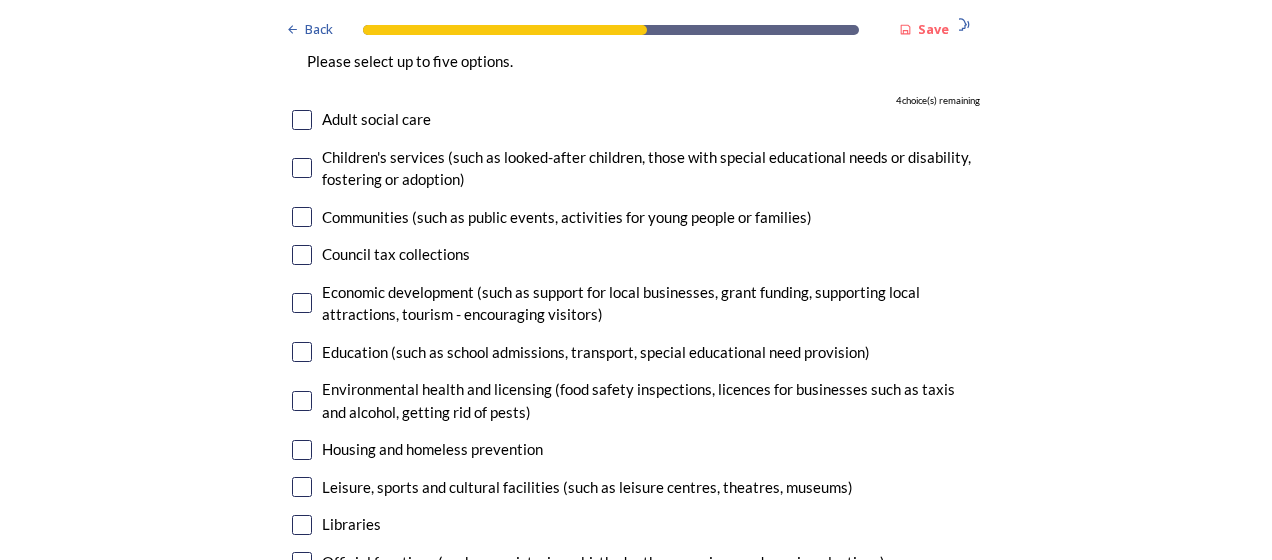 click at bounding box center (302, 120) 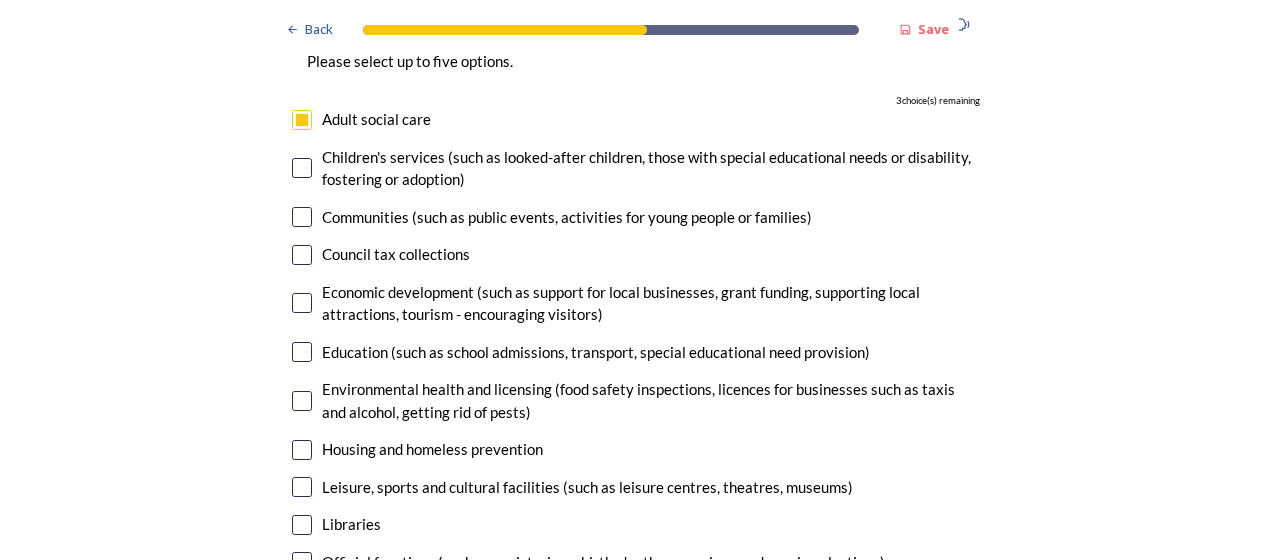 click at bounding box center (302, 168) 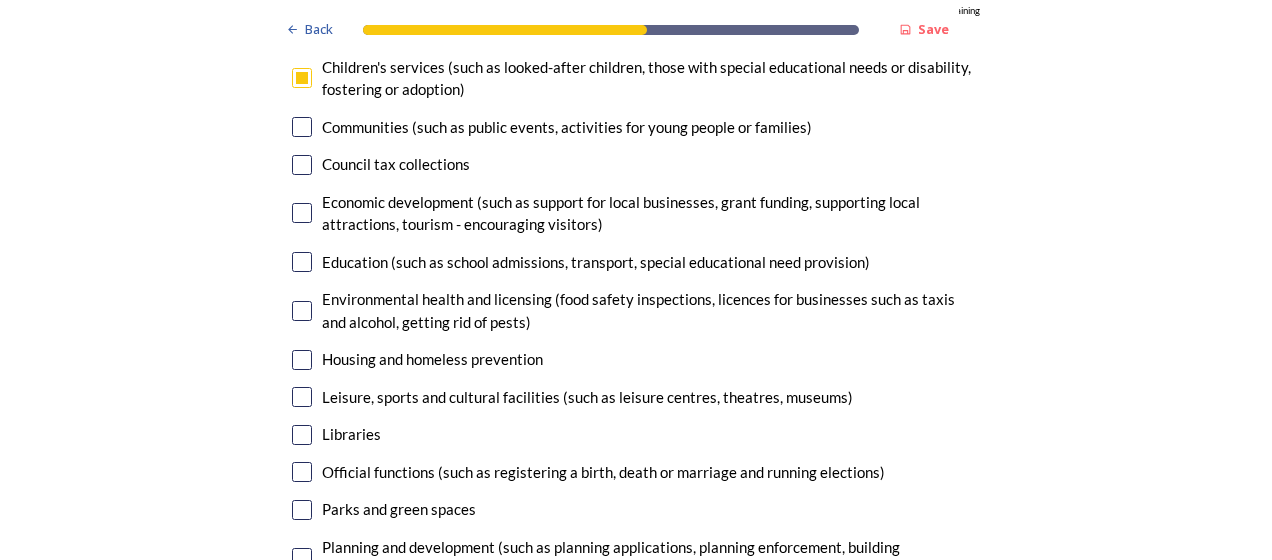 scroll, scrollTop: 5200, scrollLeft: 0, axis: vertical 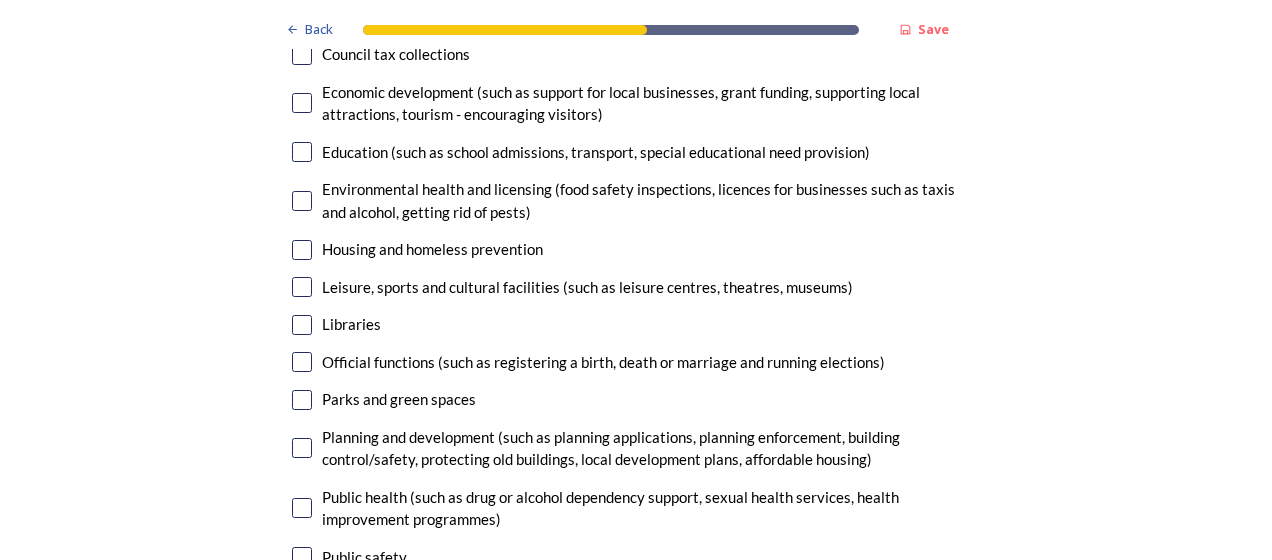 click at bounding box center (302, 250) 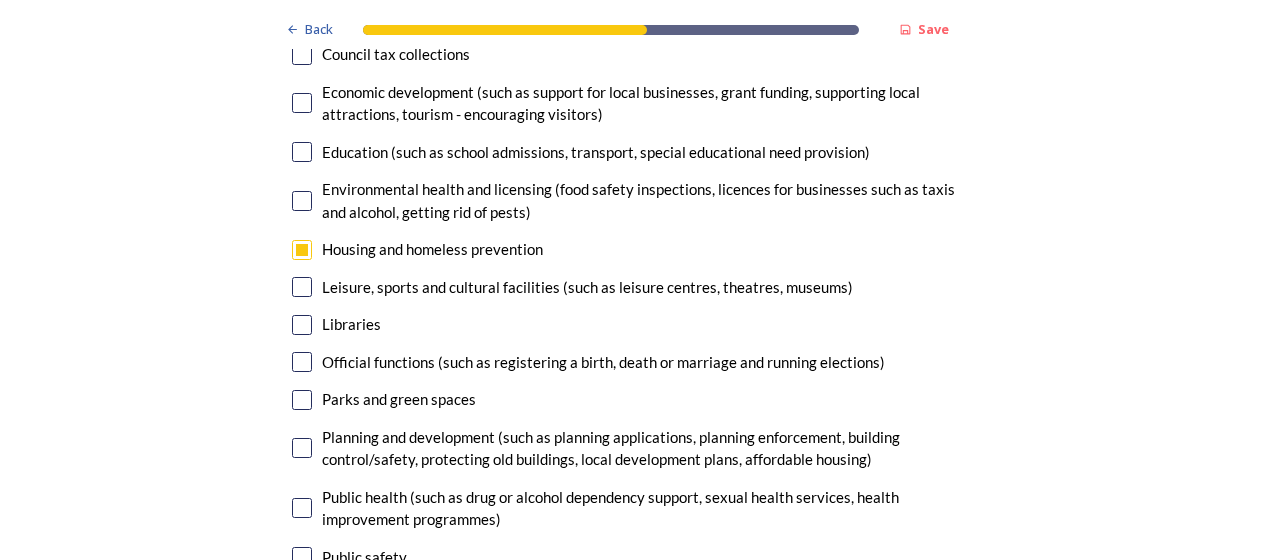 click at bounding box center [302, 250] 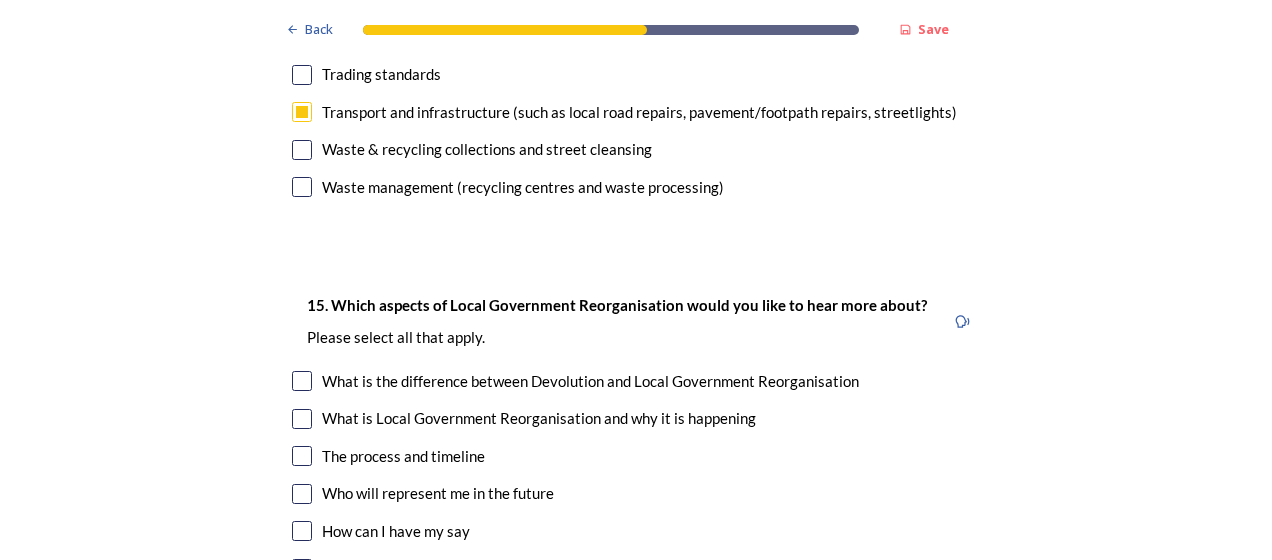 scroll, scrollTop: 5600, scrollLeft: 0, axis: vertical 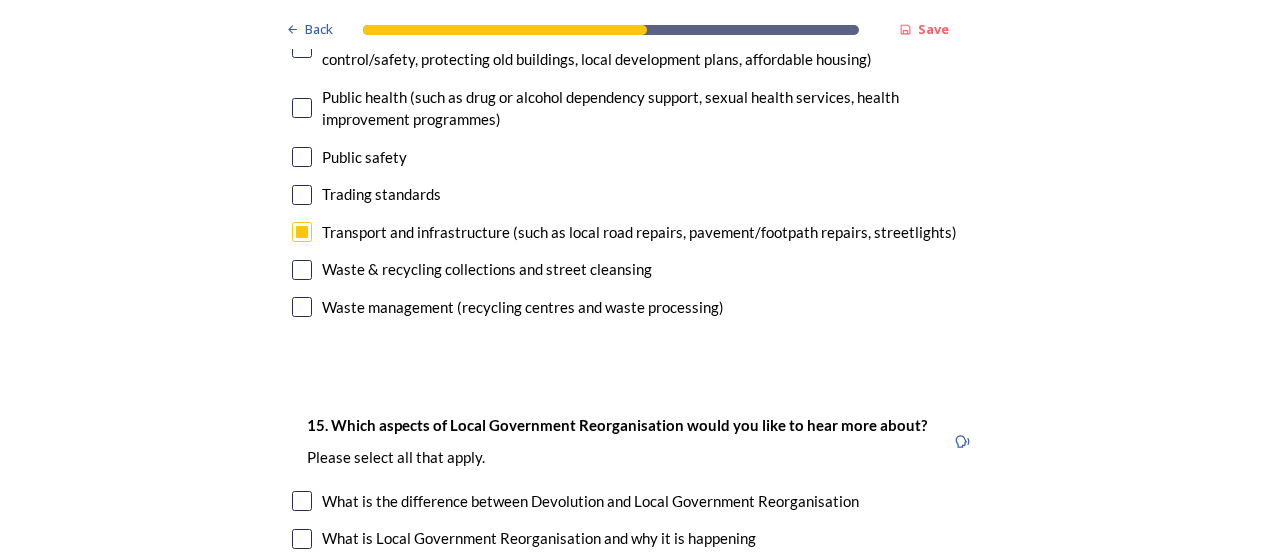 click at bounding box center (302, 157) 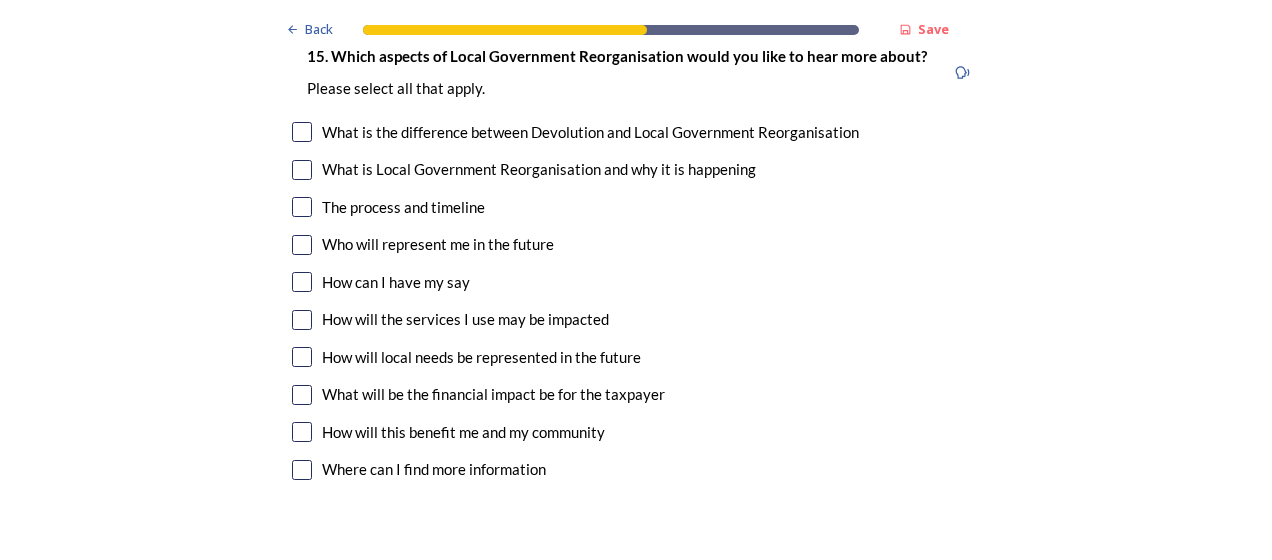 scroll, scrollTop: 6000, scrollLeft: 0, axis: vertical 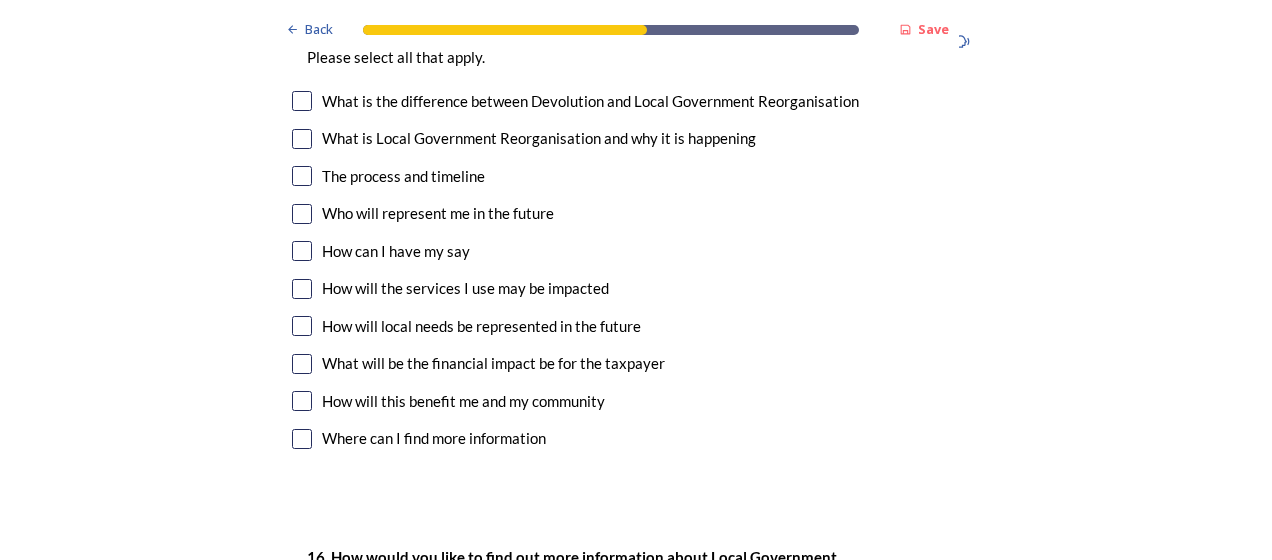 click at bounding box center (302, 214) 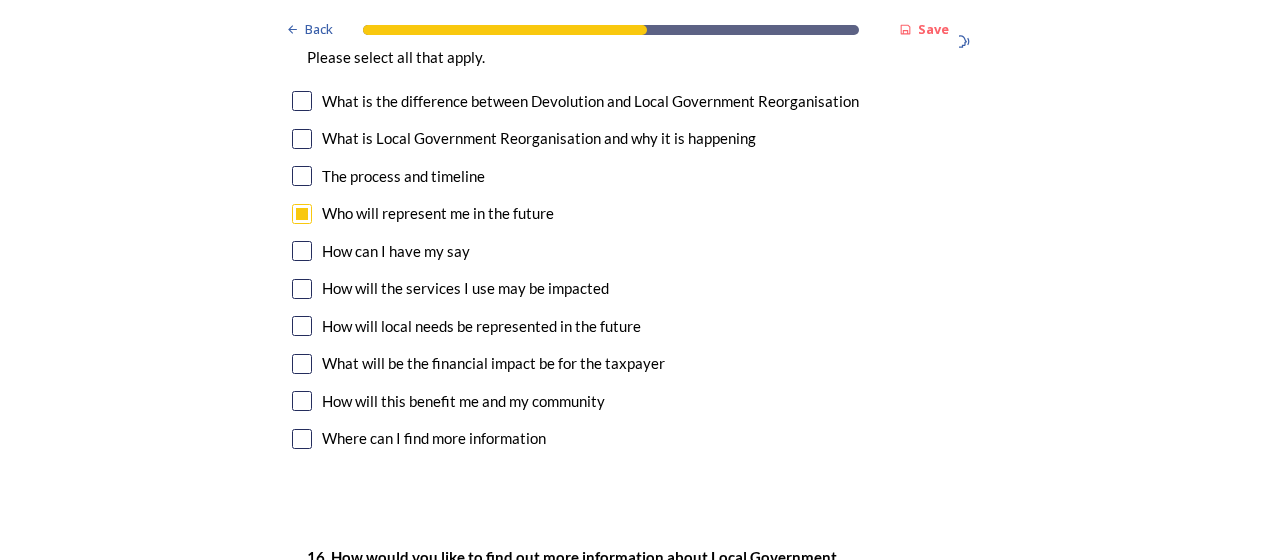 click at bounding box center [302, 251] 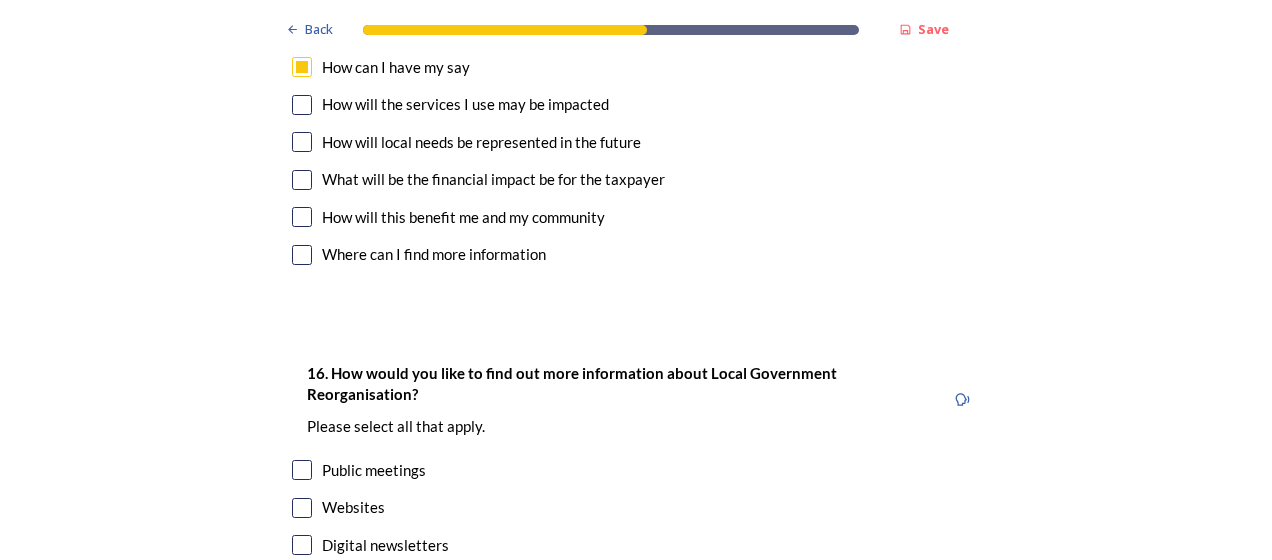 scroll, scrollTop: 6200, scrollLeft: 0, axis: vertical 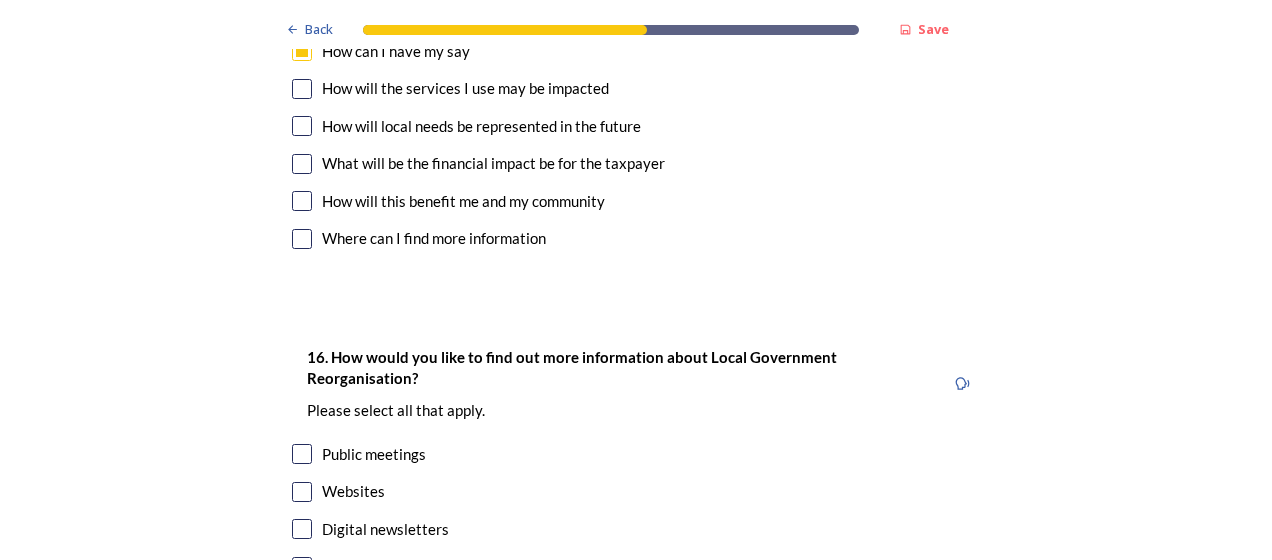 click at bounding box center [302, 89] 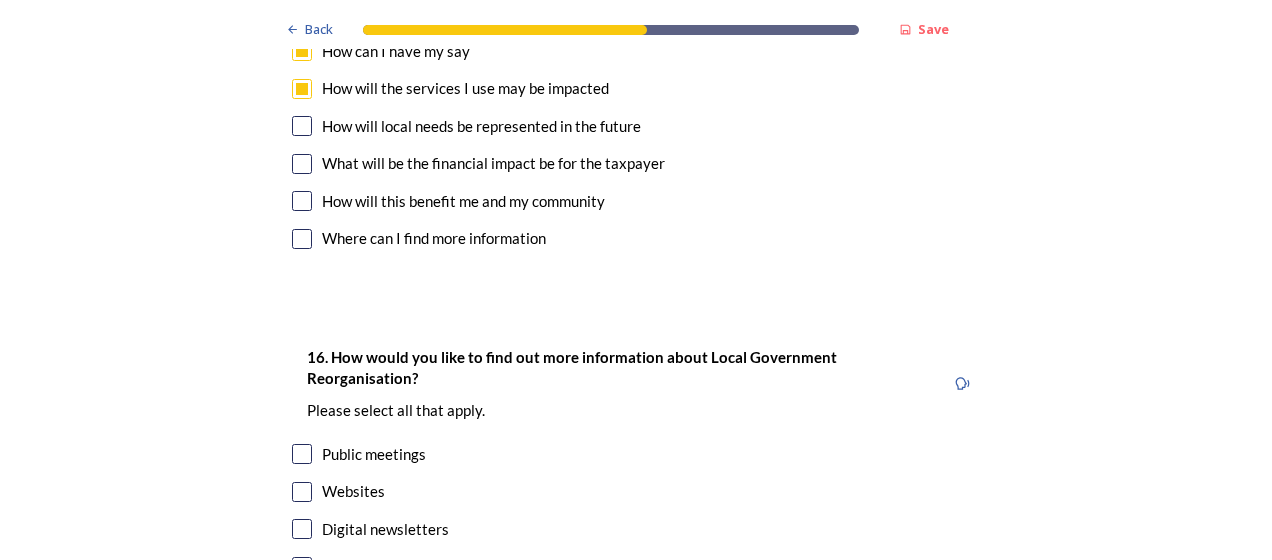 click at bounding box center (302, 126) 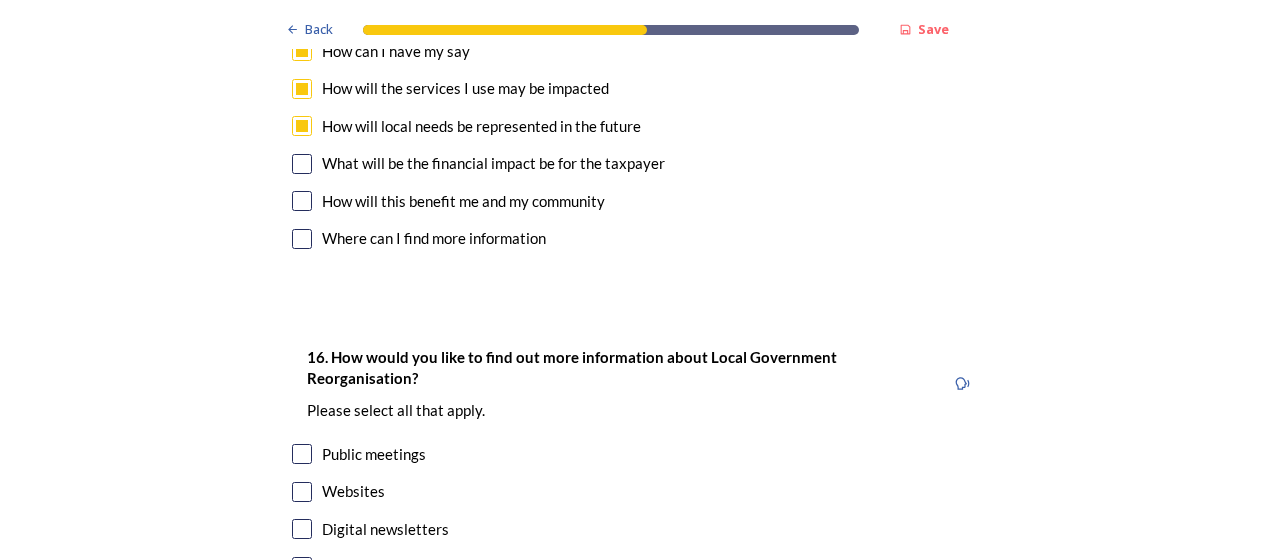 click at bounding box center (302, 164) 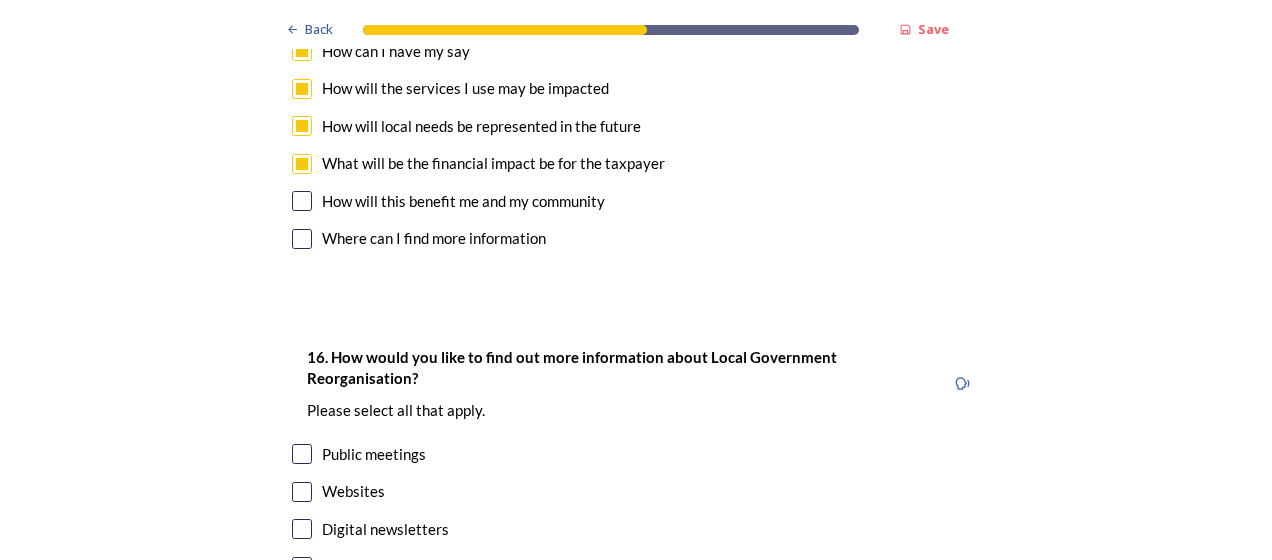 click at bounding box center (302, 201) 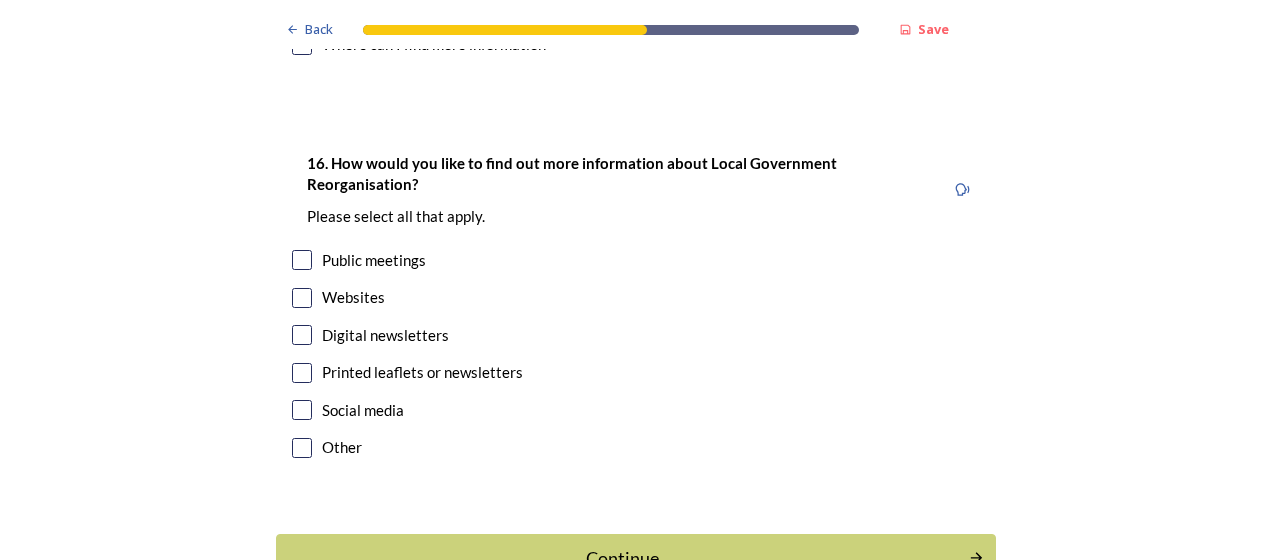 scroll, scrollTop: 6400, scrollLeft: 0, axis: vertical 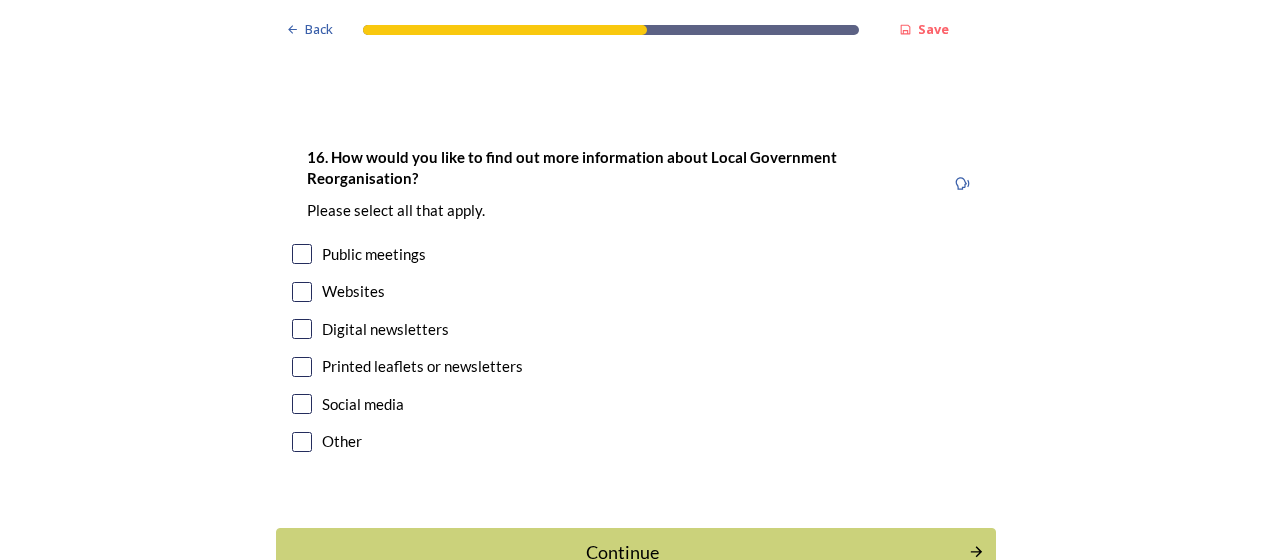 click at bounding box center (302, 292) 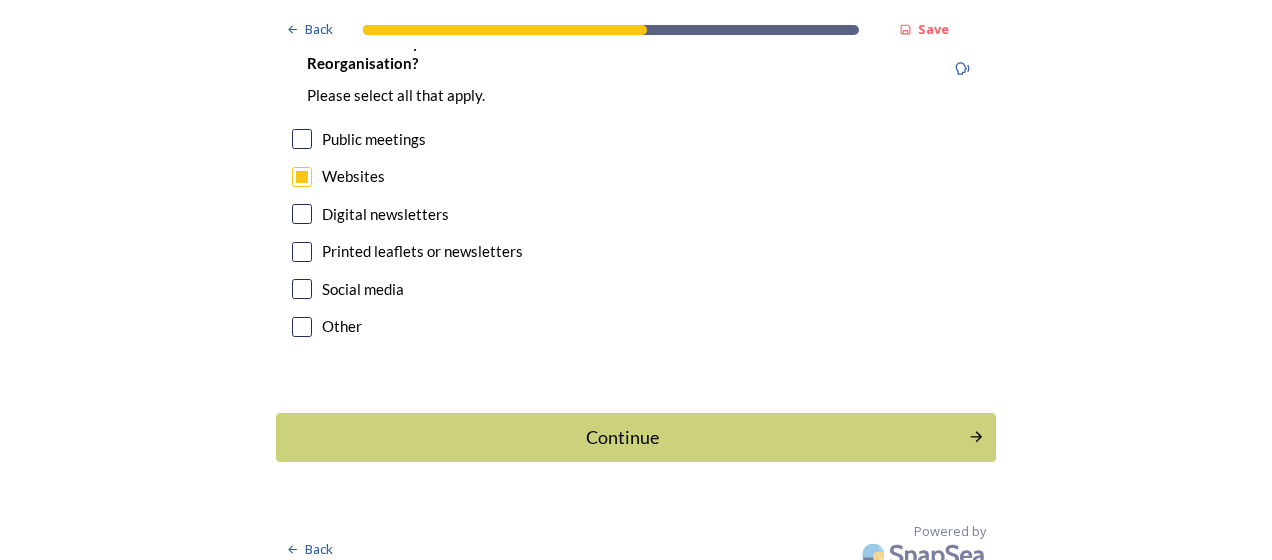 scroll, scrollTop: 6531, scrollLeft: 0, axis: vertical 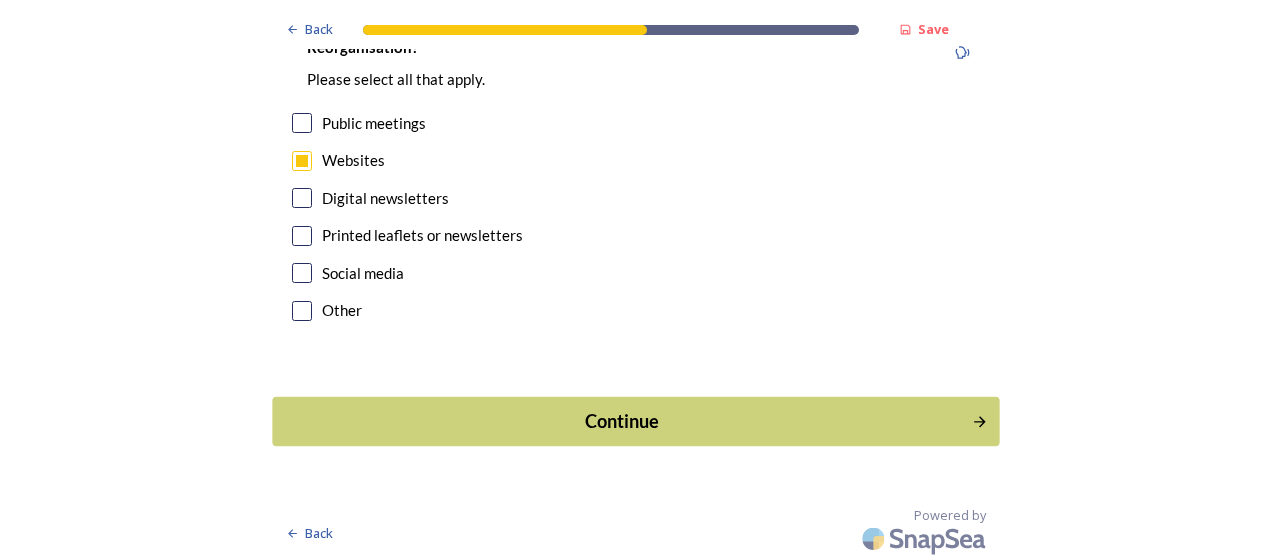 click on "Continue" at bounding box center [622, 421] 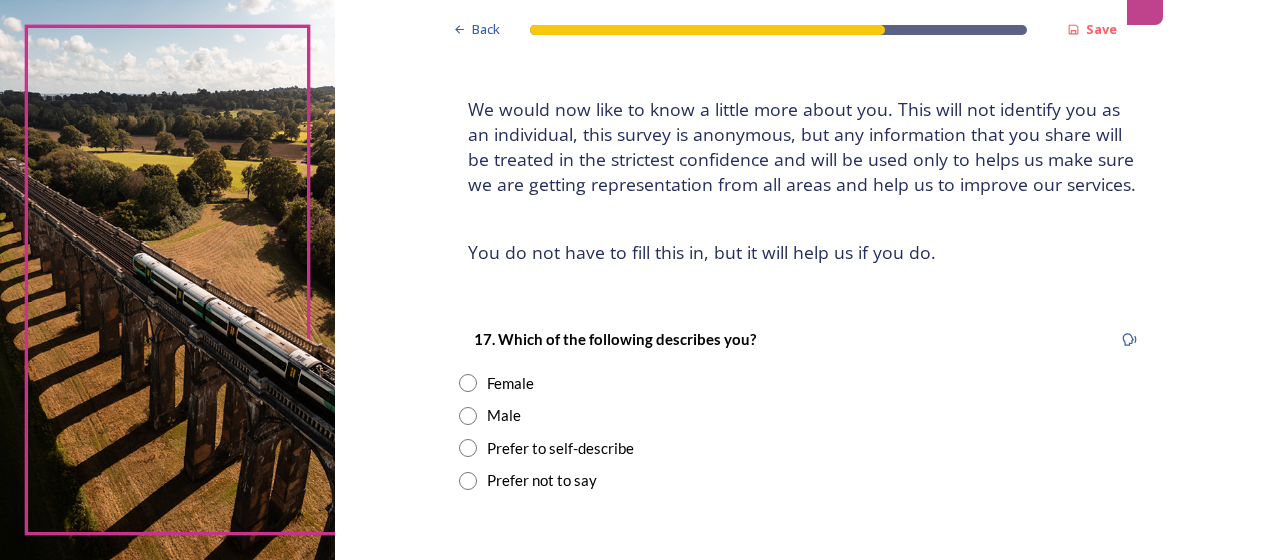 scroll, scrollTop: 200, scrollLeft: 0, axis: vertical 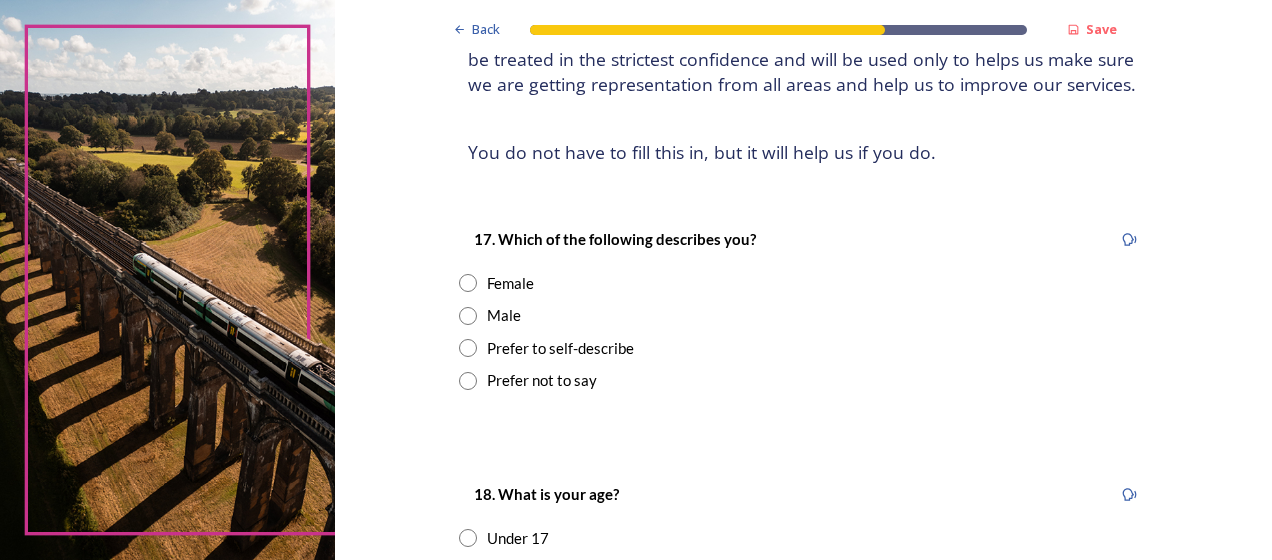 click at bounding box center (468, 316) 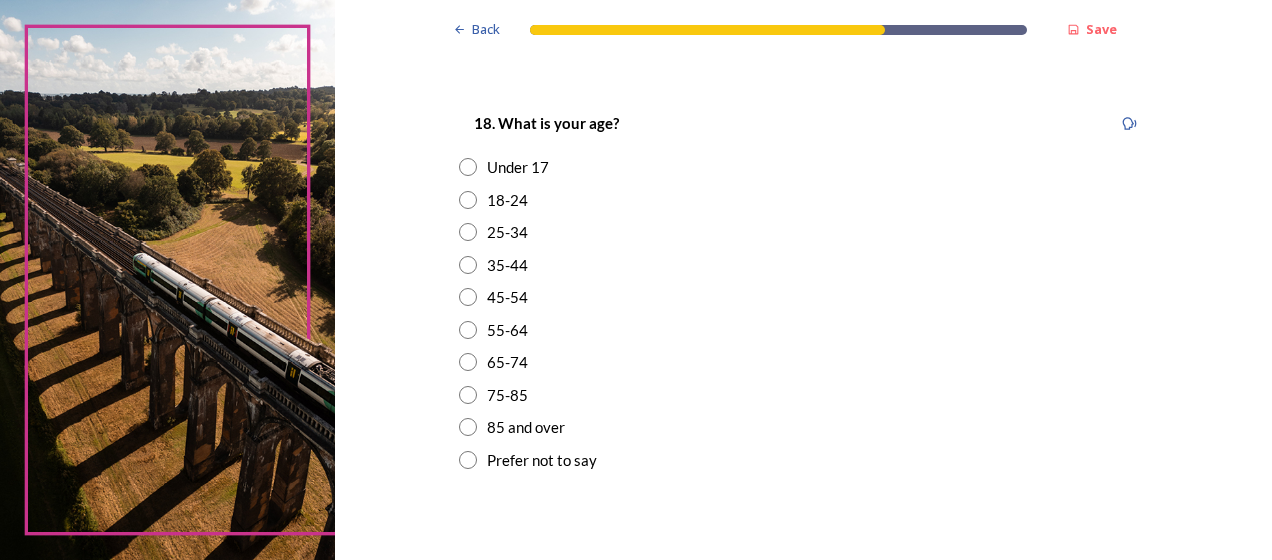 scroll, scrollTop: 600, scrollLeft: 0, axis: vertical 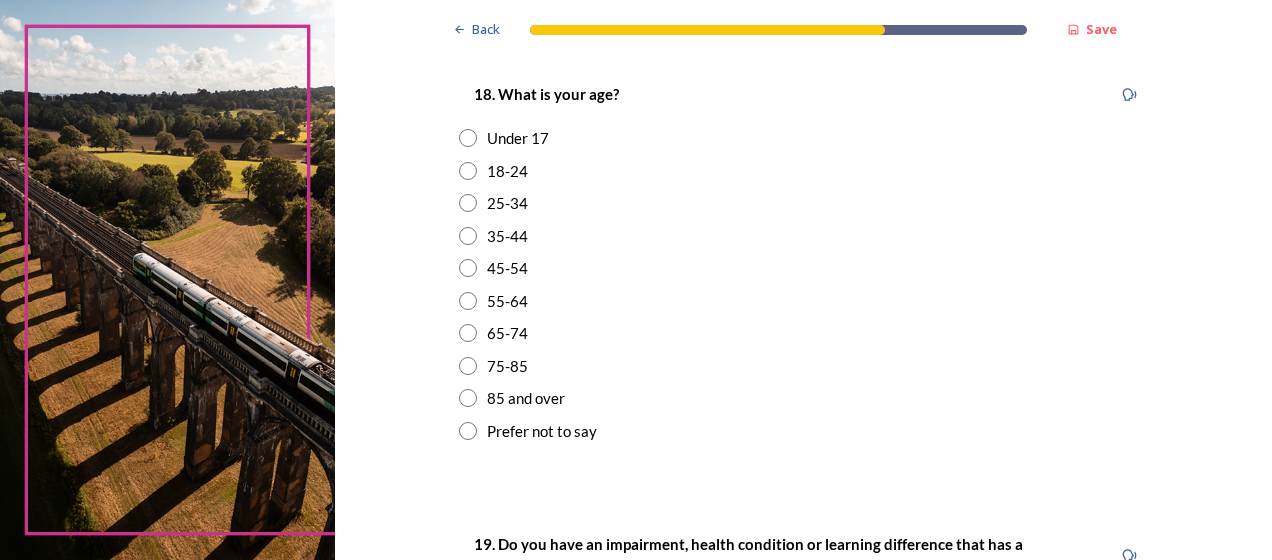 click on "35-44" at bounding box center (803, 236) 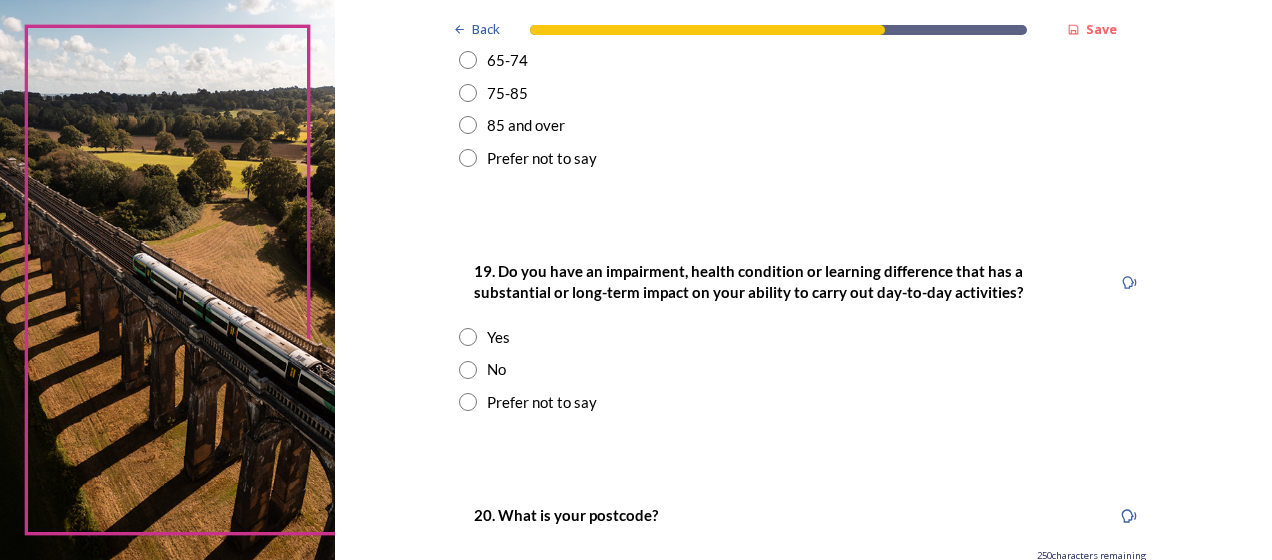 scroll, scrollTop: 900, scrollLeft: 0, axis: vertical 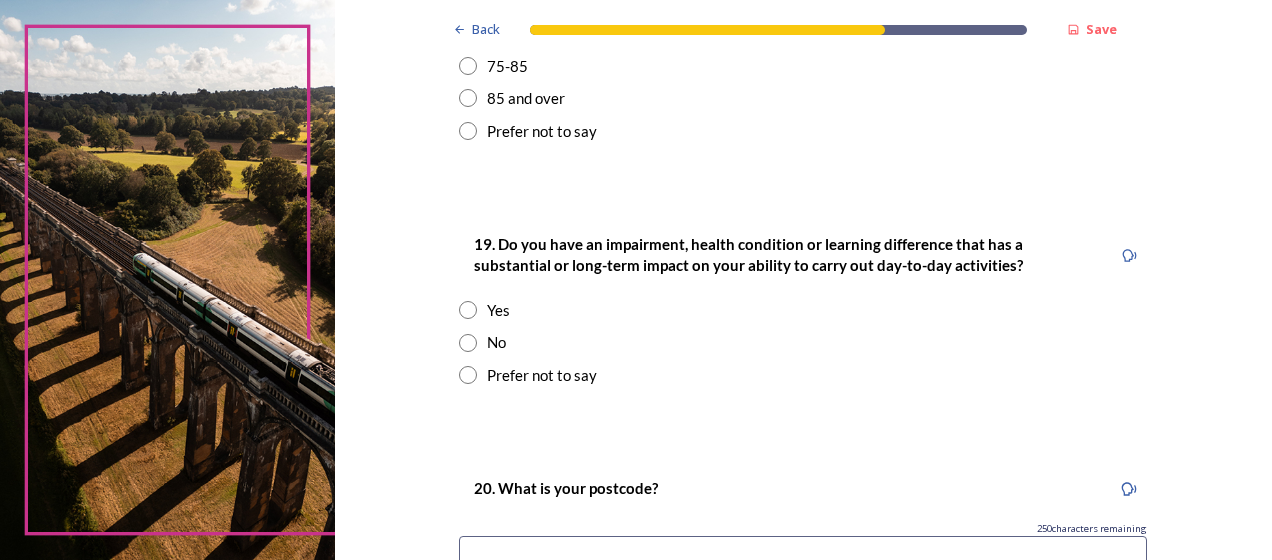 click at bounding box center [468, 343] 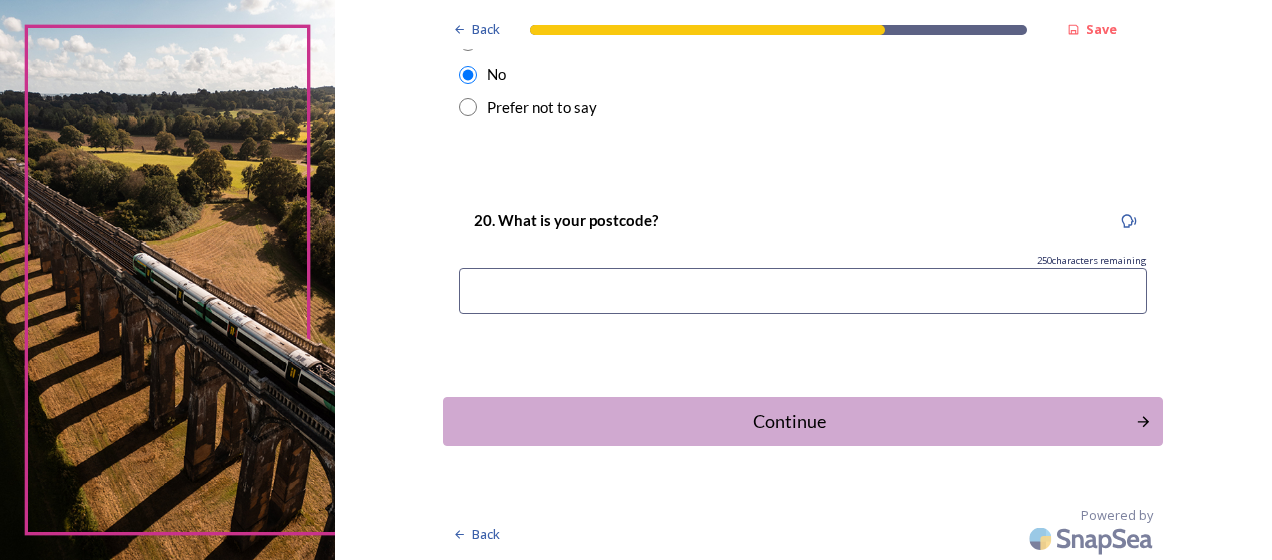 scroll, scrollTop: 1168, scrollLeft: 0, axis: vertical 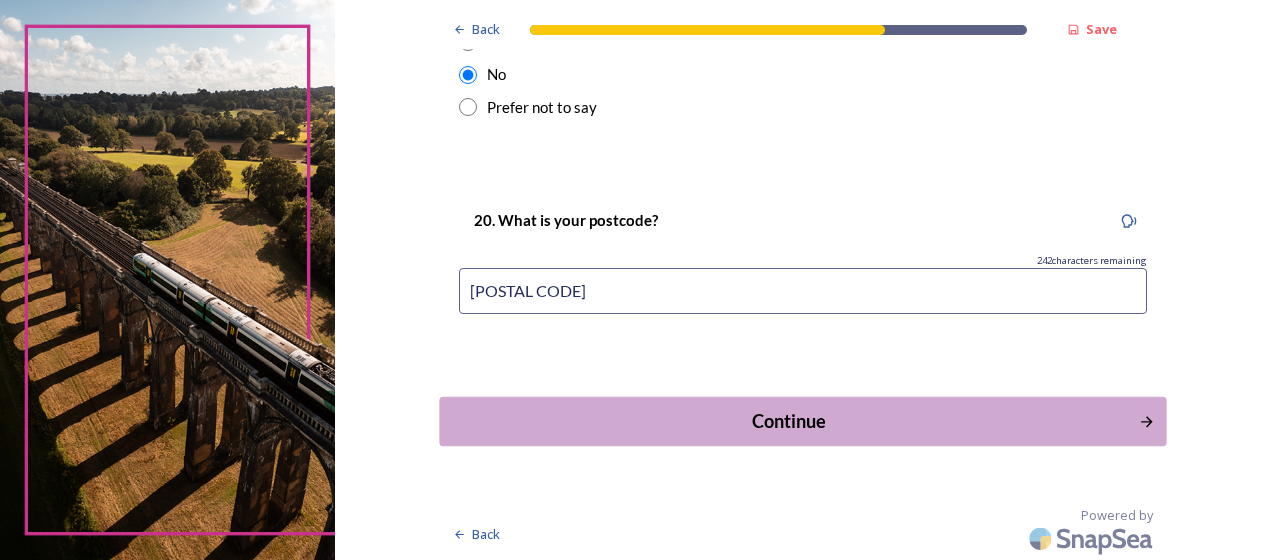 type on "PO19 6ET" 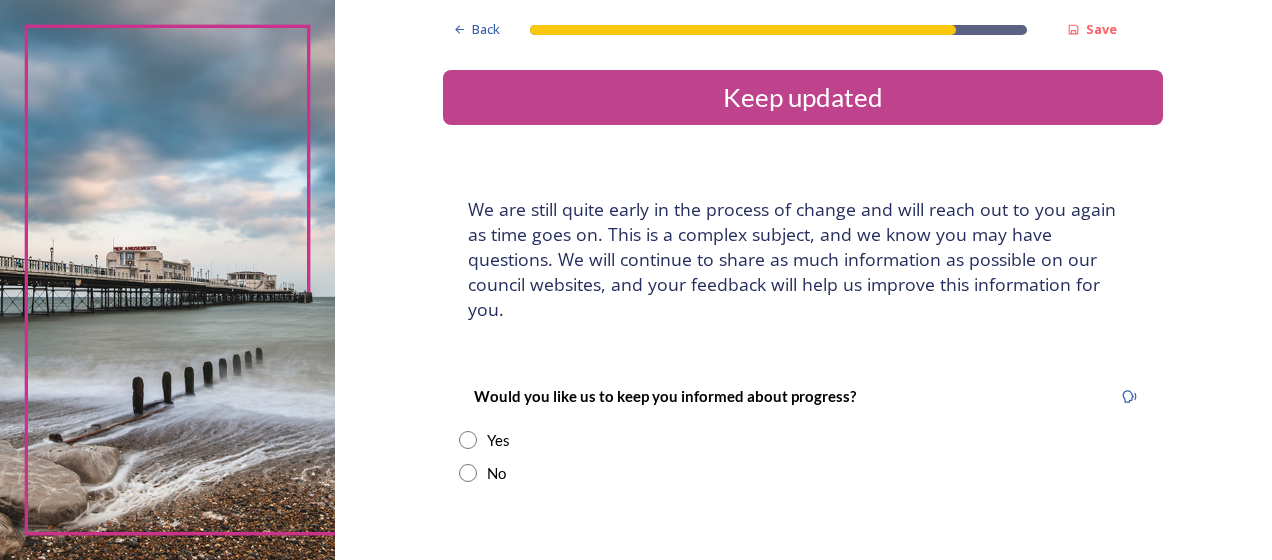 click at bounding box center (468, 473) 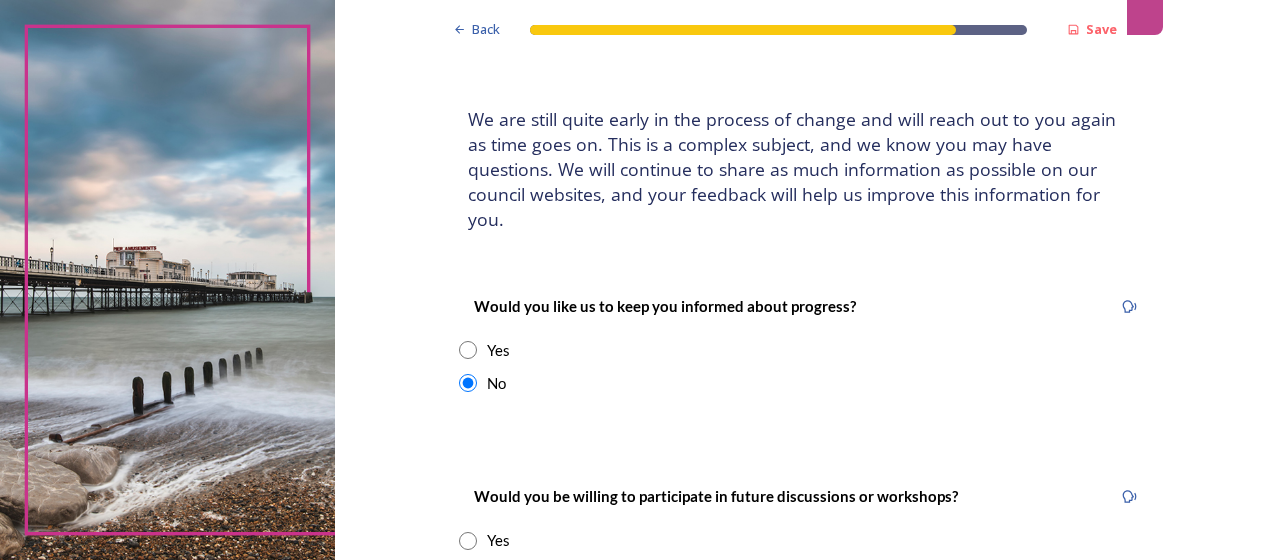 scroll, scrollTop: 200, scrollLeft: 0, axis: vertical 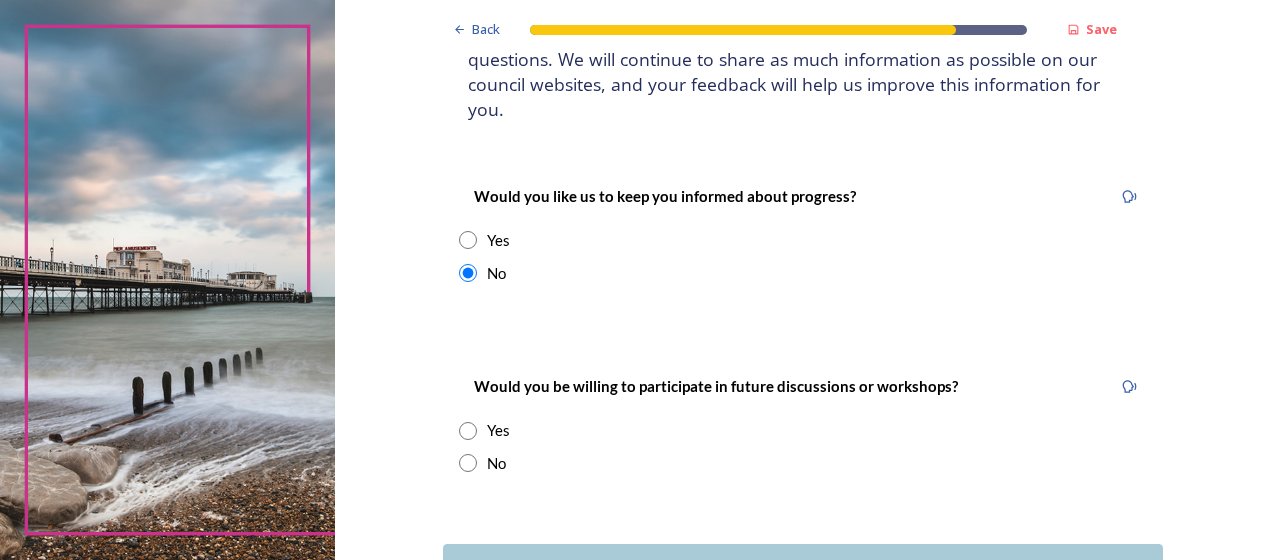 click at bounding box center (468, 431) 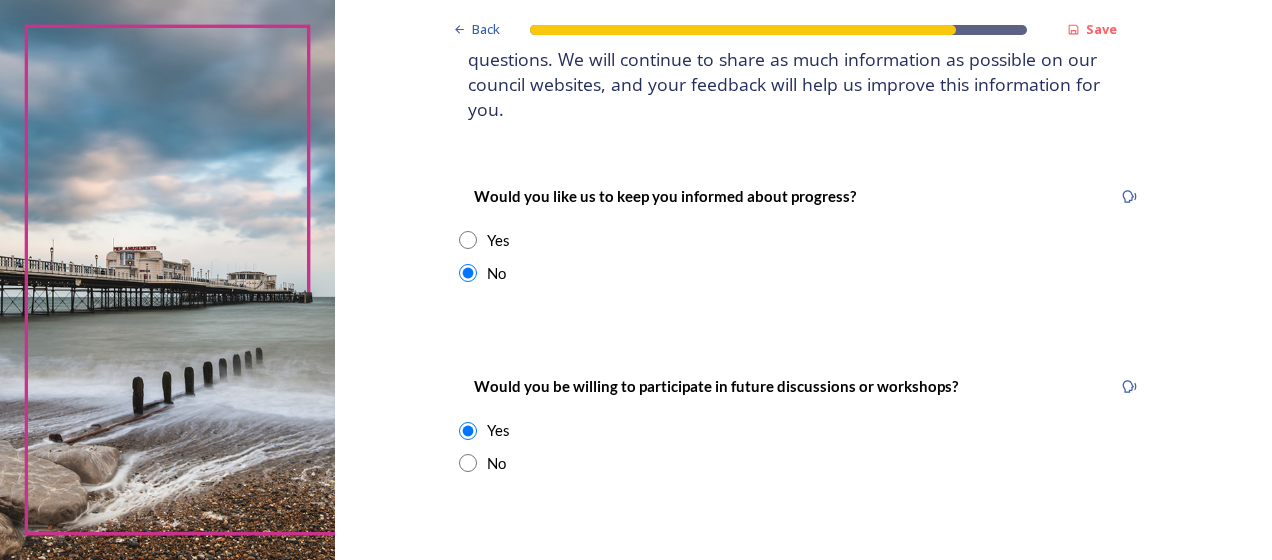 click at bounding box center (468, 431) 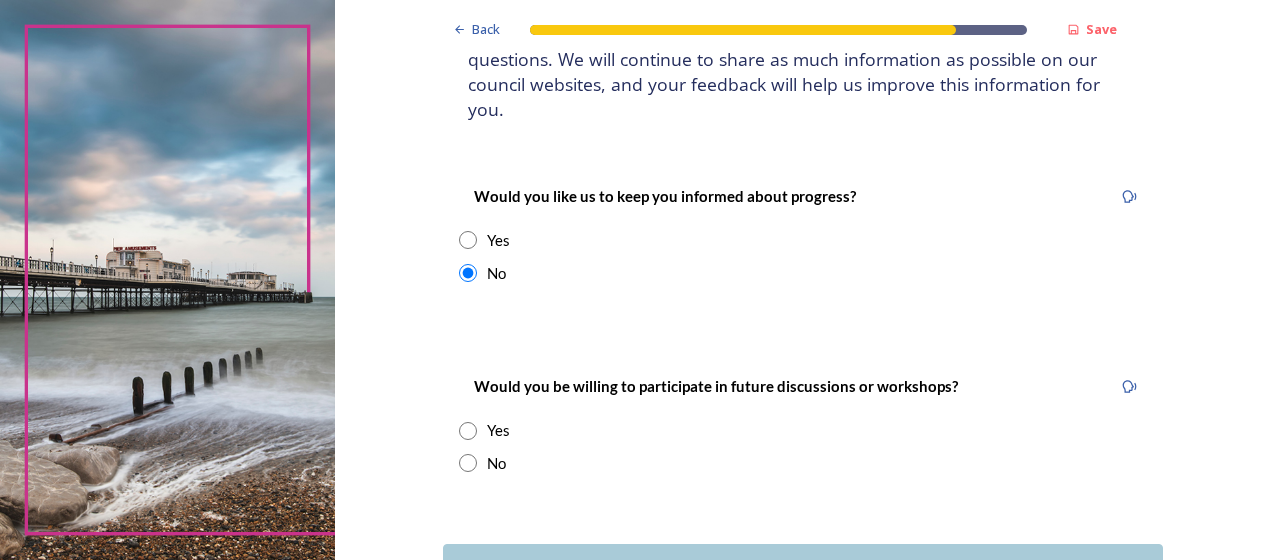 click at bounding box center [468, 463] 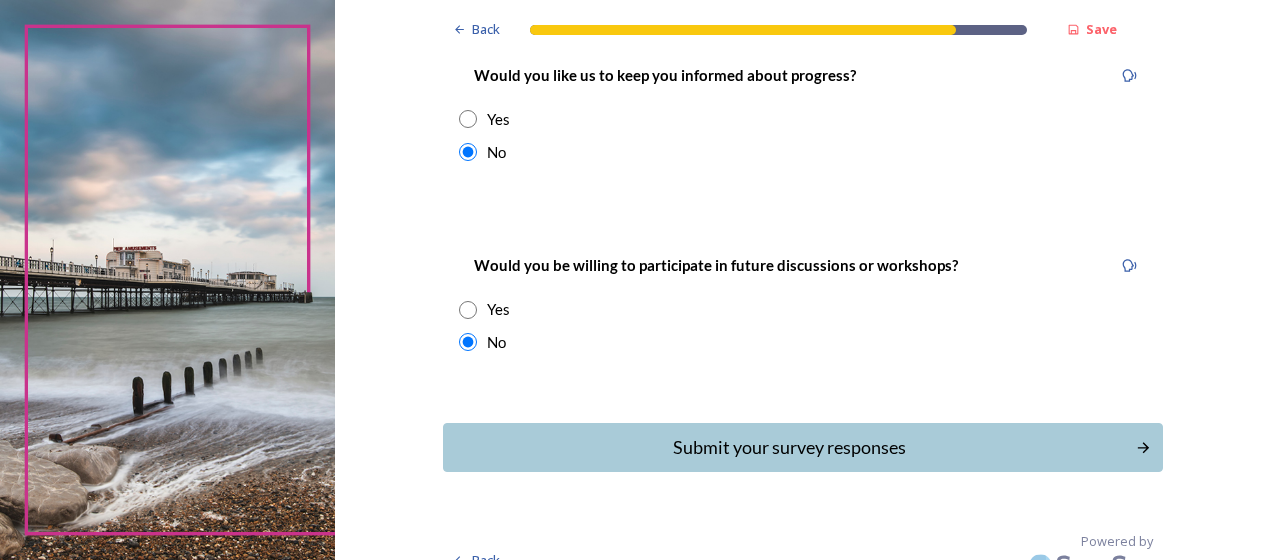 scroll, scrollTop: 324, scrollLeft: 0, axis: vertical 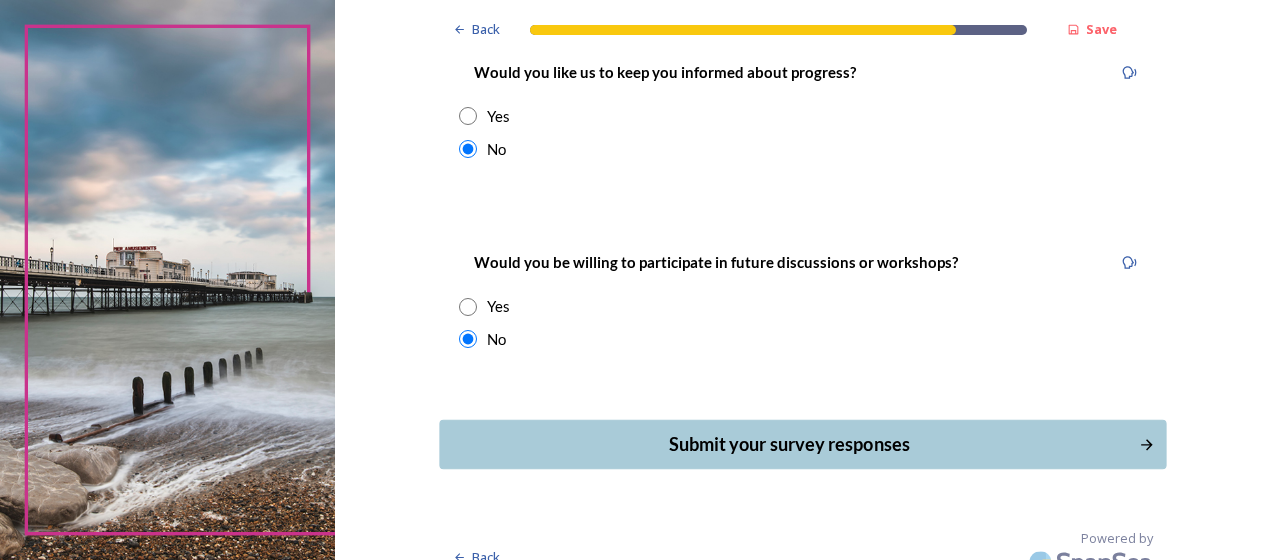 click on "Submit your survey responses" at bounding box center [803, 444] 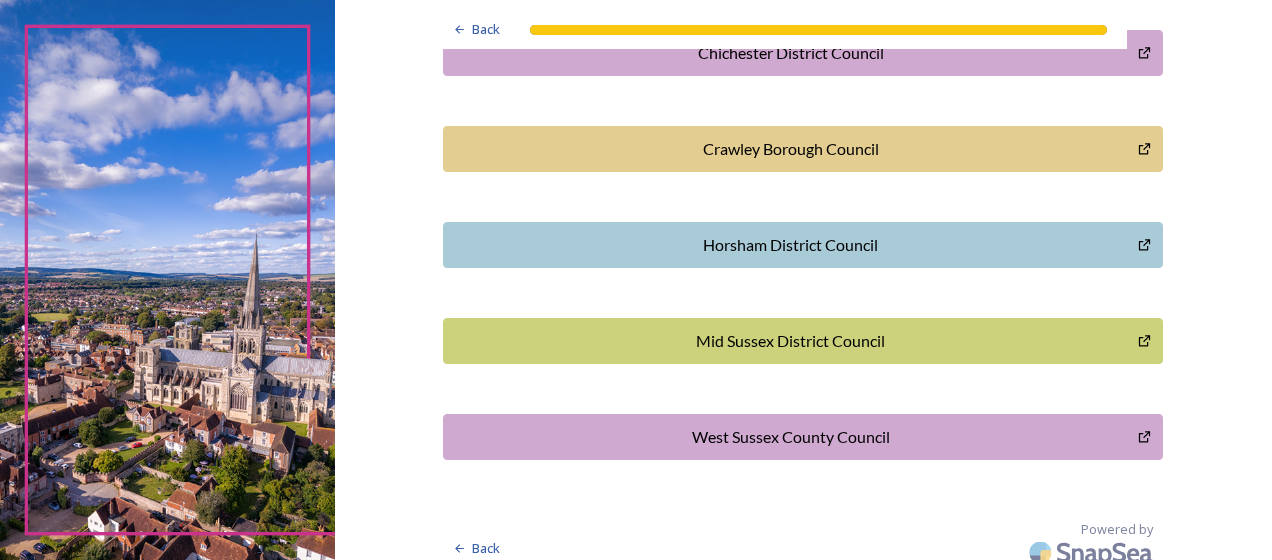 scroll, scrollTop: 724, scrollLeft: 0, axis: vertical 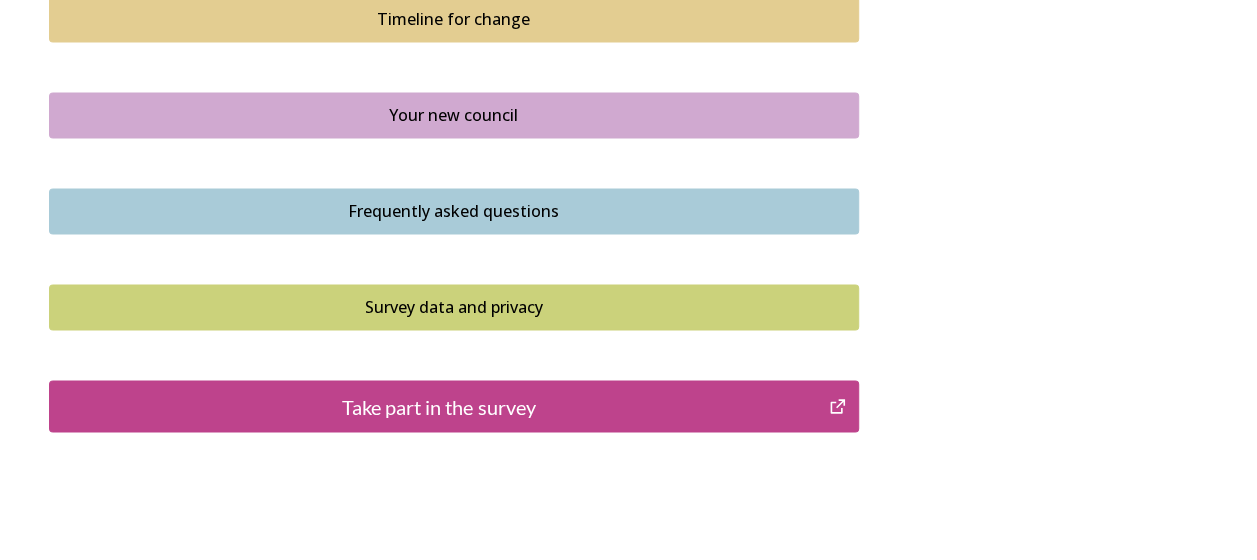 click on "Take part in the survey" at bounding box center [439, 406] 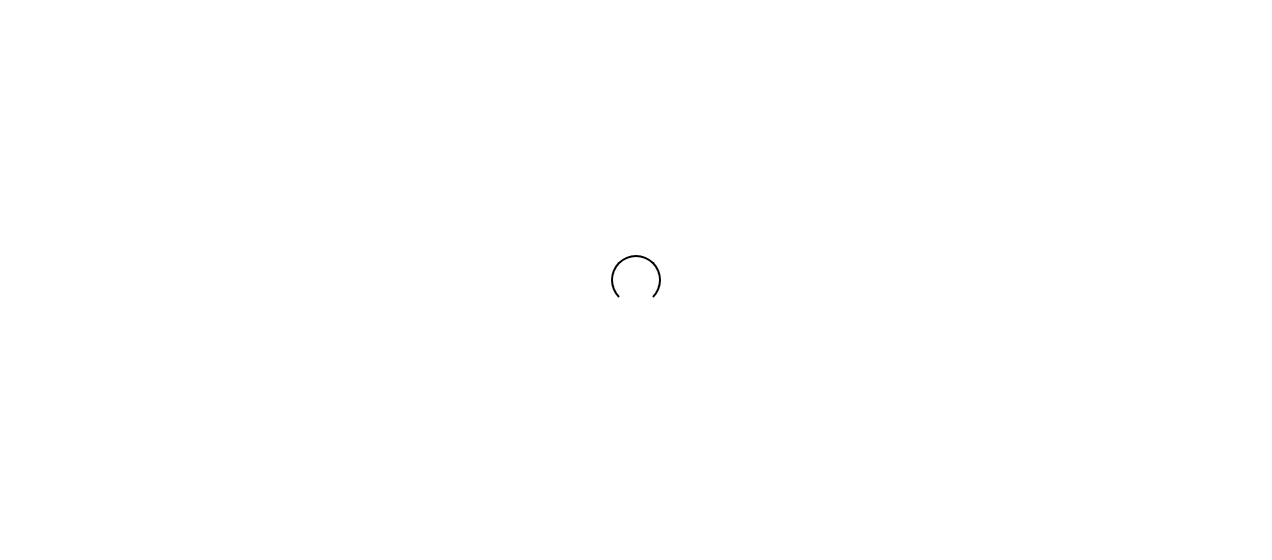 scroll, scrollTop: 0, scrollLeft: 0, axis: both 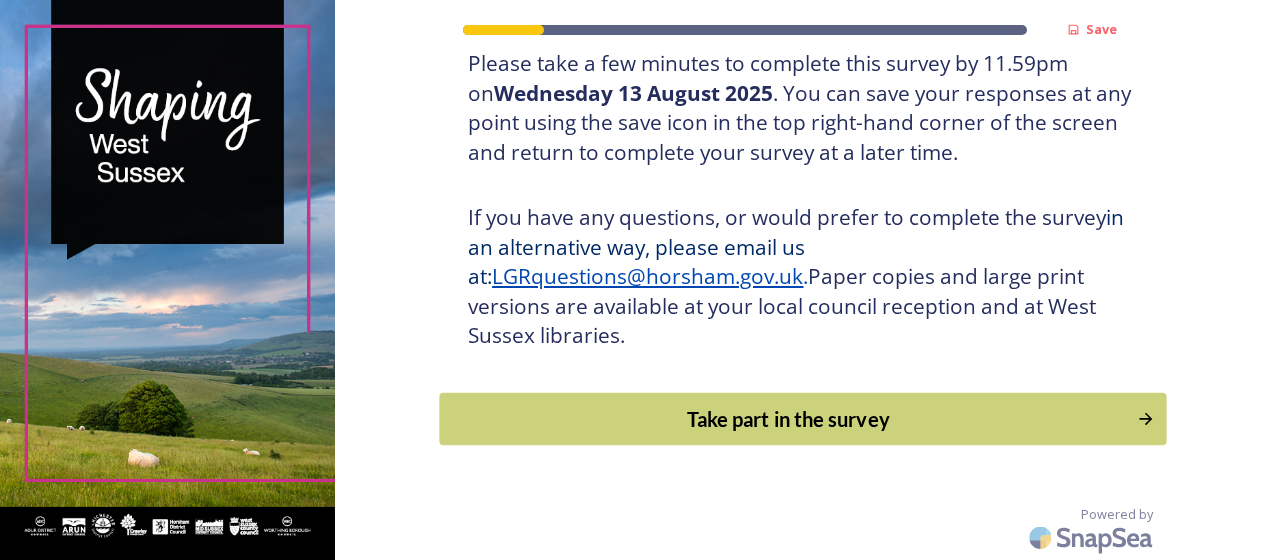click on "Take part in the survey" at bounding box center [789, 419] 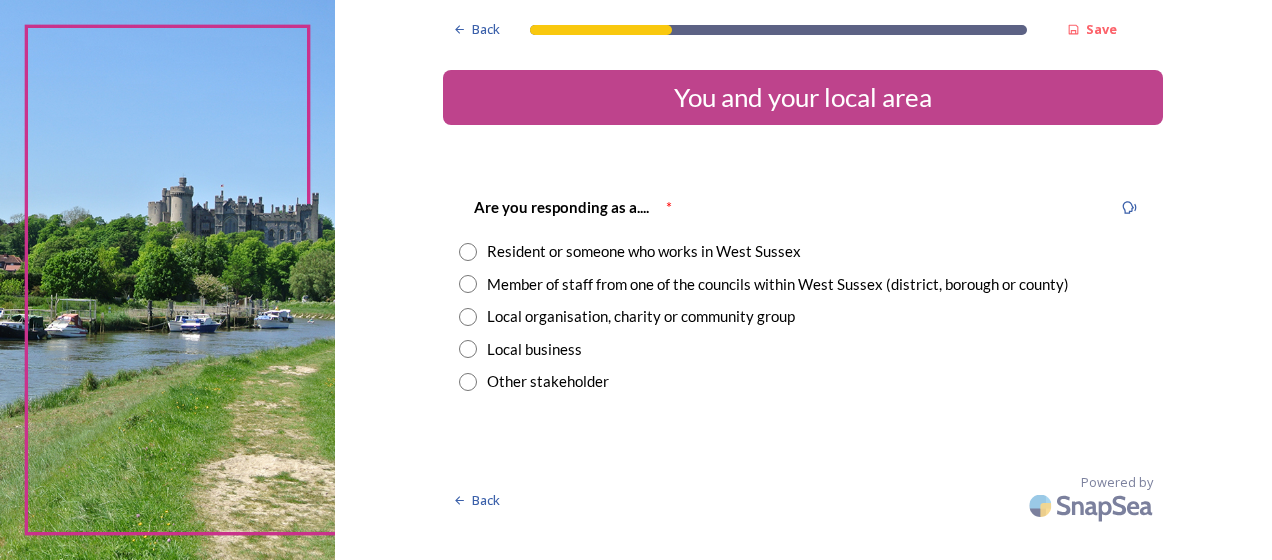 click on "Member of staff from one of the councils within West Sussex (district, borough or county)" at bounding box center [778, 284] 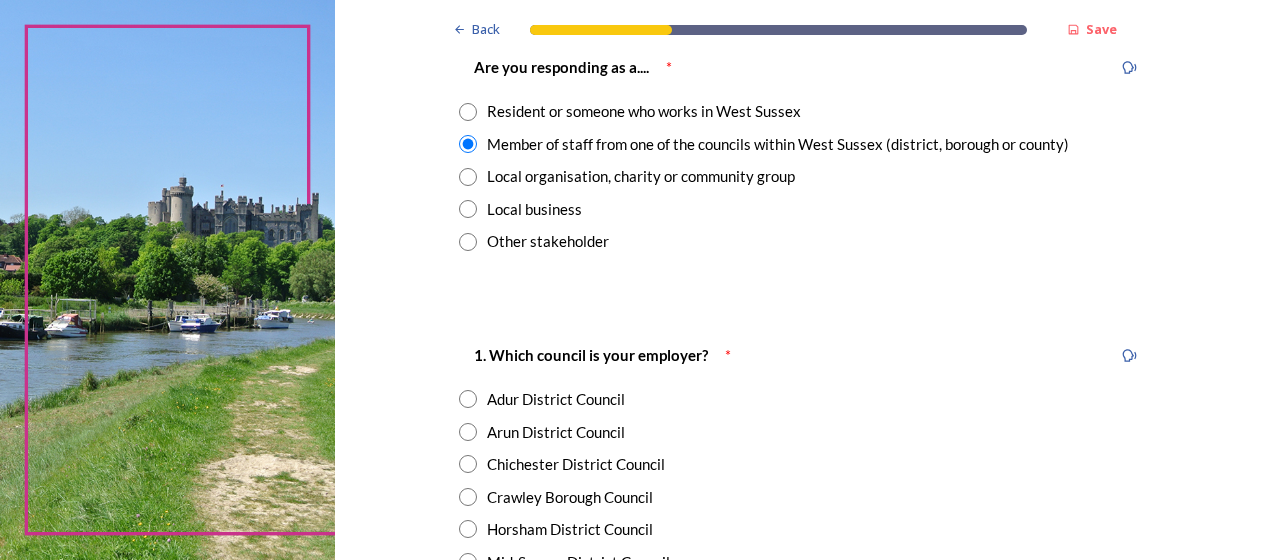 scroll, scrollTop: 300, scrollLeft: 0, axis: vertical 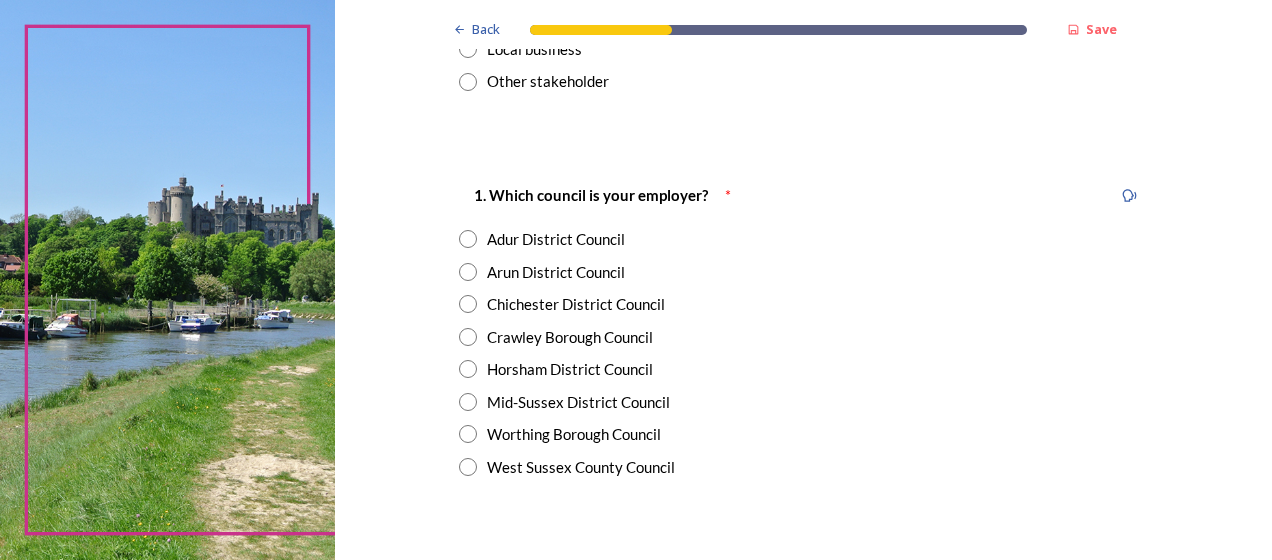 click on "Chichester District Council" at bounding box center [803, 304] 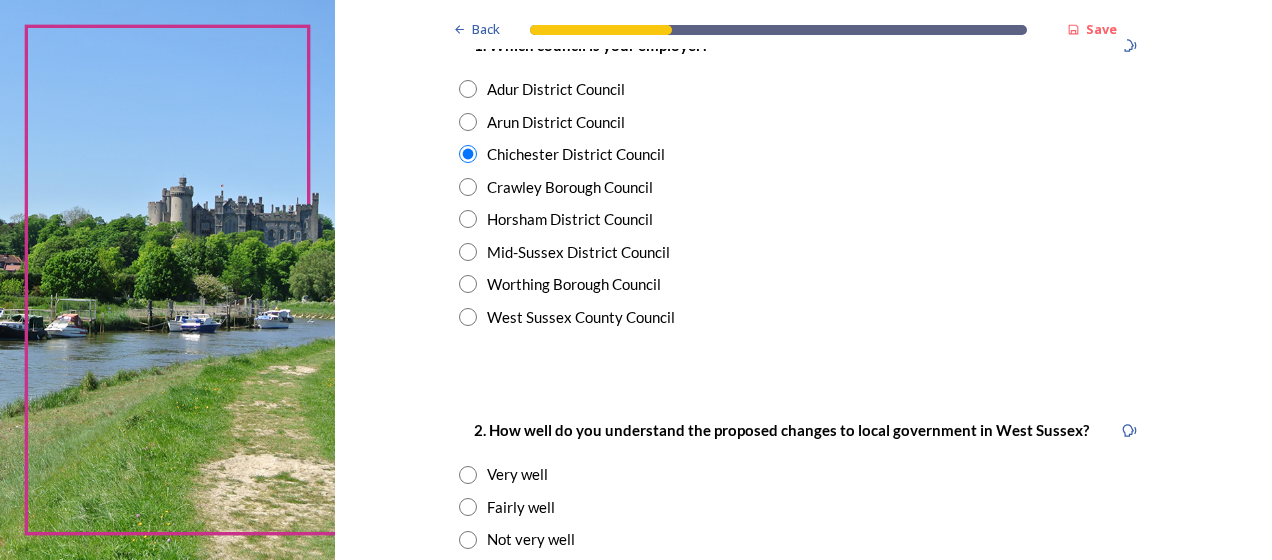 scroll, scrollTop: 700, scrollLeft: 0, axis: vertical 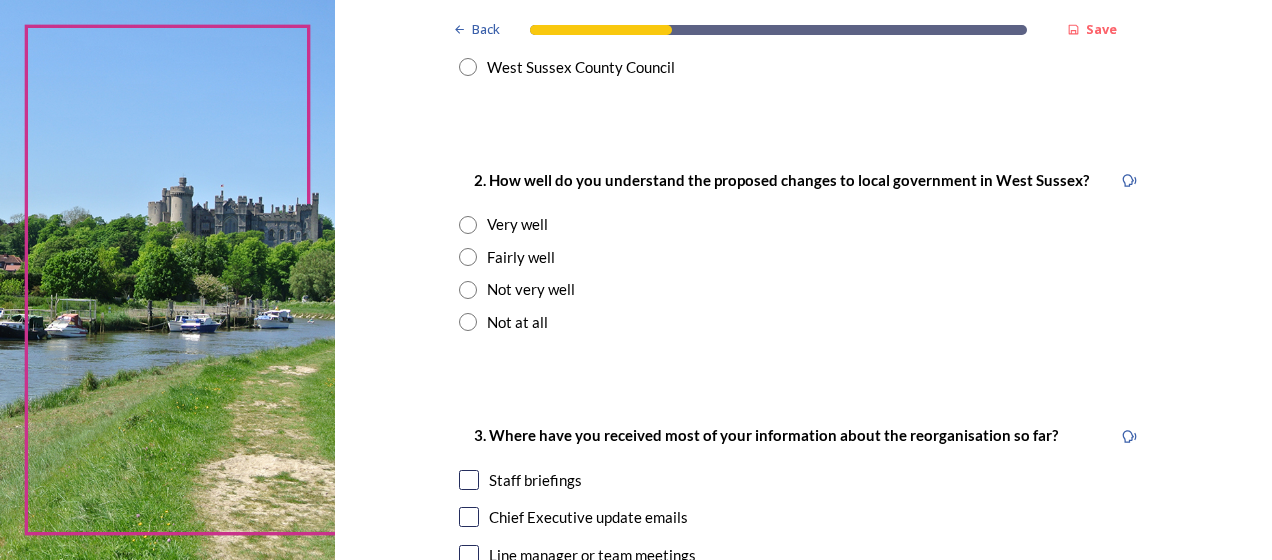 click at bounding box center (468, 257) 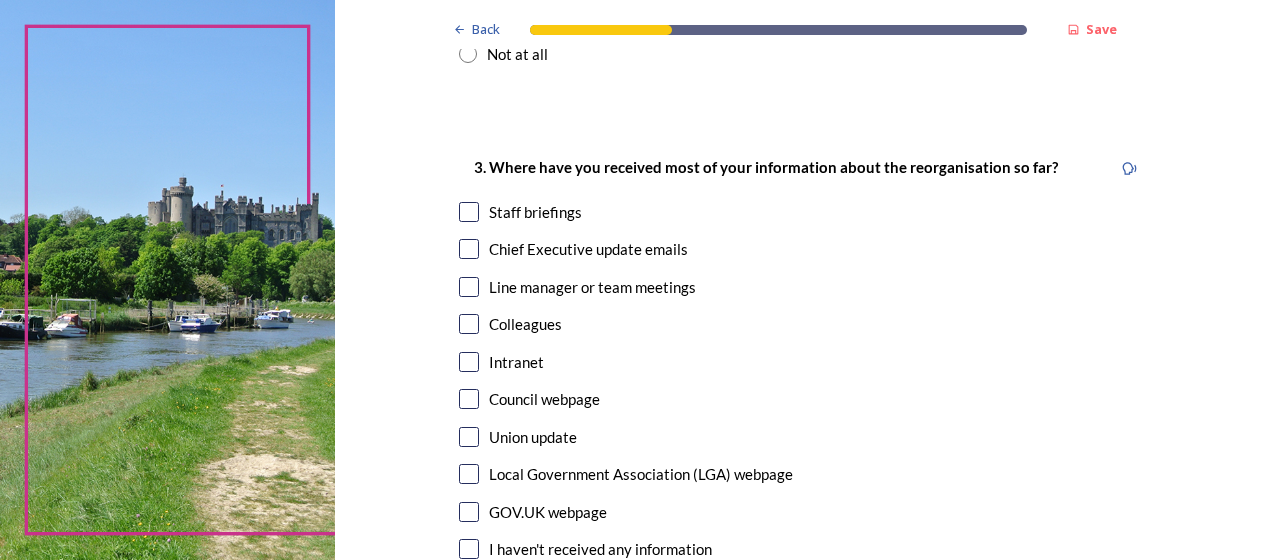 scroll, scrollTop: 1000, scrollLeft: 0, axis: vertical 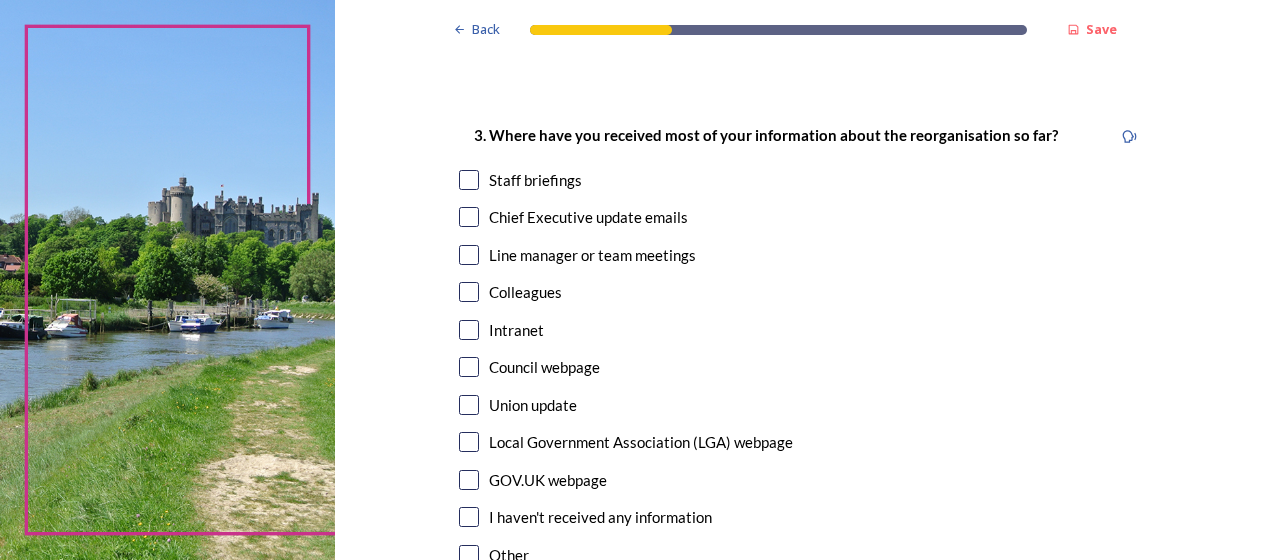click at bounding box center [469, 180] 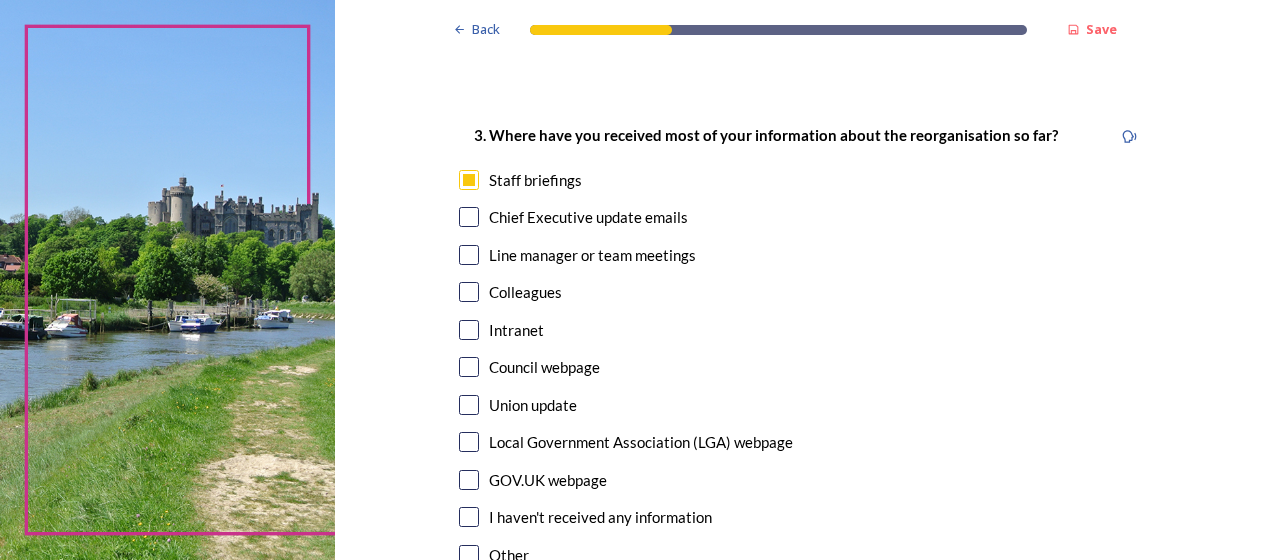 click at bounding box center (469, 217) 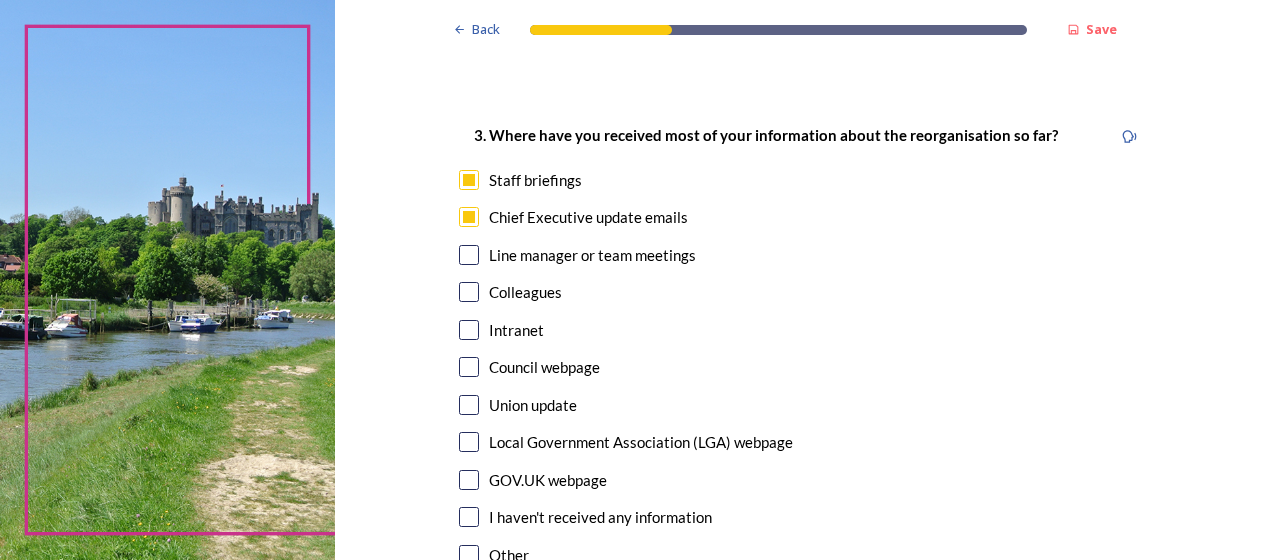 scroll, scrollTop: 1100, scrollLeft: 0, axis: vertical 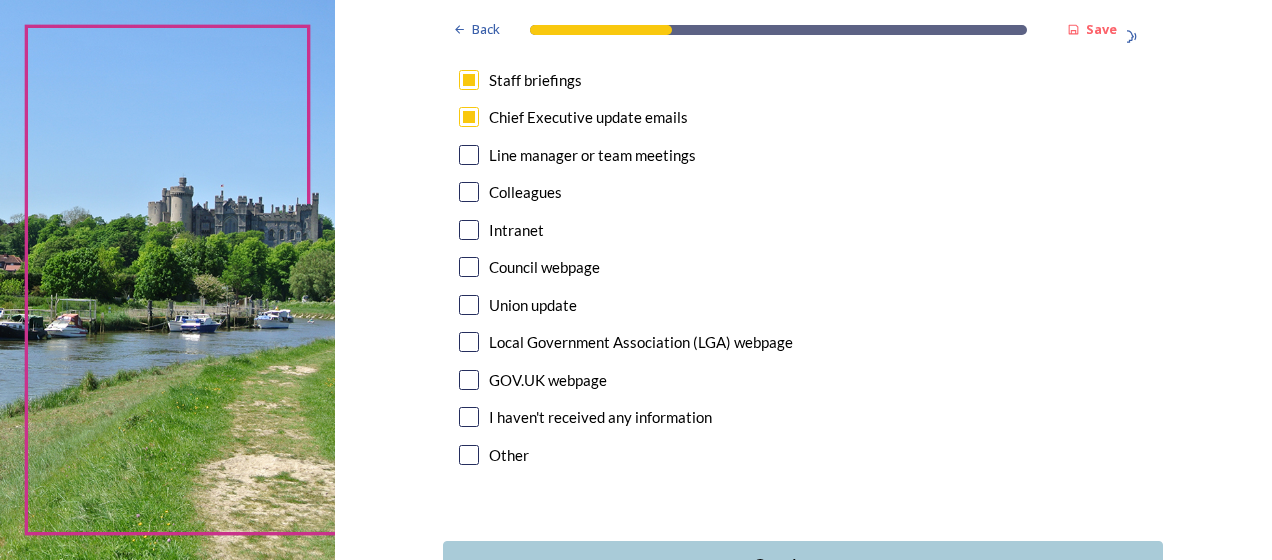 click at bounding box center [469, 155] 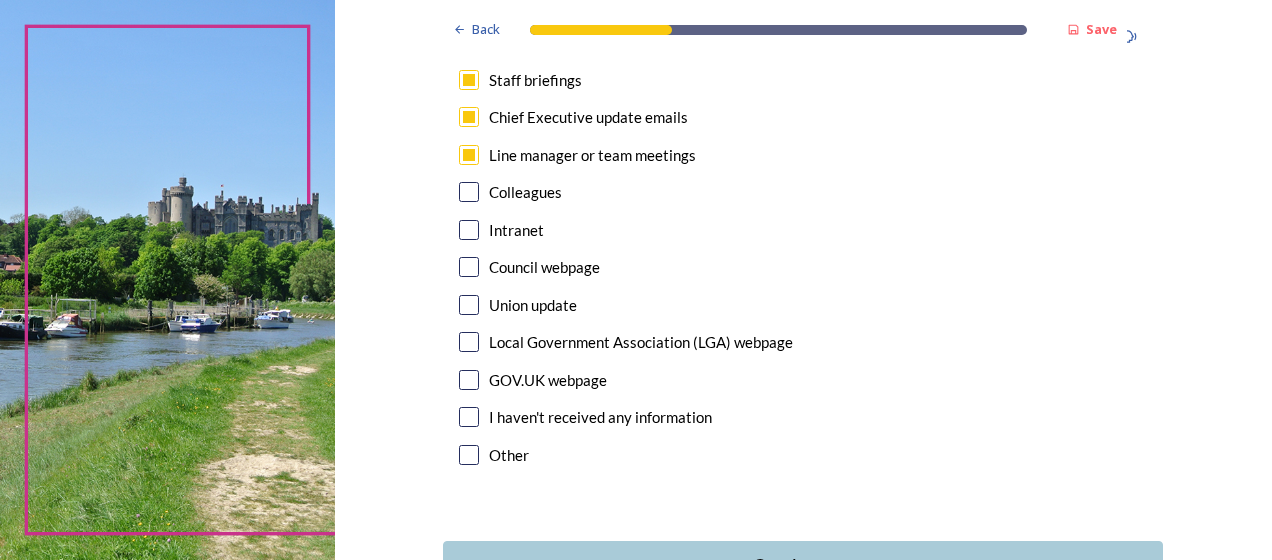 scroll, scrollTop: 1200, scrollLeft: 0, axis: vertical 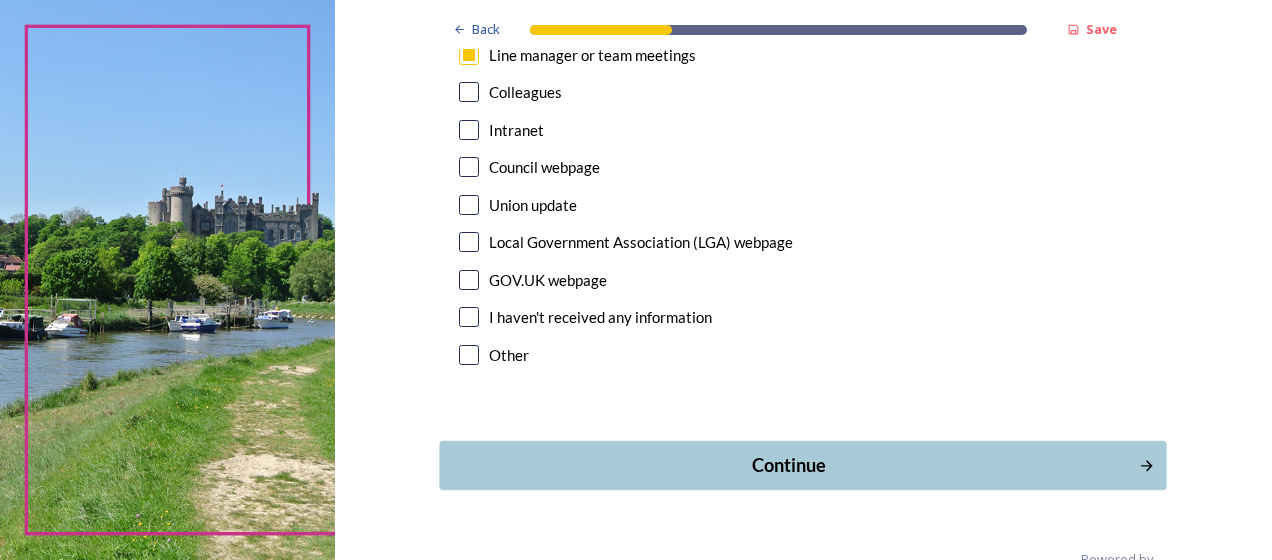 click on "Continue" at bounding box center (789, 465) 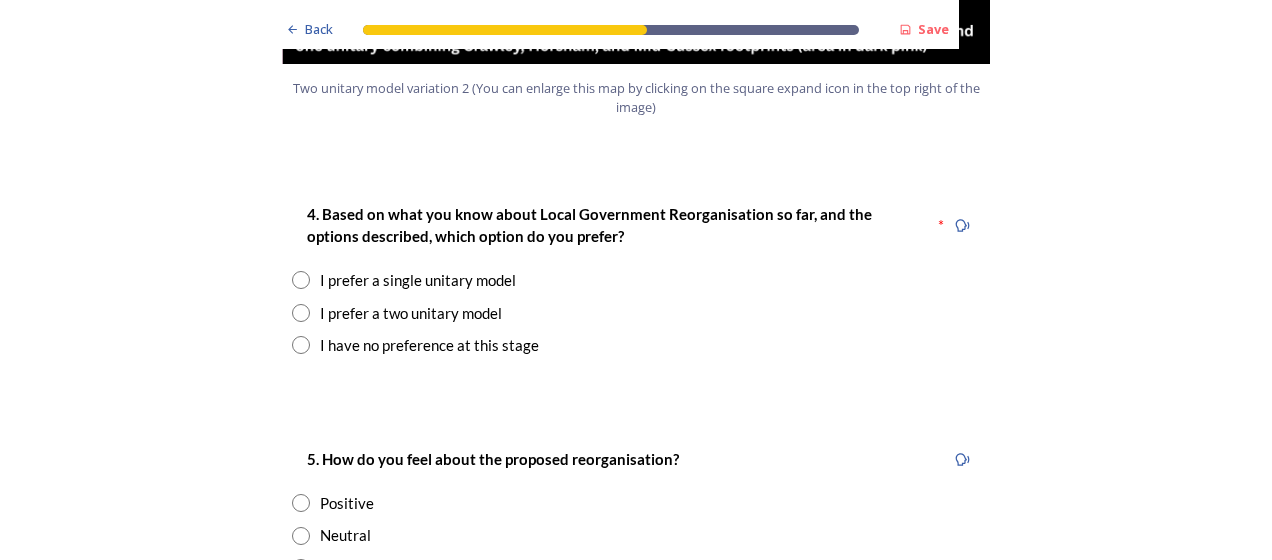 scroll, scrollTop: 2700, scrollLeft: 0, axis: vertical 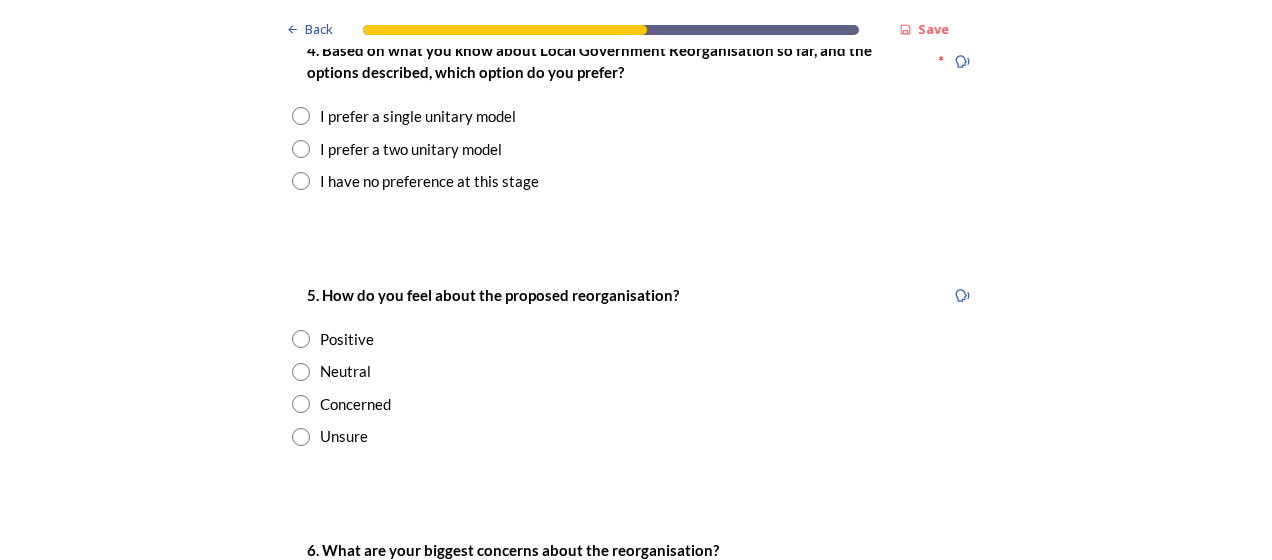 click on "I prefer a two unitary model" at bounding box center [411, 149] 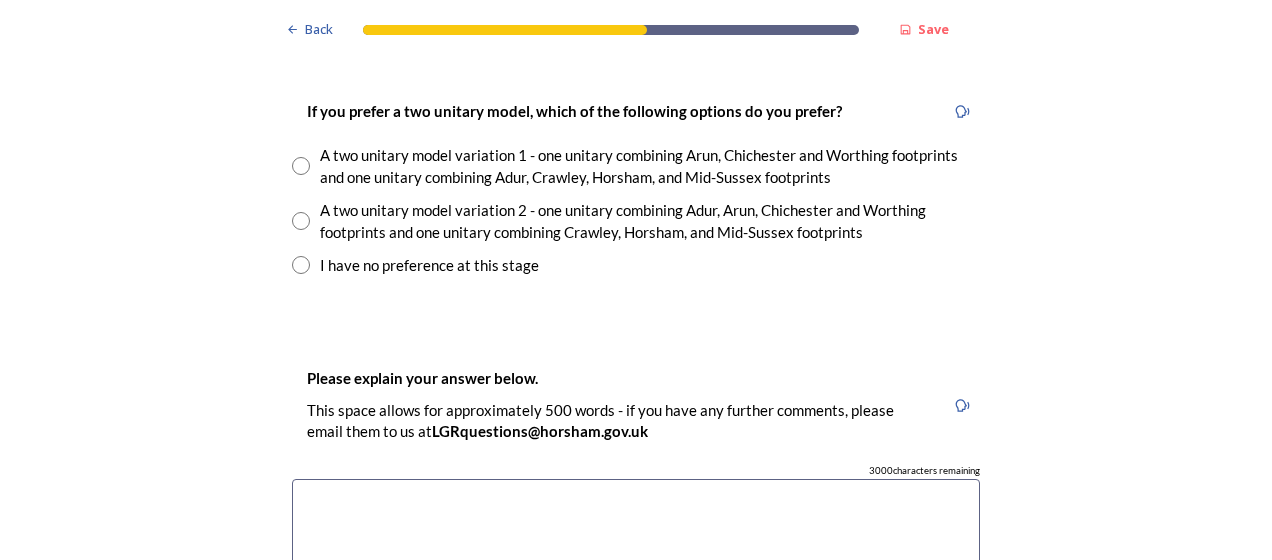 scroll, scrollTop: 2900, scrollLeft: 0, axis: vertical 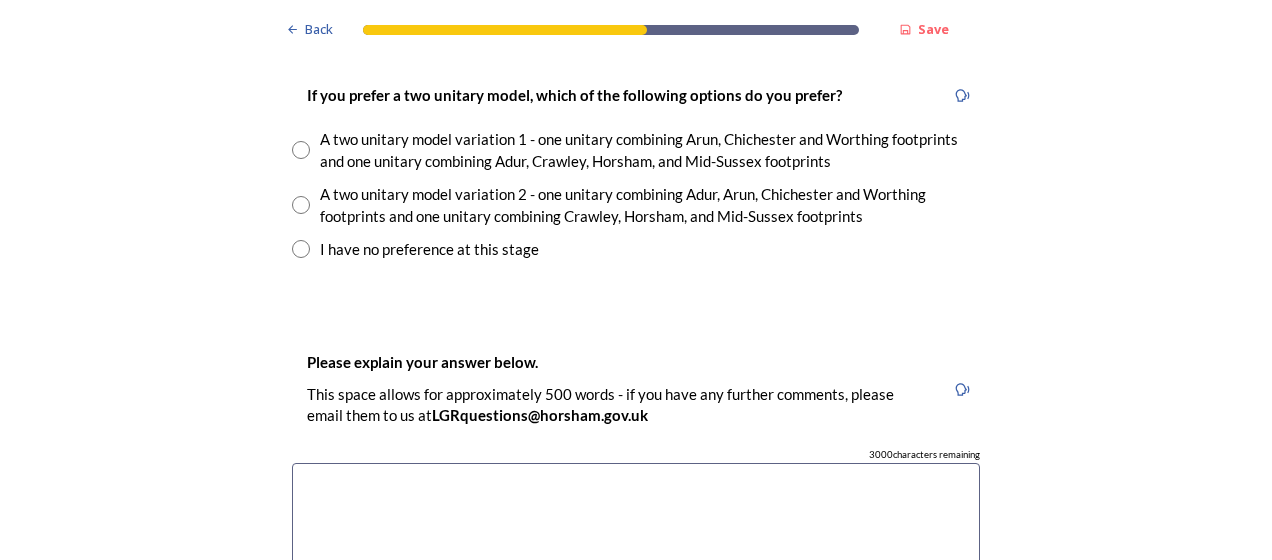 click on "A two unitary model variation 1 - one unitary combining Arun, Chichester and Worthing footprints and one unitary combining Adur, Crawley, Horsham, and Mid-Sussex footprints" at bounding box center [636, 150] 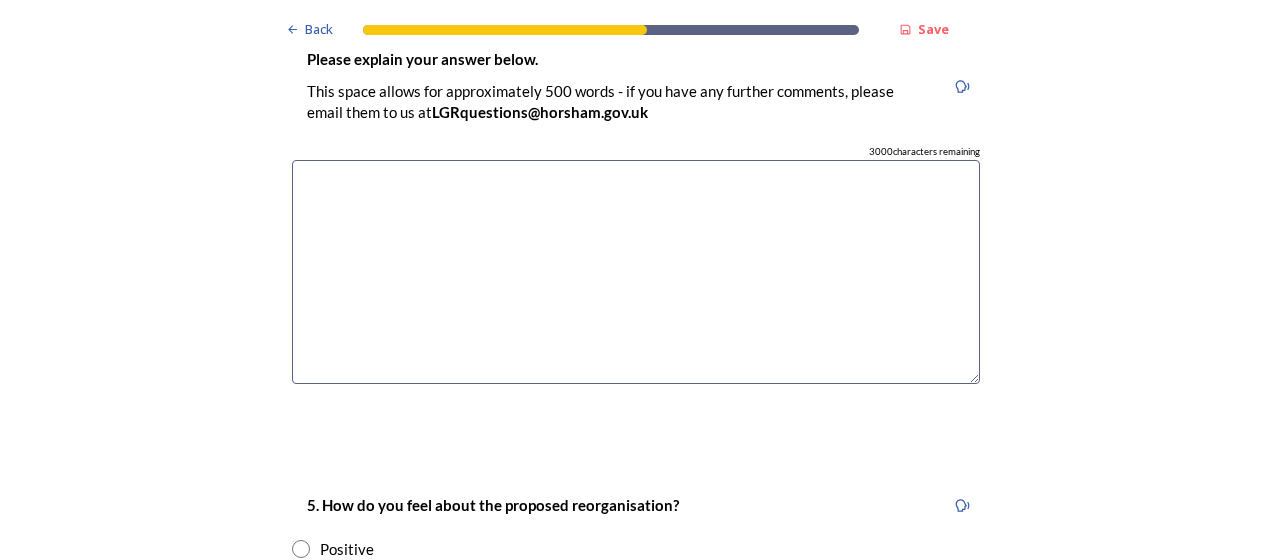 scroll, scrollTop: 3100, scrollLeft: 0, axis: vertical 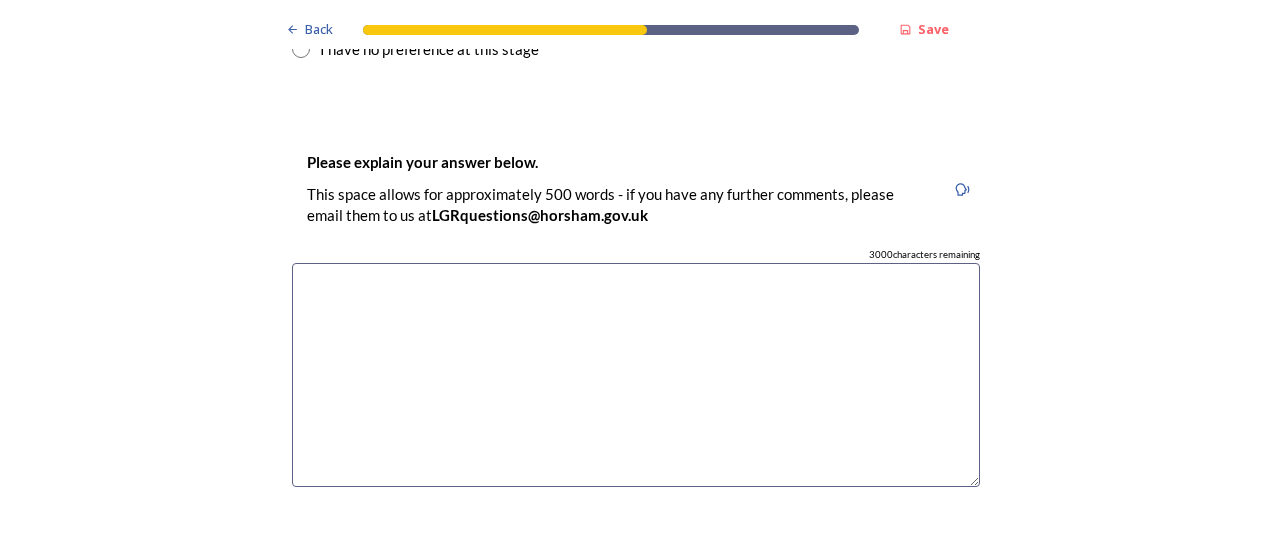 click at bounding box center [636, 375] 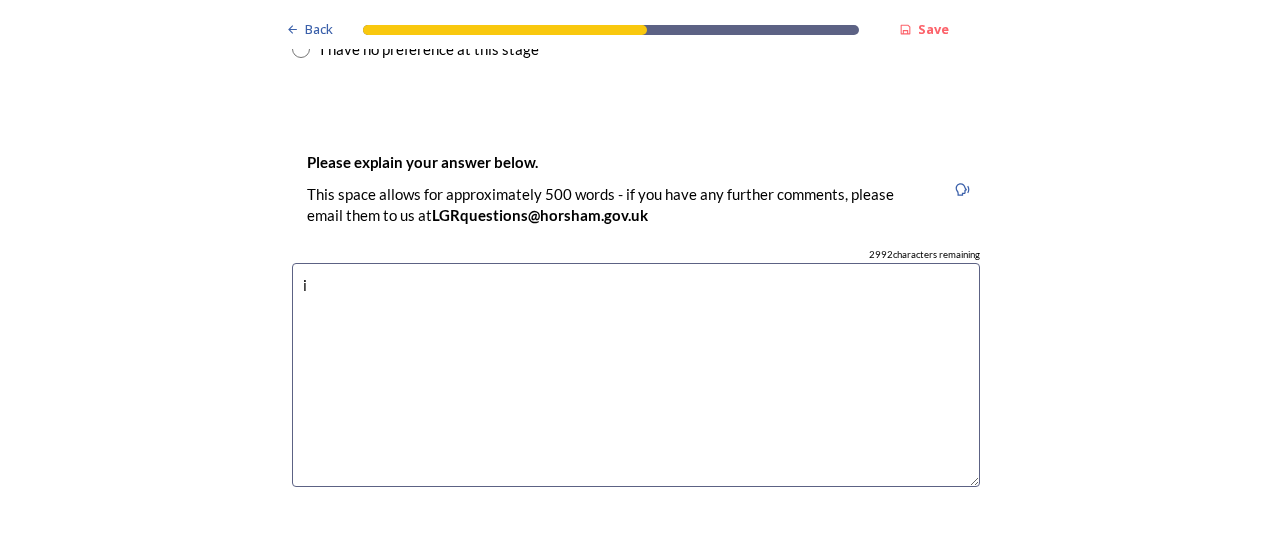 type on "i" 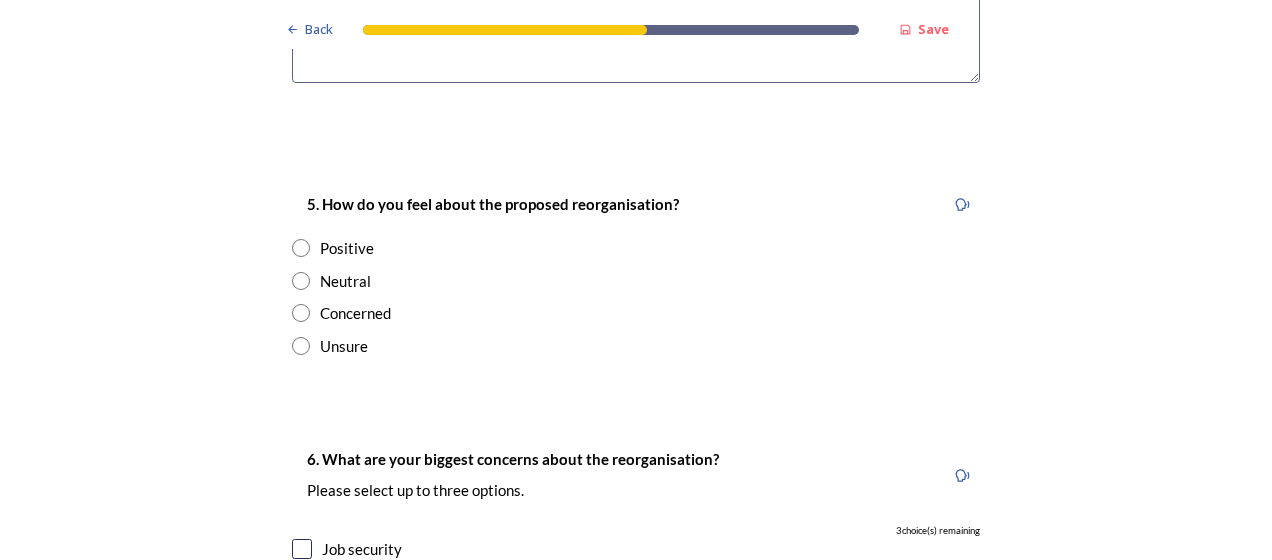 scroll, scrollTop: 3500, scrollLeft: 0, axis: vertical 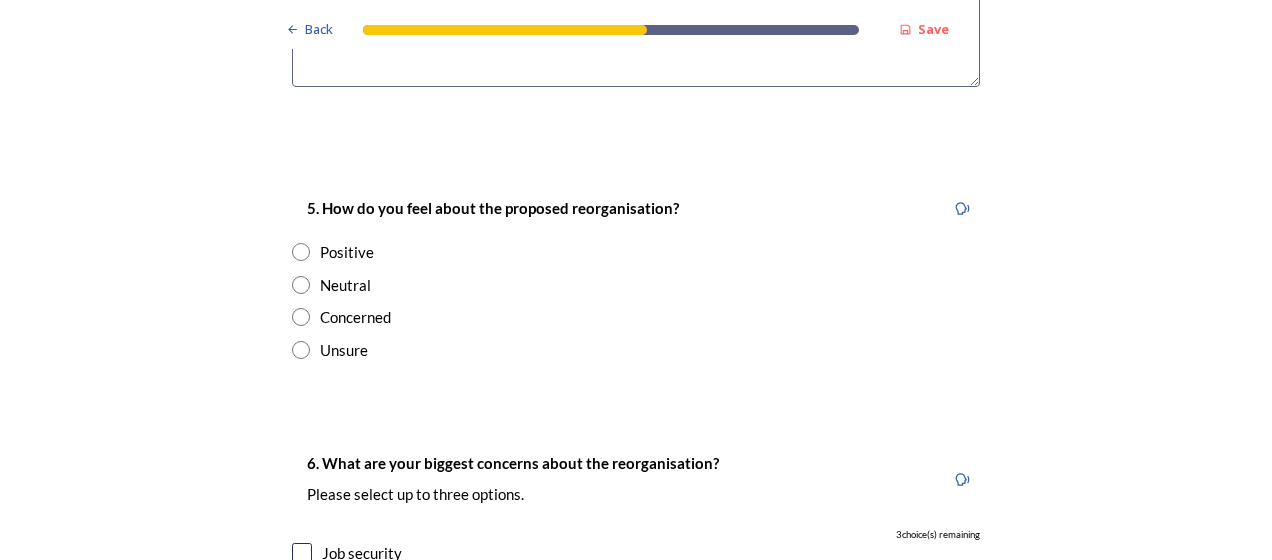 type on "I think that the whole [PLACE] has too many variations and is too big to be governed as one, without losing the local knowledge and understanding. For example [PLACE] and [PLACE] are very different in a lot of ways, so one authority would have difficulty maintaining balance across all areas." 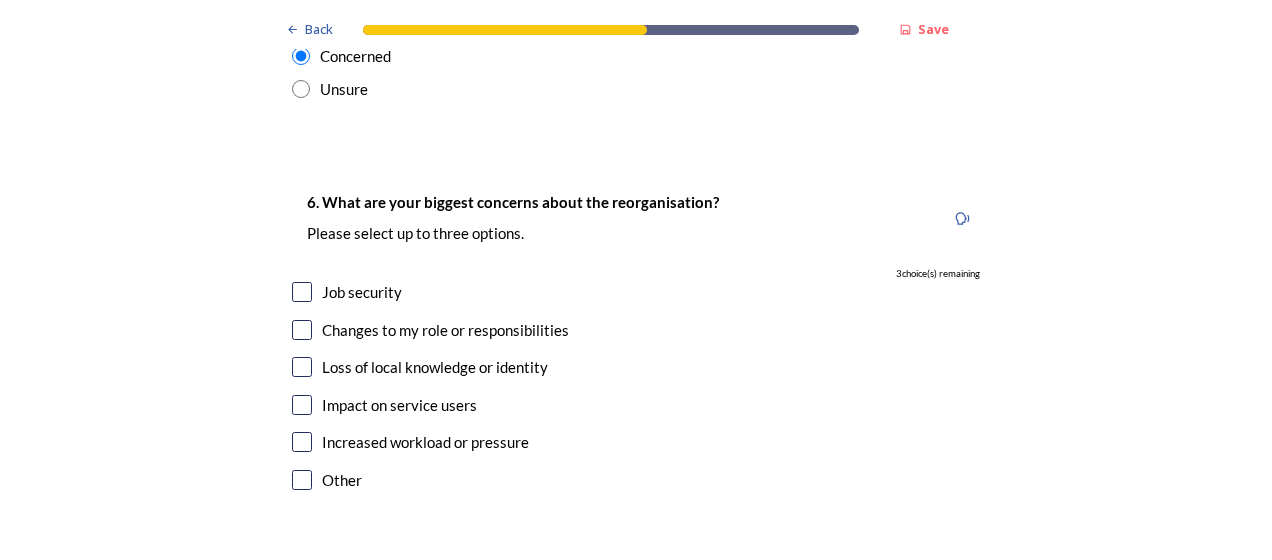 scroll, scrollTop: 3800, scrollLeft: 0, axis: vertical 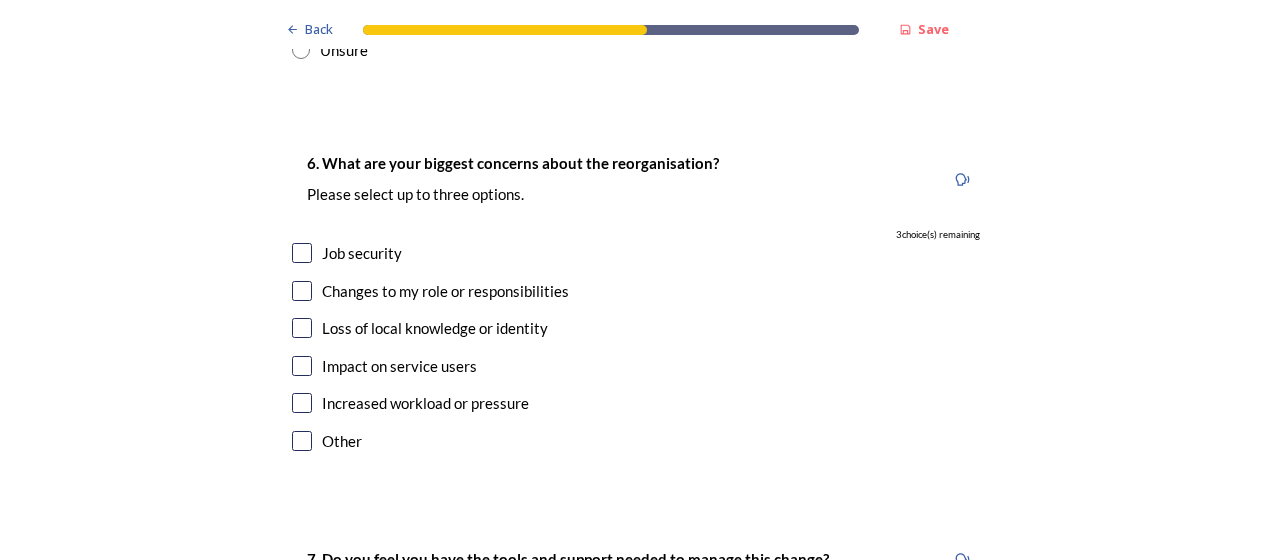 click at bounding box center [302, 253] 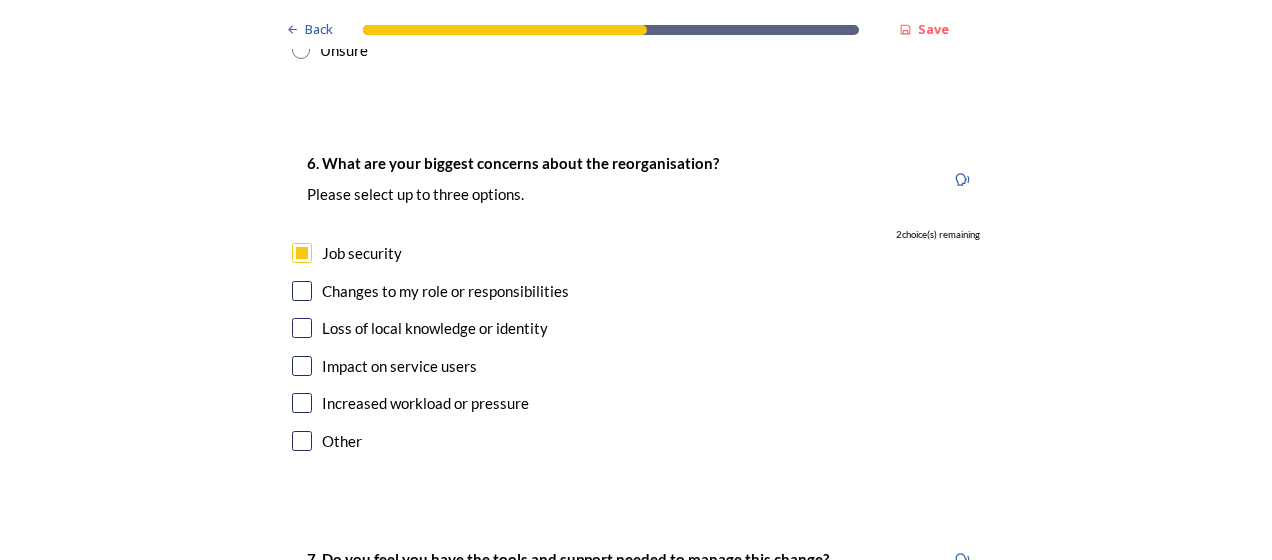 drag, startPoint x: 304, startPoint y: 321, endPoint x: 294, endPoint y: 326, distance: 11.18034 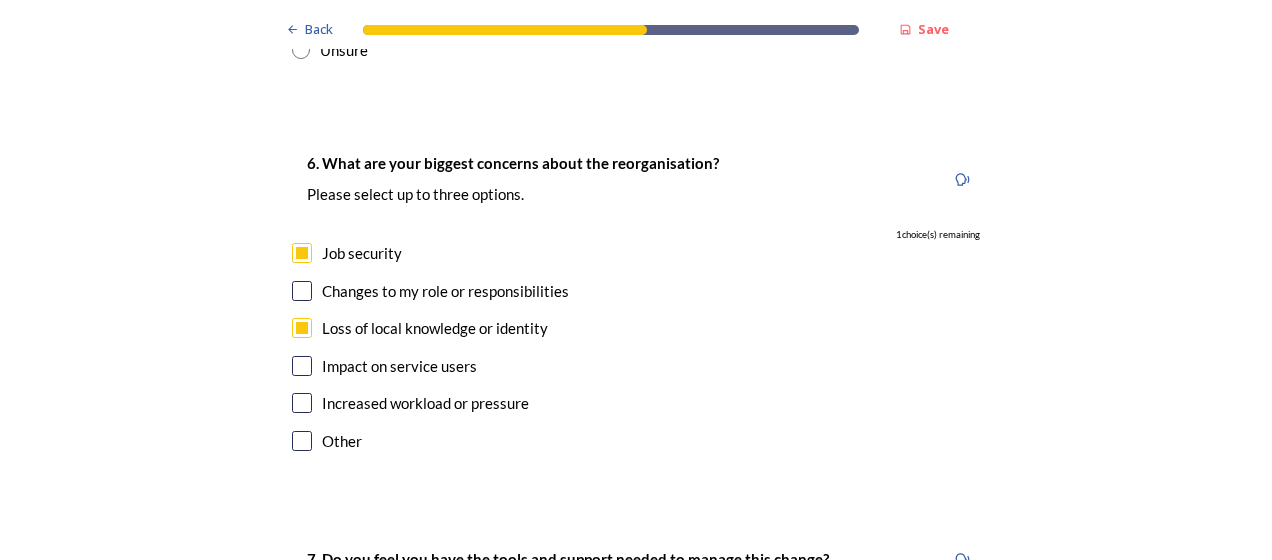 click at bounding box center [302, 328] 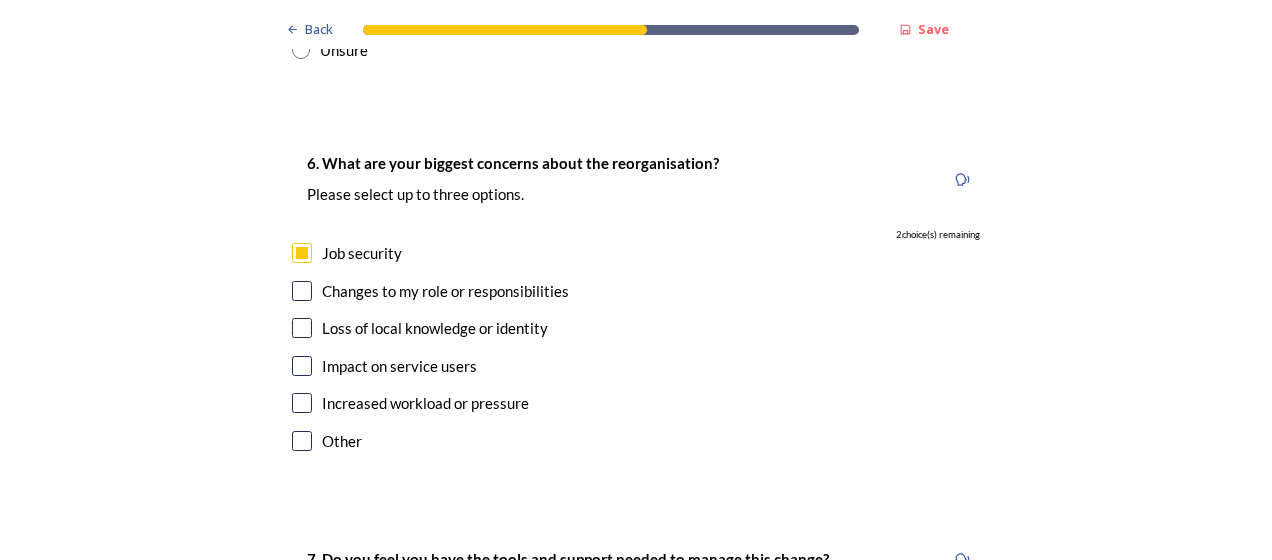 click at bounding box center [302, 328] 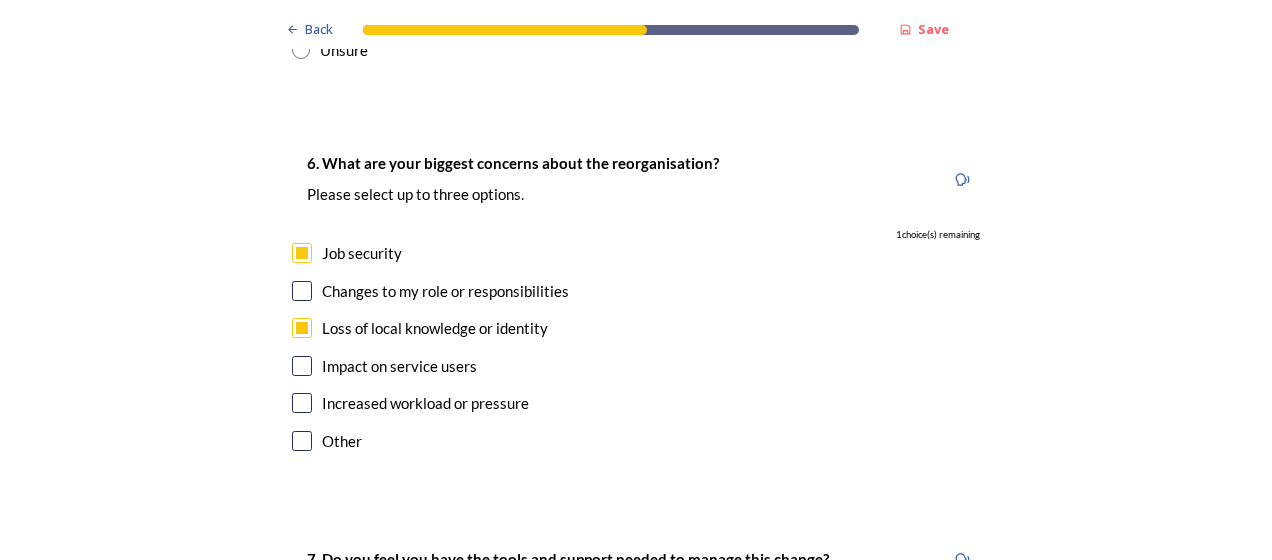 click at bounding box center (302, 366) 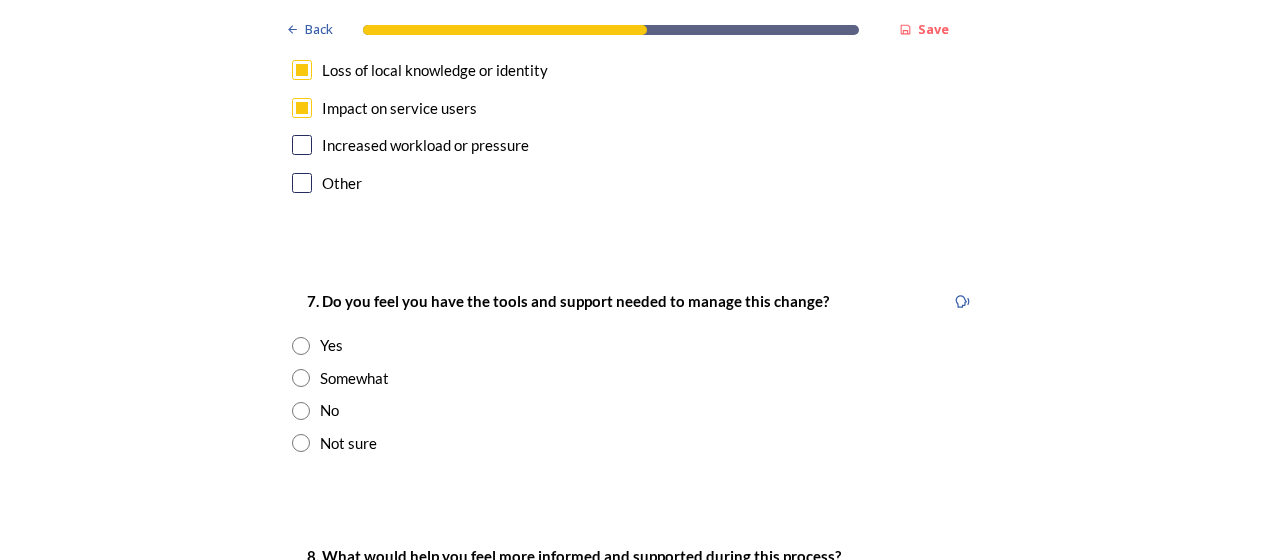 scroll, scrollTop: 4100, scrollLeft: 0, axis: vertical 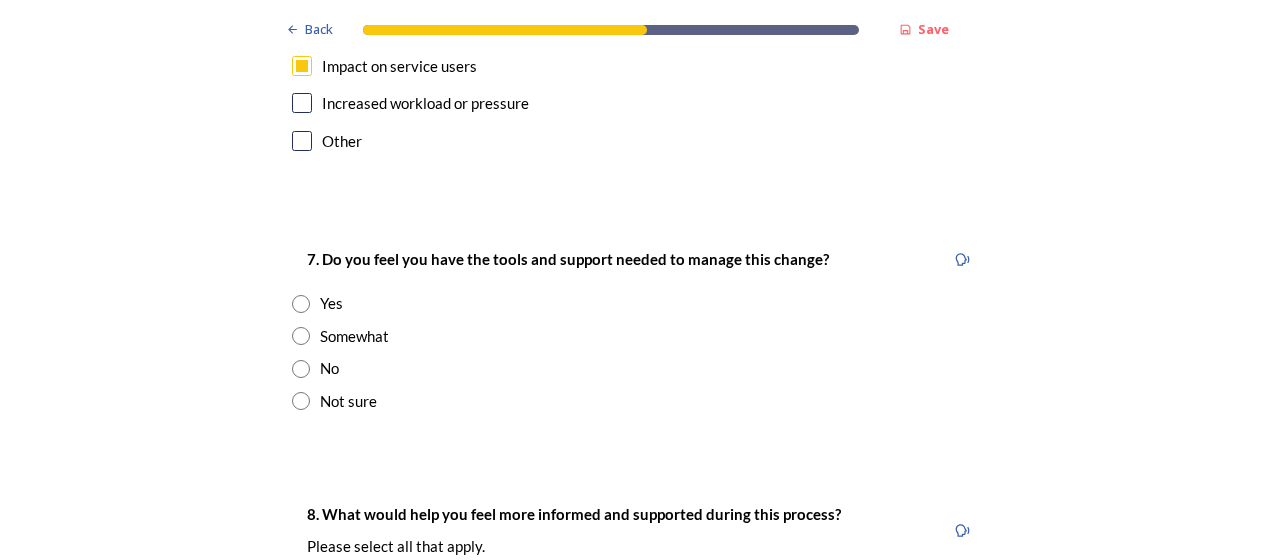 click at bounding box center (301, 336) 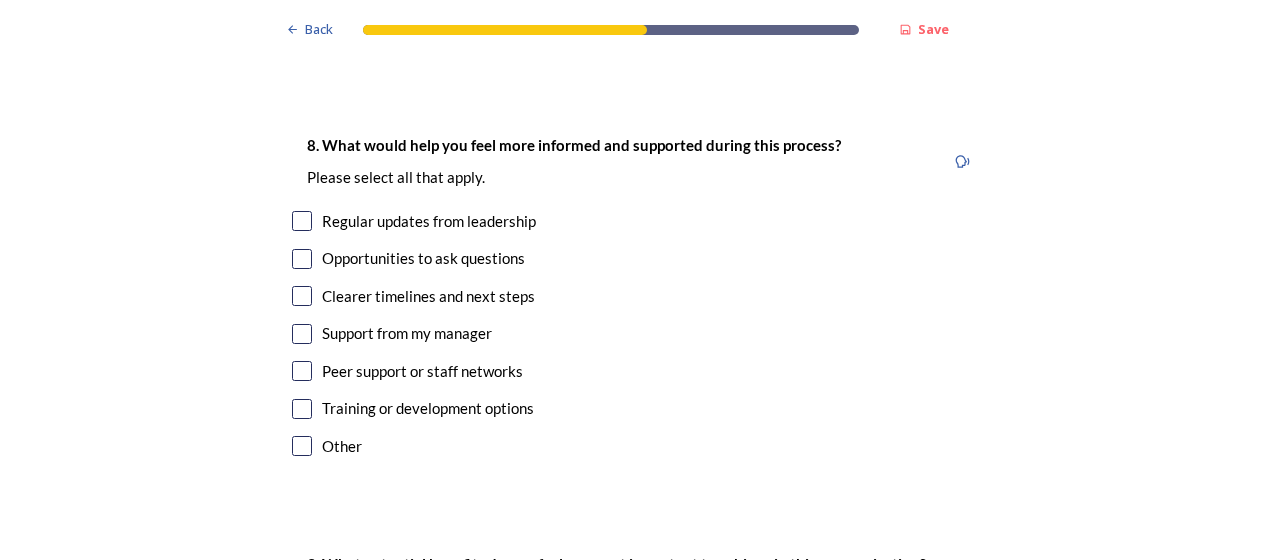 scroll, scrollTop: 4500, scrollLeft: 0, axis: vertical 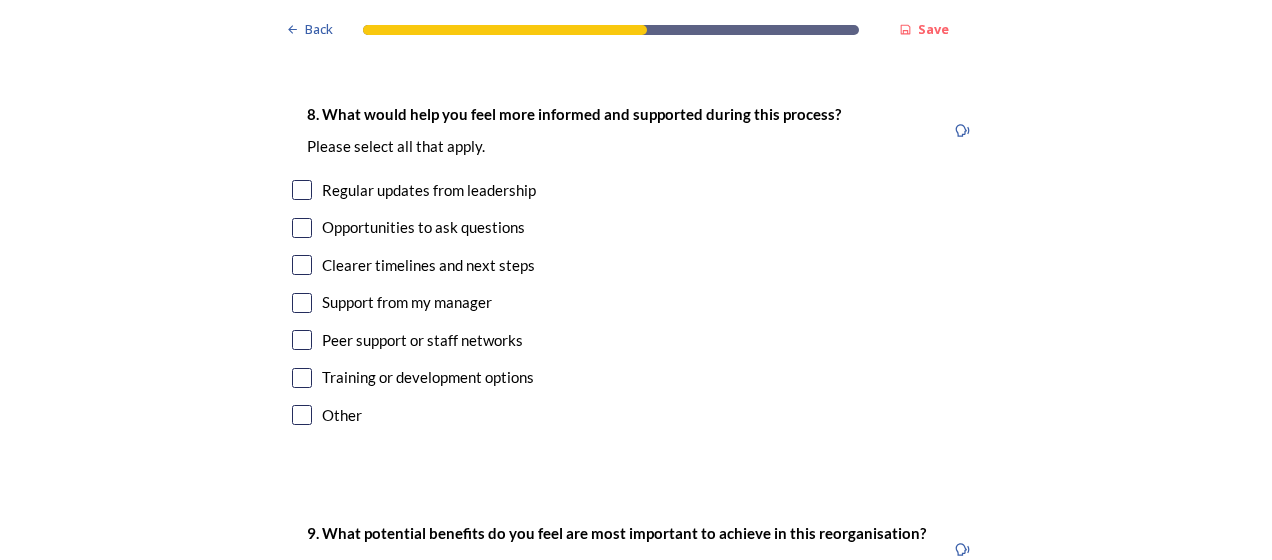 click at bounding box center (302, 190) 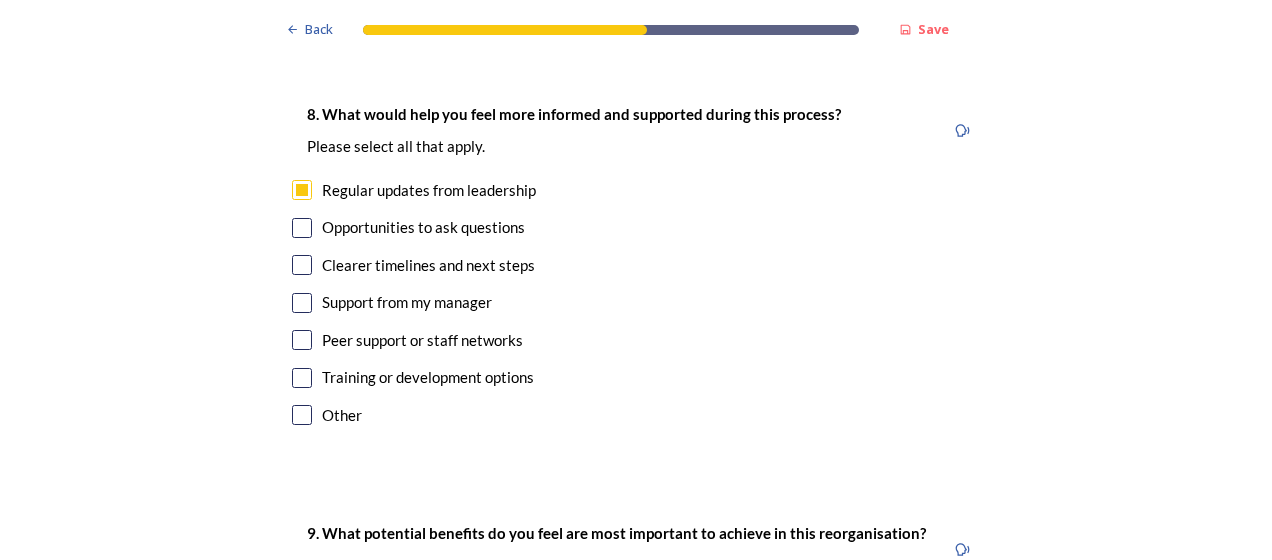 click on "8. What would help you feel more informed and supported during this process? Please select all that apply. Regular updates from leadership Opportunities to ask questions Clearer timelines and next steps Support from my manager Peer support or staff networks Training or development options Other" at bounding box center [636, 266] 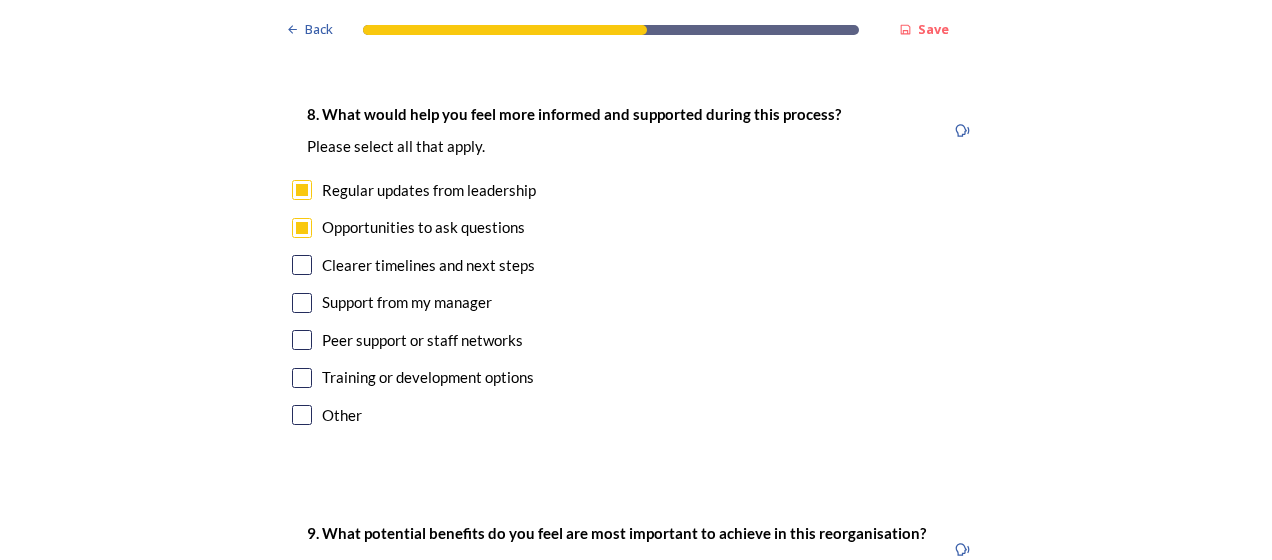 click at bounding box center [302, 265] 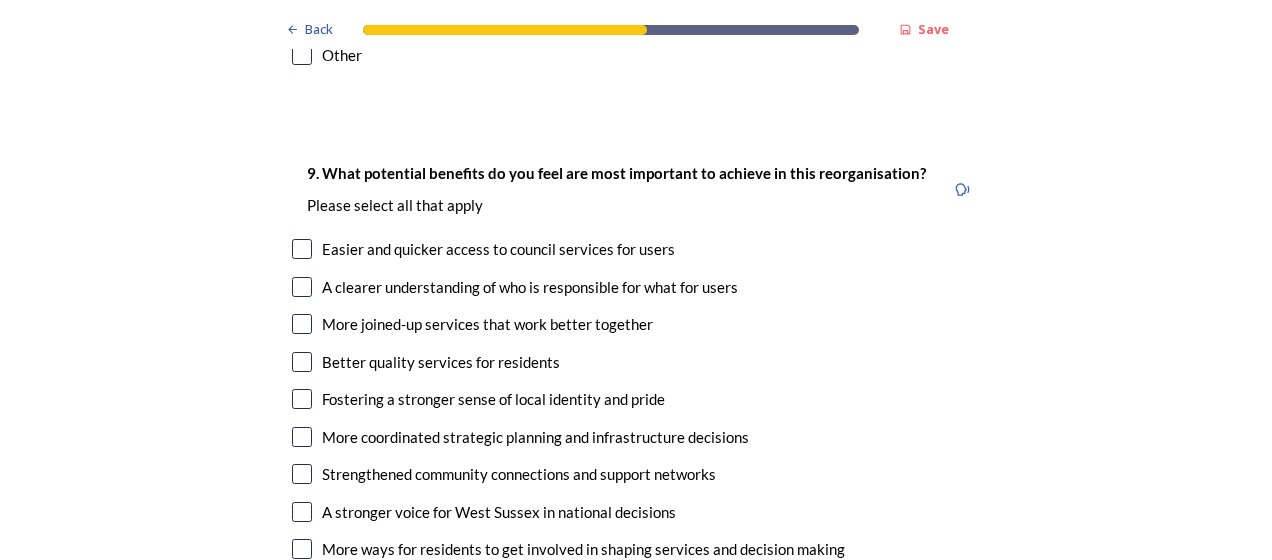 scroll, scrollTop: 4900, scrollLeft: 0, axis: vertical 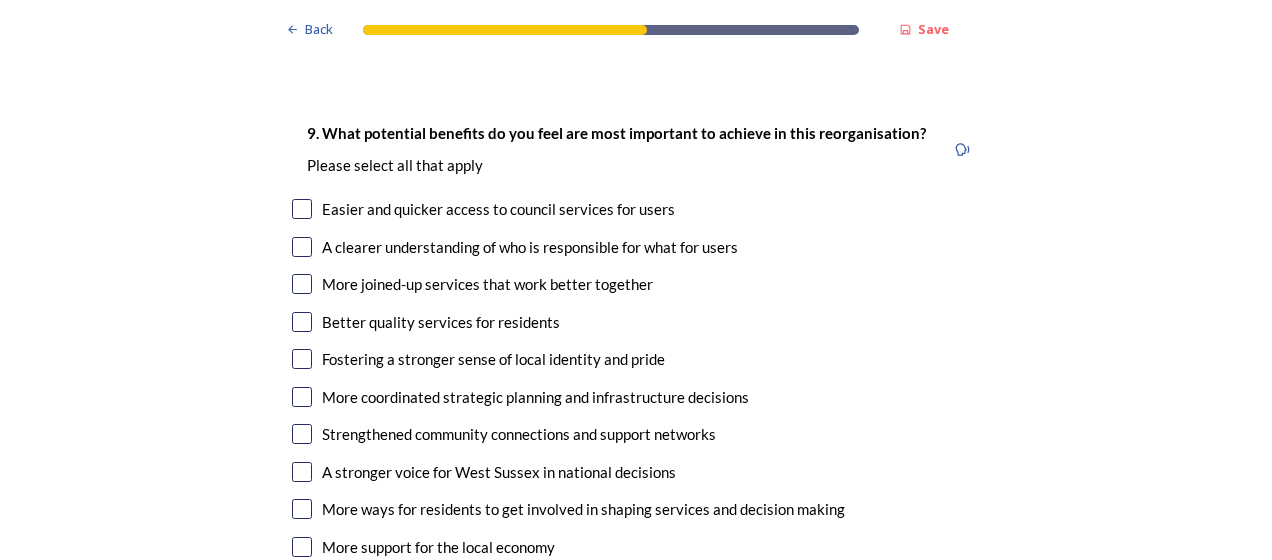 click at bounding box center [302, 284] 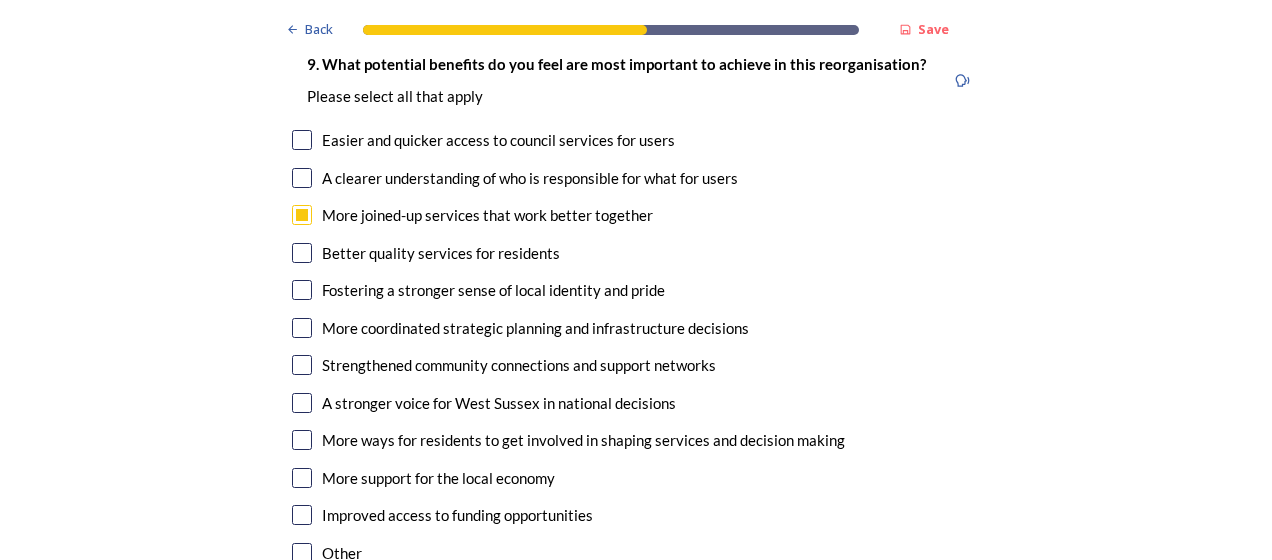 scroll, scrollTop: 5000, scrollLeft: 0, axis: vertical 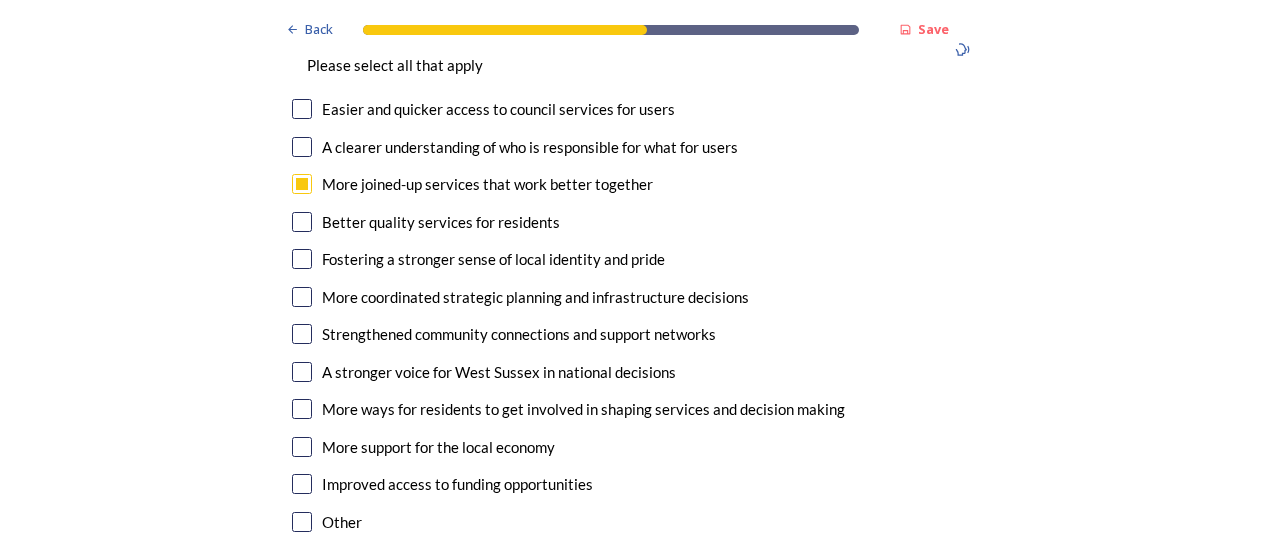 click on "Better quality services for residents" at bounding box center [636, 222] 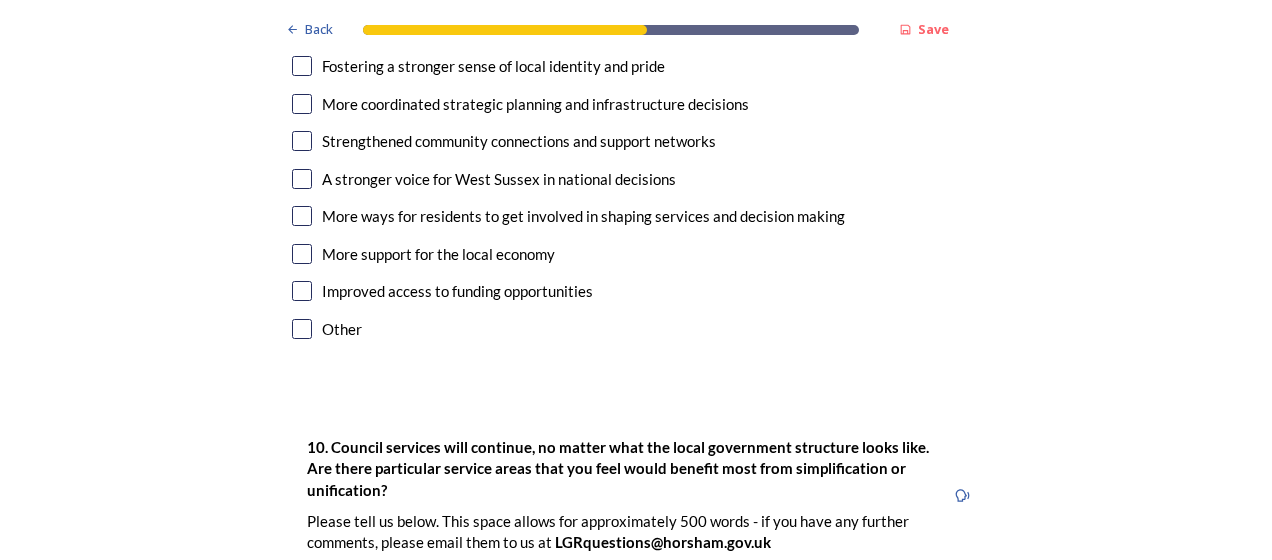 scroll, scrollTop: 5200, scrollLeft: 0, axis: vertical 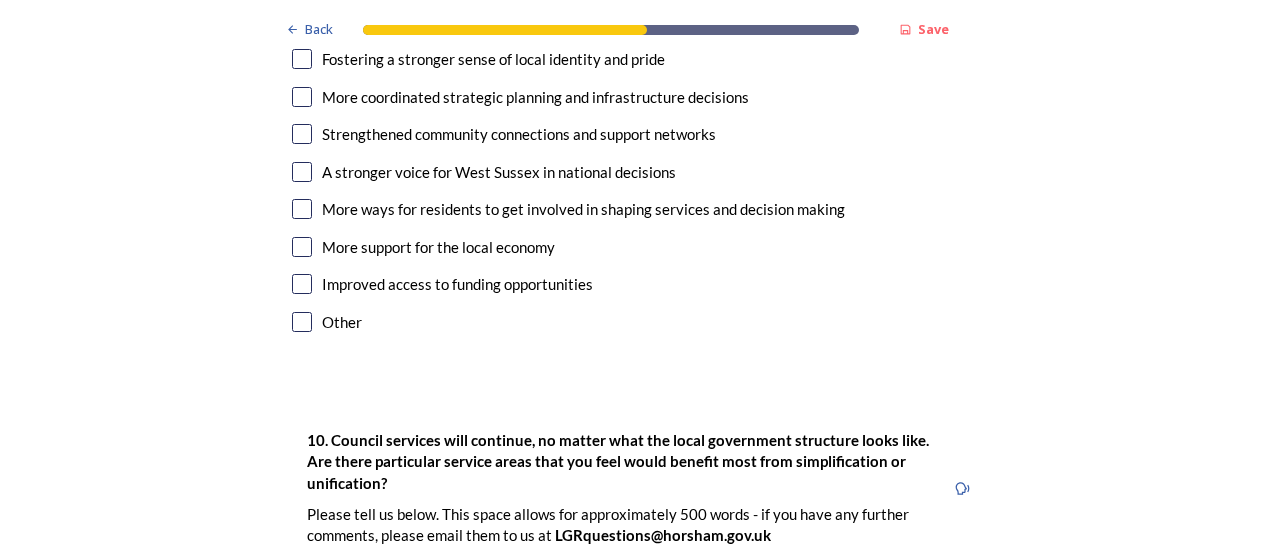 click at bounding box center [302, 59] 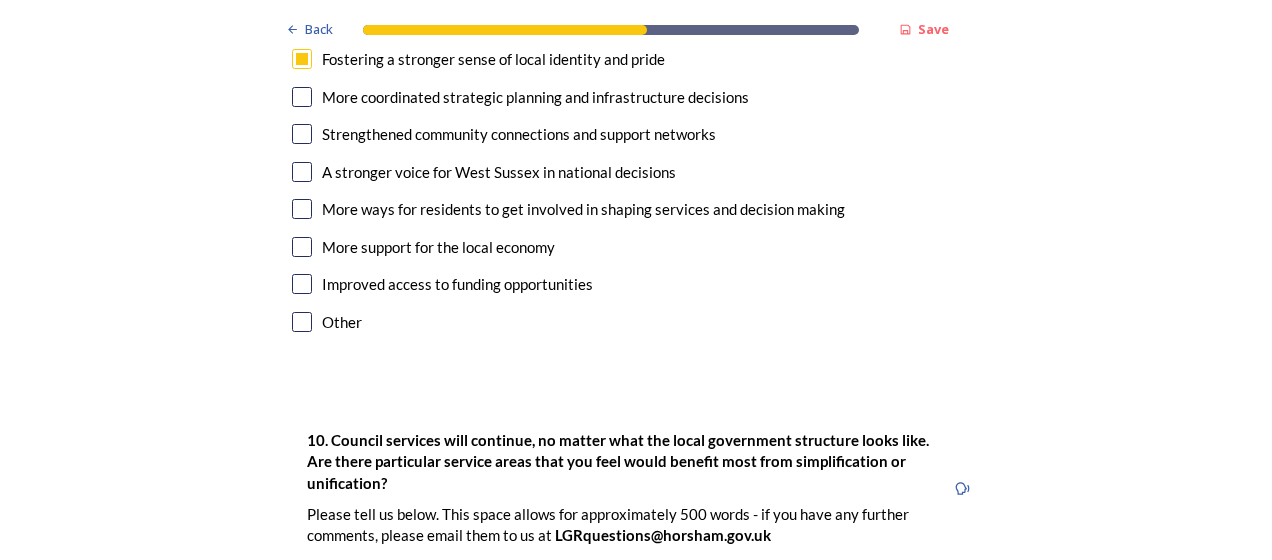 click at bounding box center (302, 134) 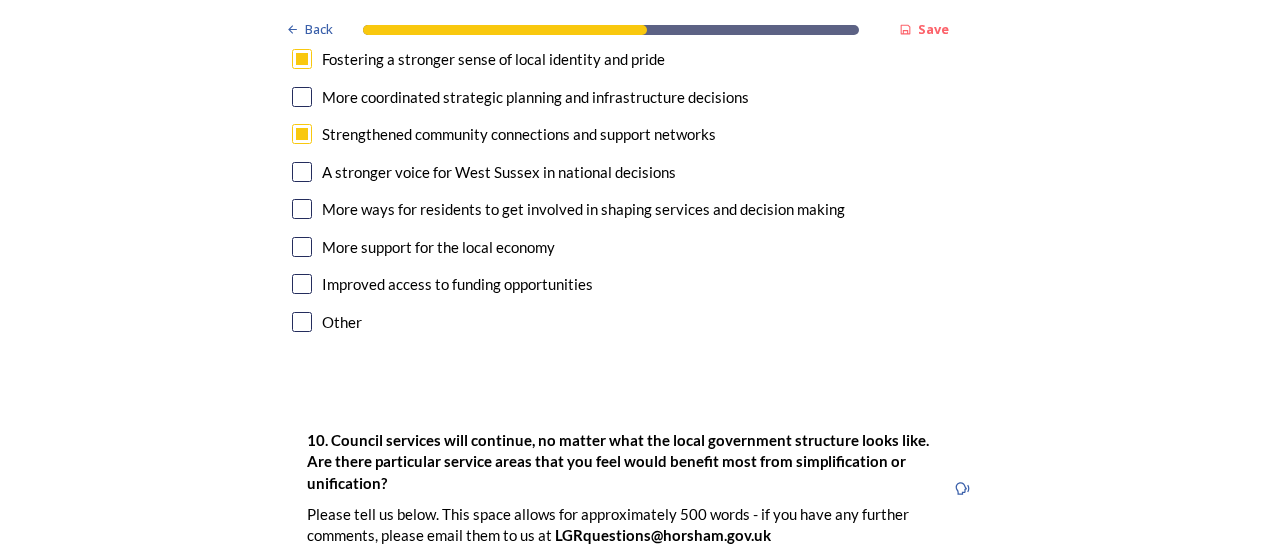 click at bounding box center (302, 247) 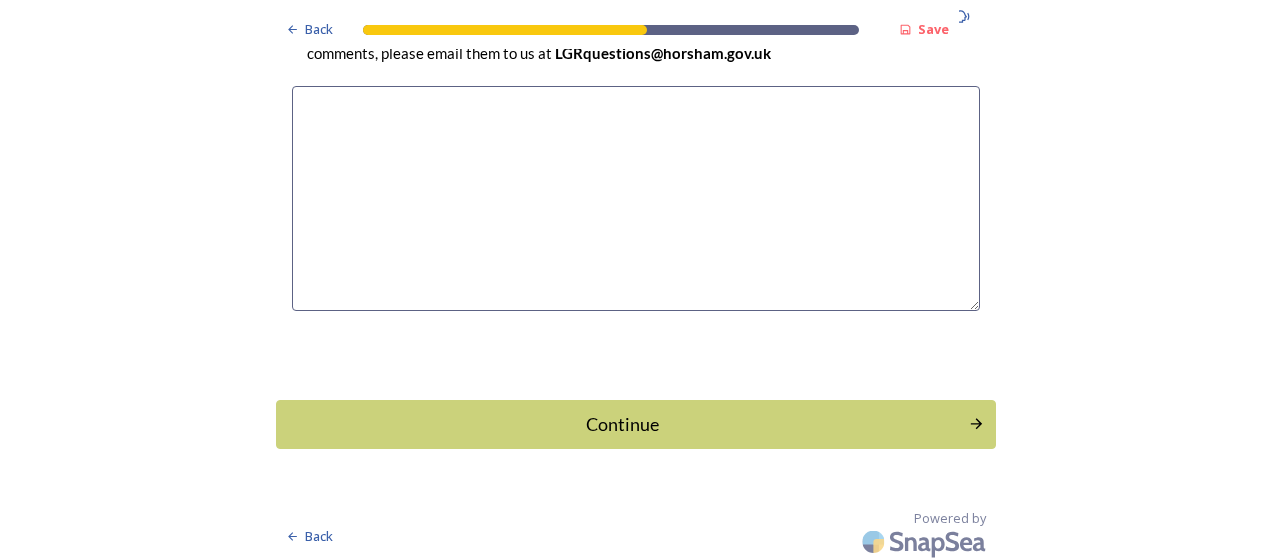 scroll, scrollTop: 6152, scrollLeft: 0, axis: vertical 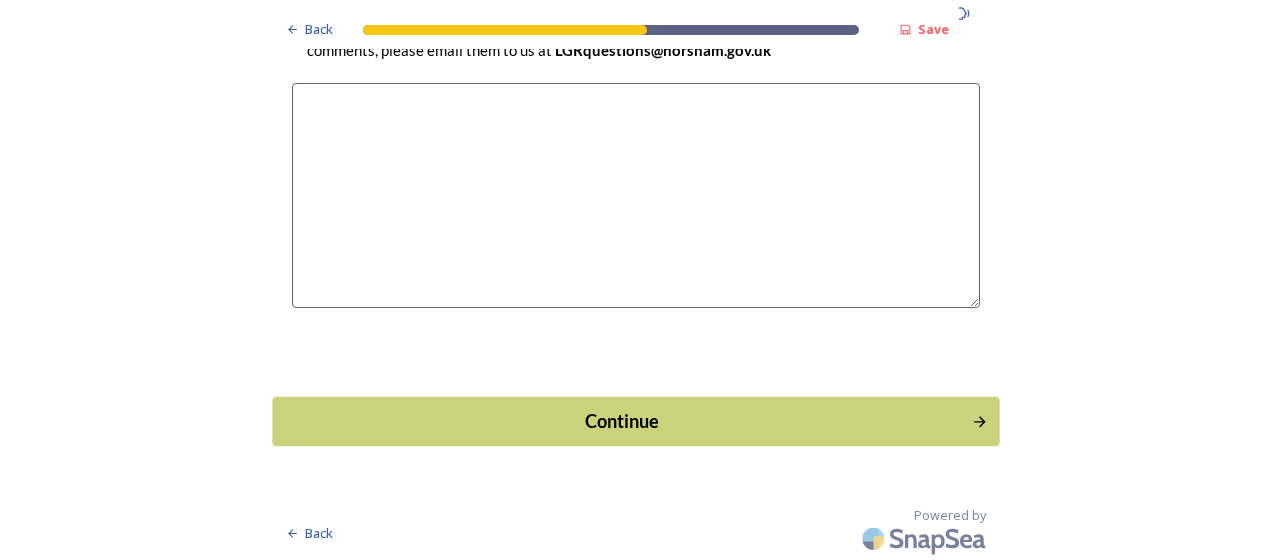 click on "Continue" at bounding box center [622, 420] 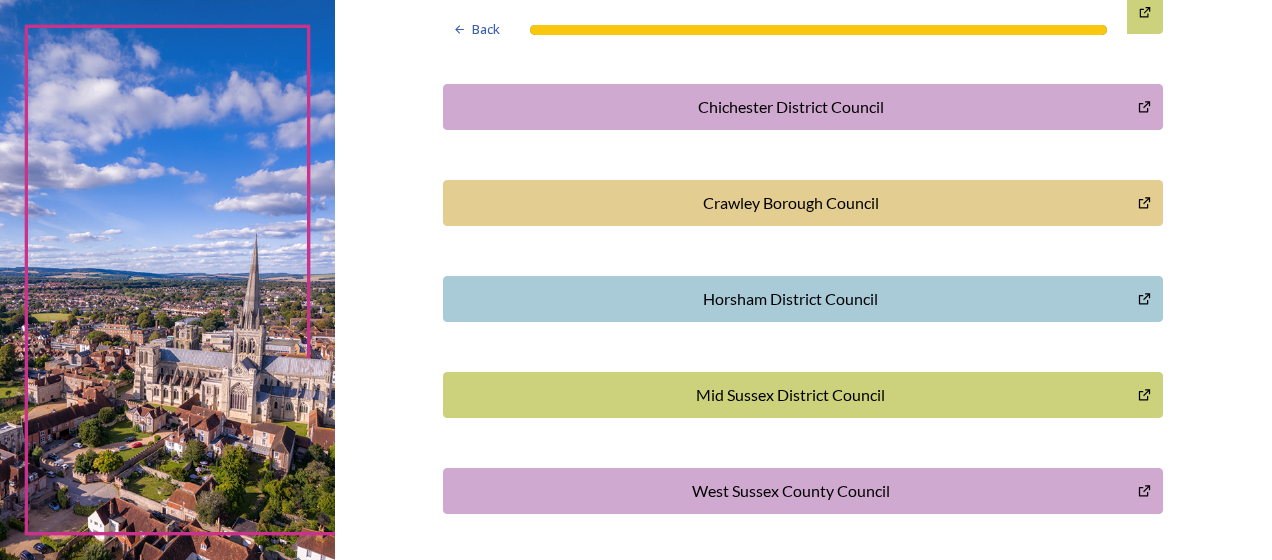 scroll, scrollTop: 724, scrollLeft: 0, axis: vertical 